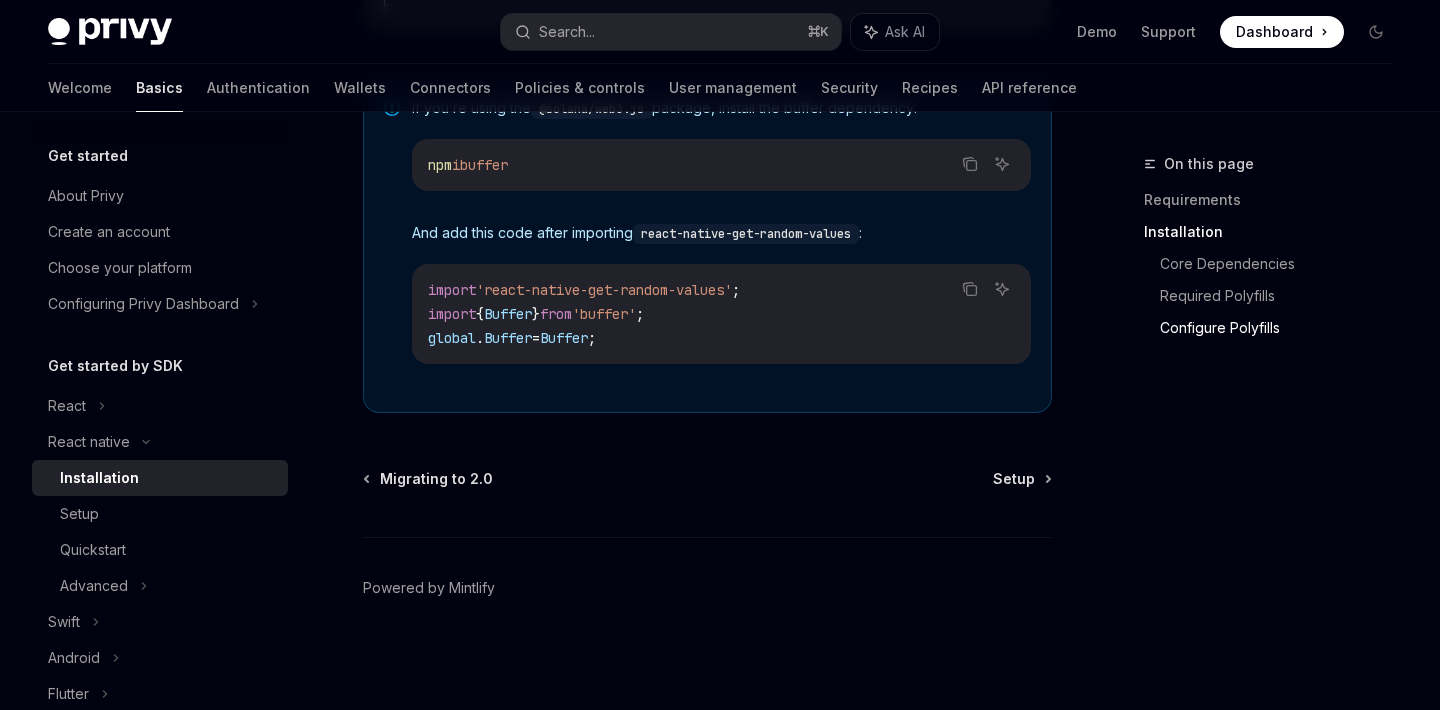 scroll, scrollTop: 1561, scrollLeft: 0, axis: vertical 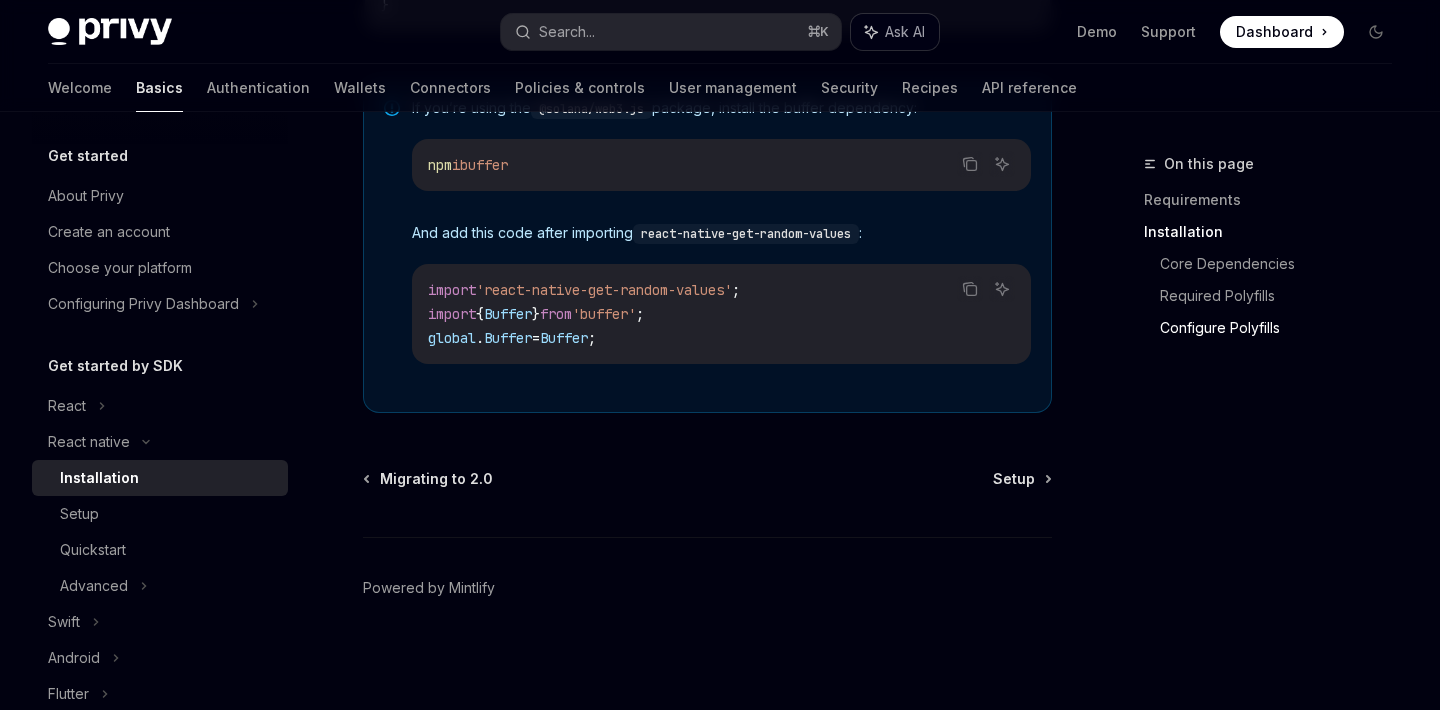 click on "Ask AI" at bounding box center [905, 32] 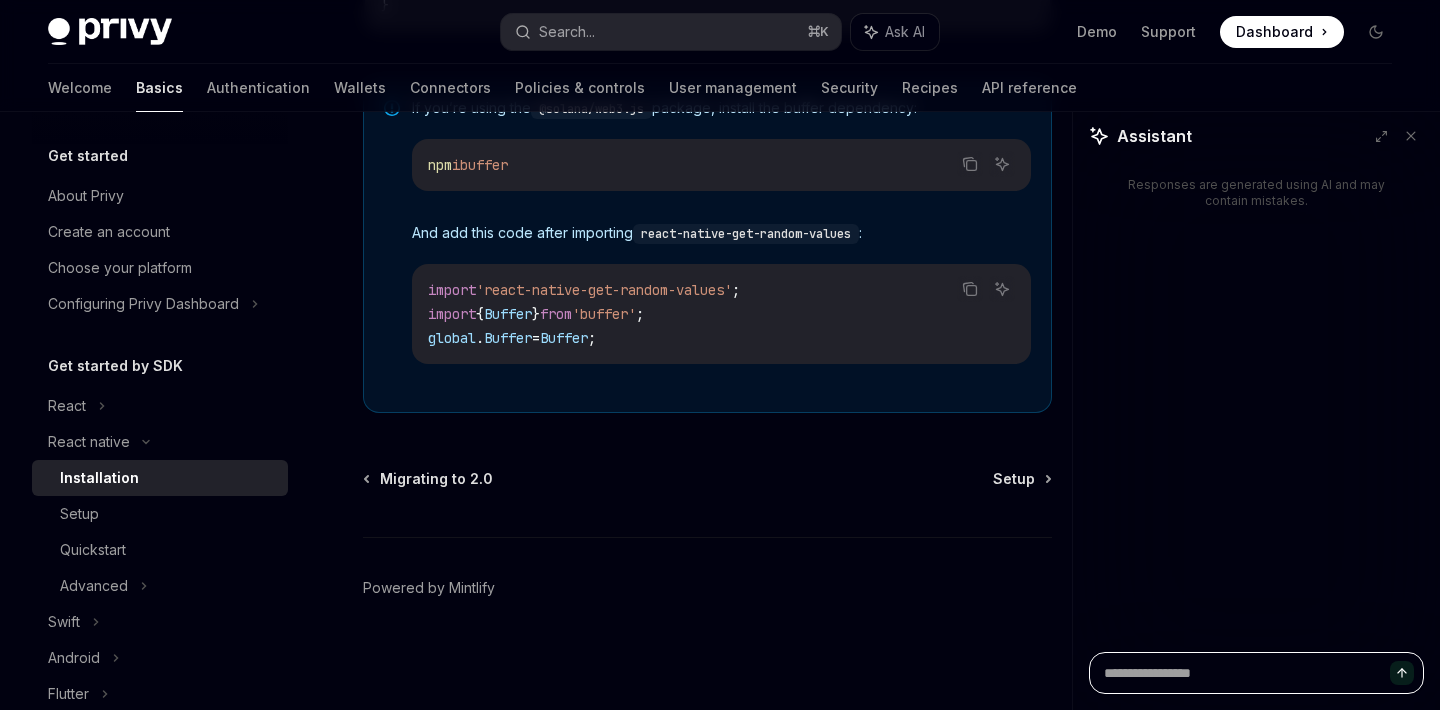 type on "*" 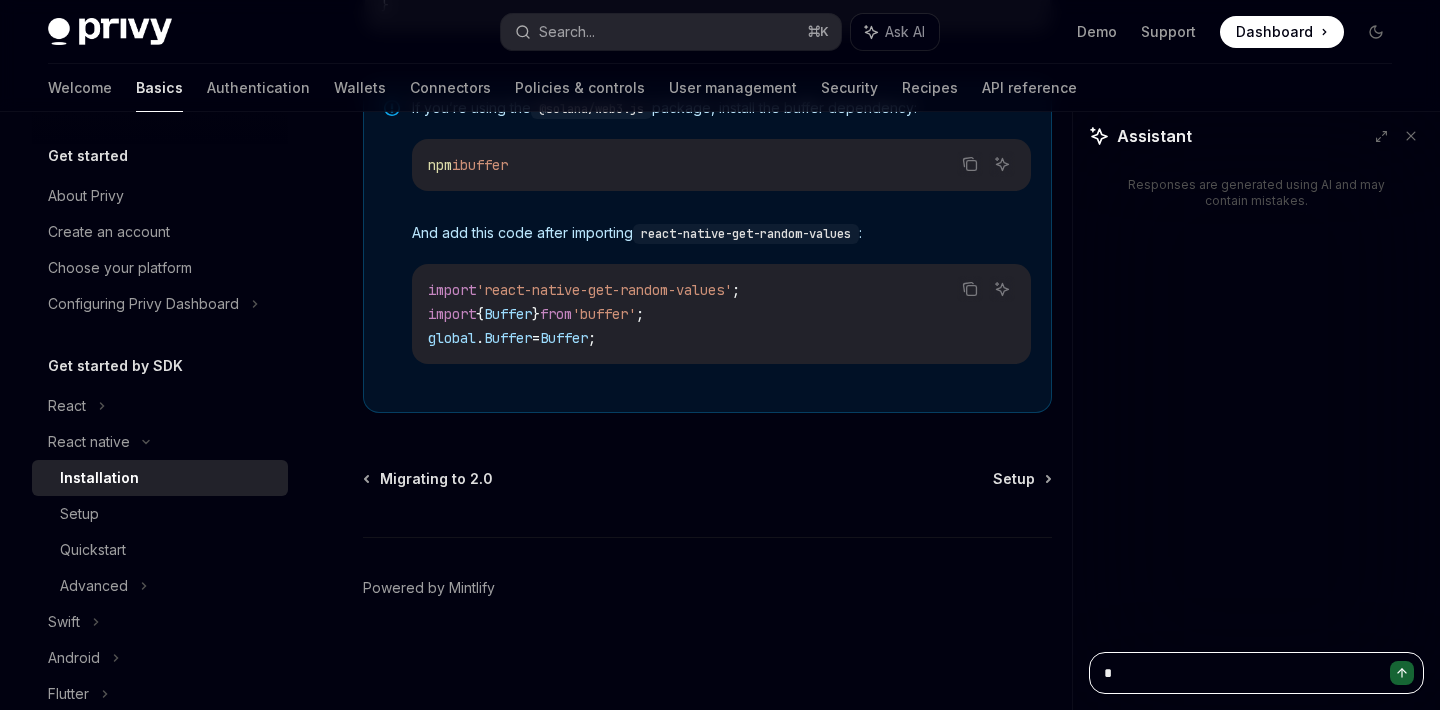 type on "**" 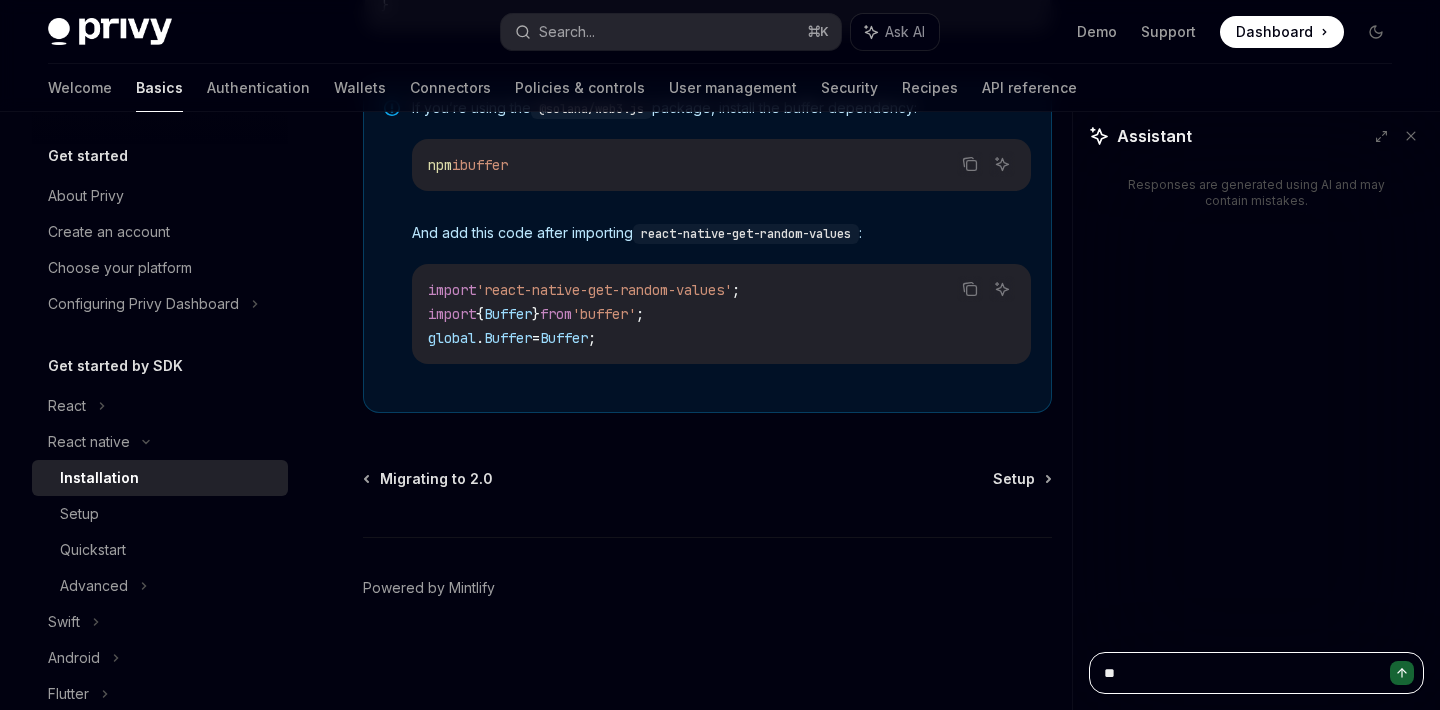 type on "**" 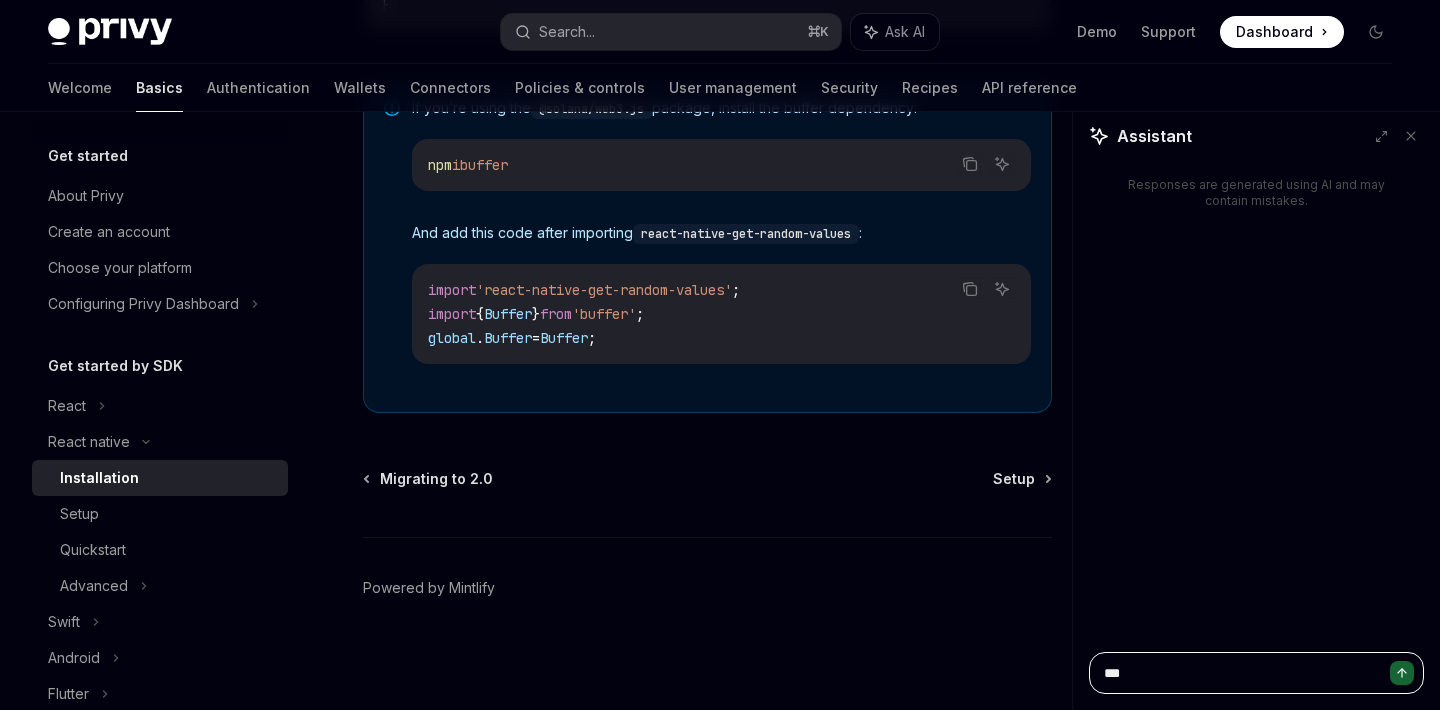 type on "****" 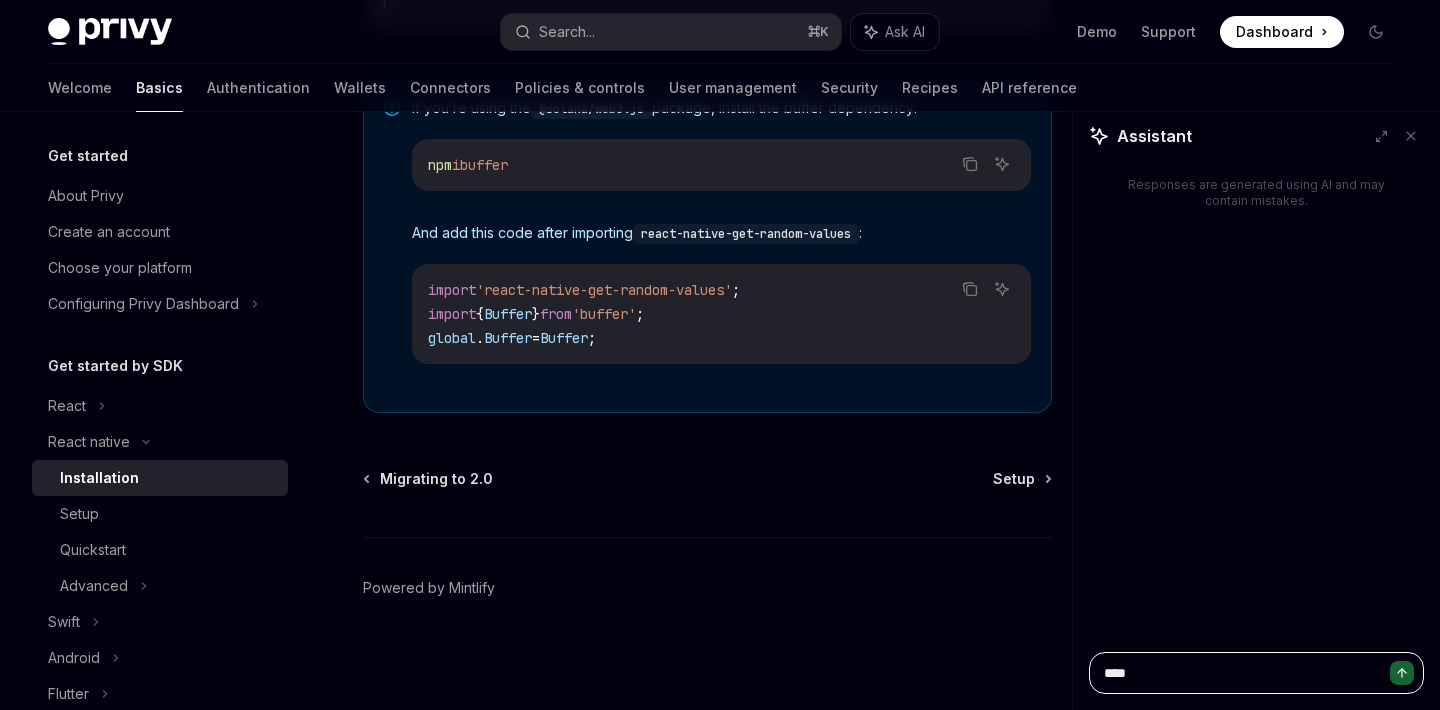 type on "*****" 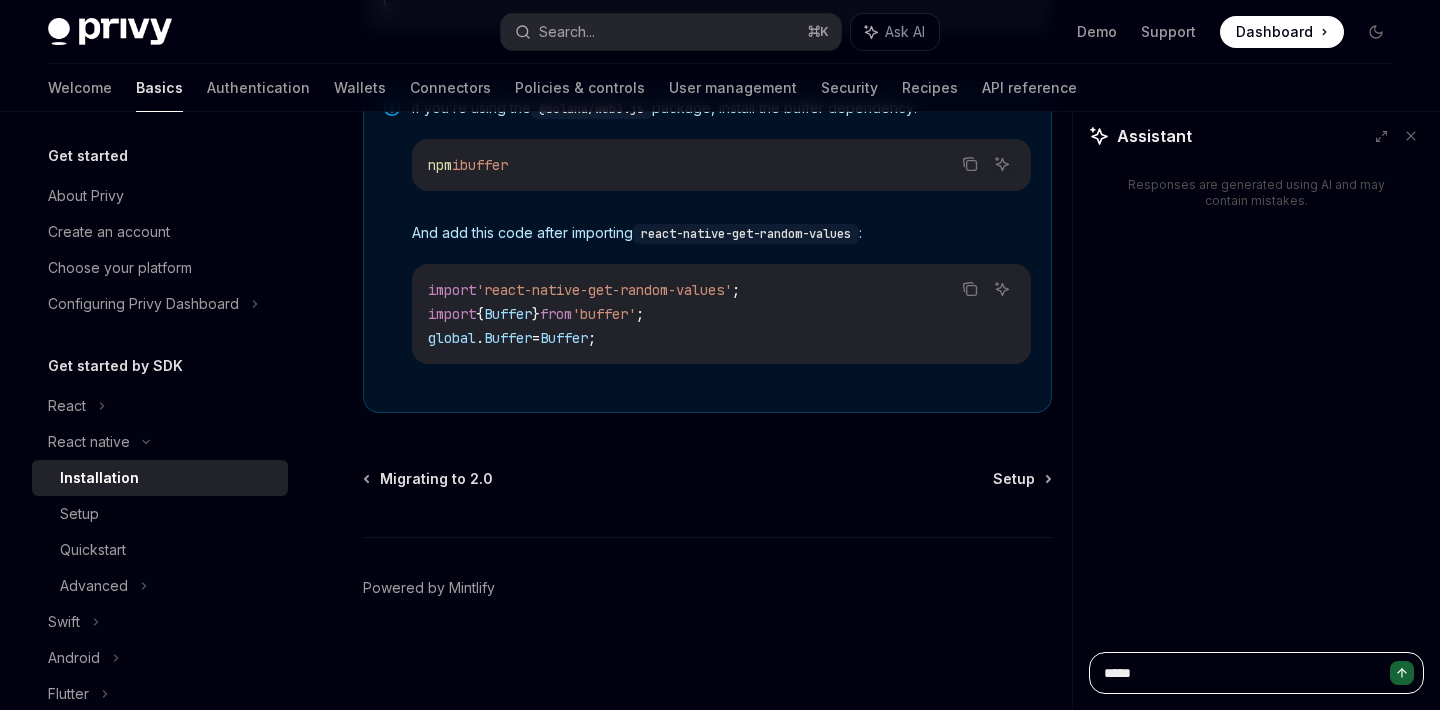 type on "******" 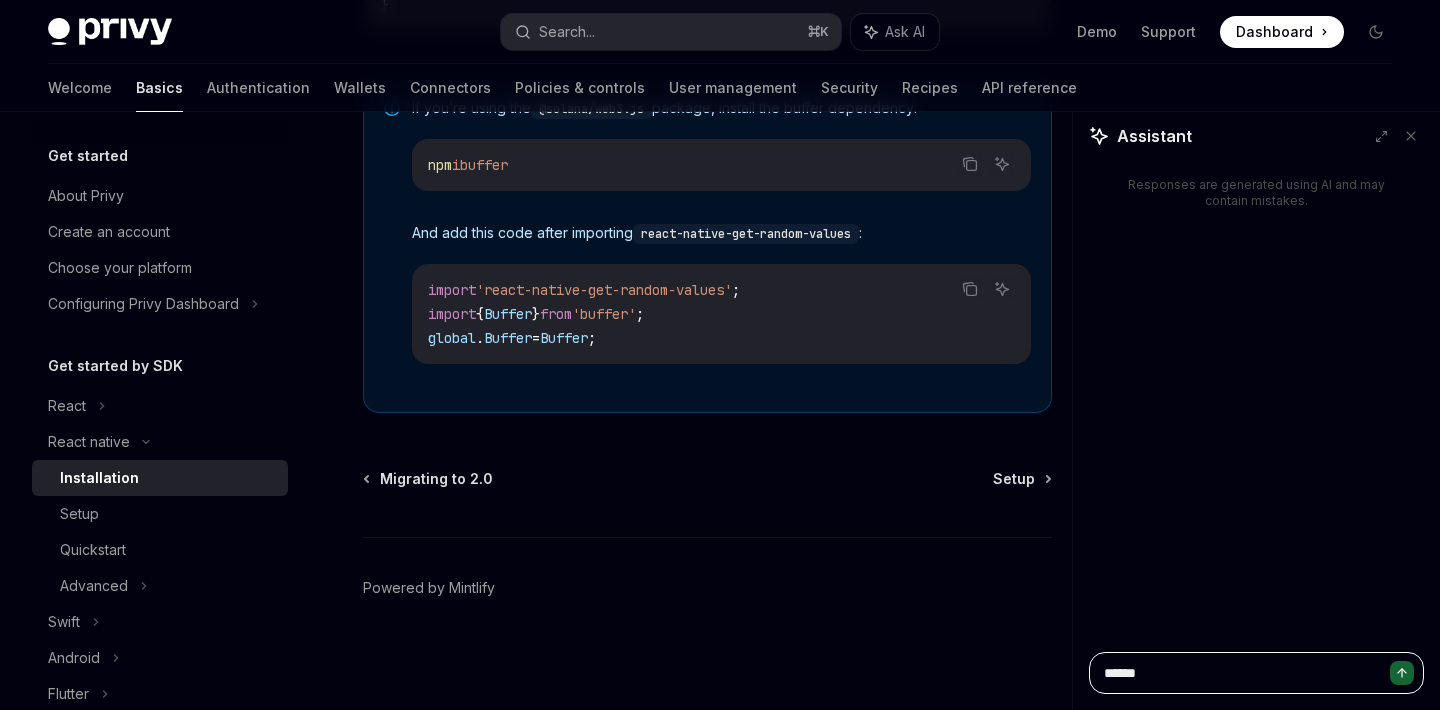 type on "*******" 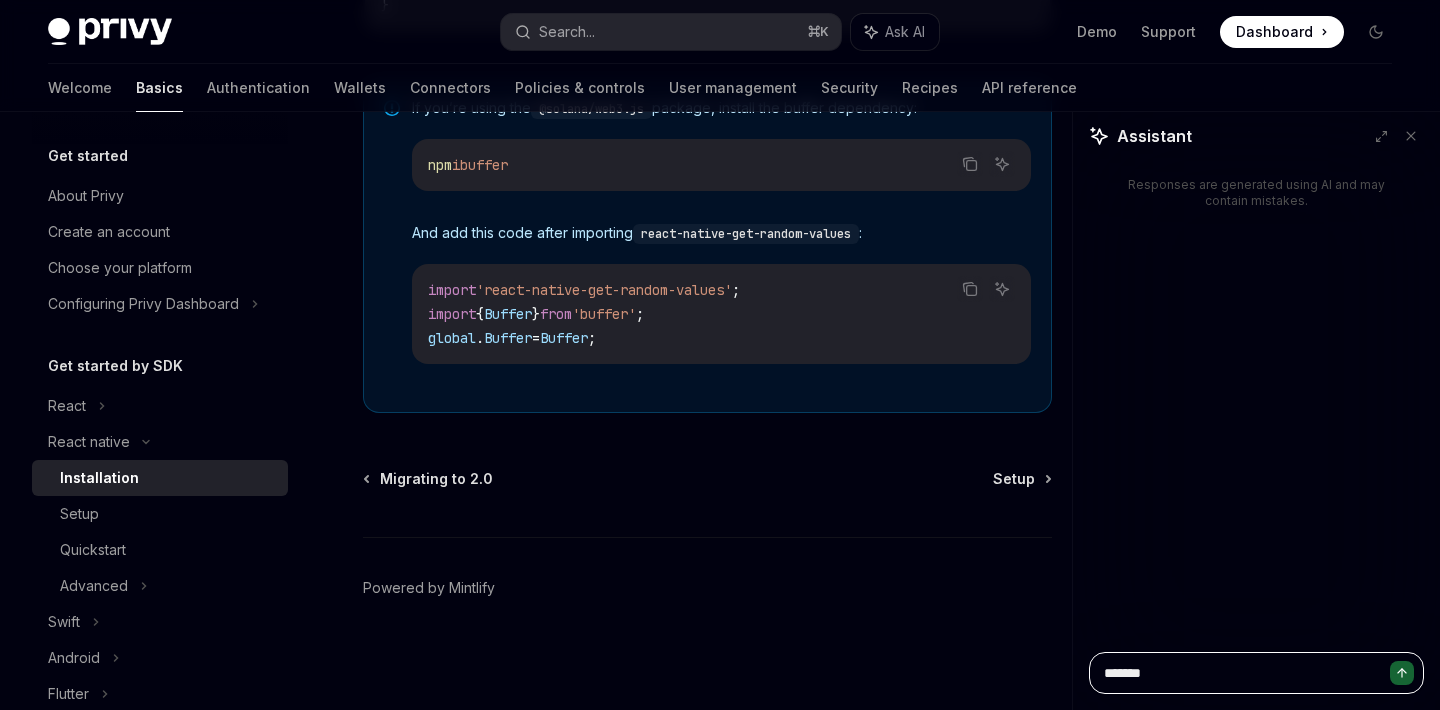 type on "********" 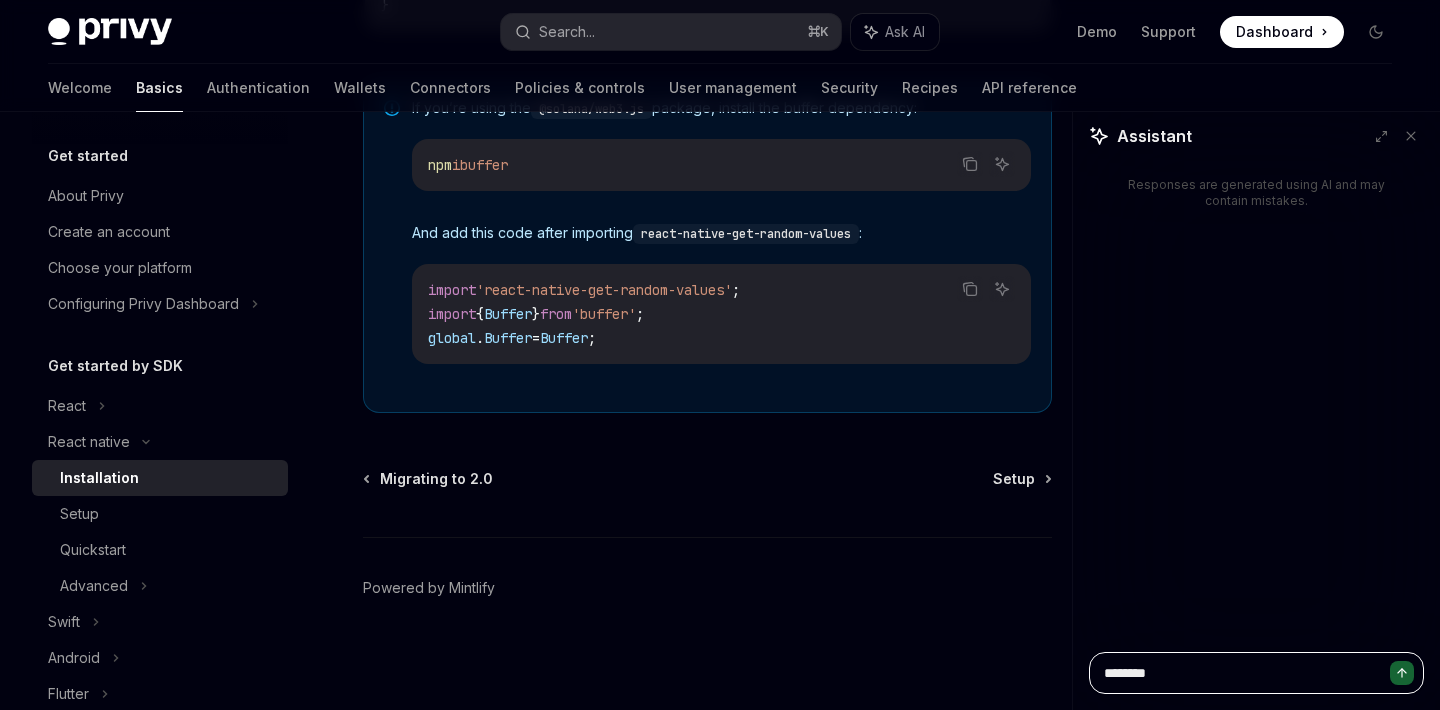 type on "********" 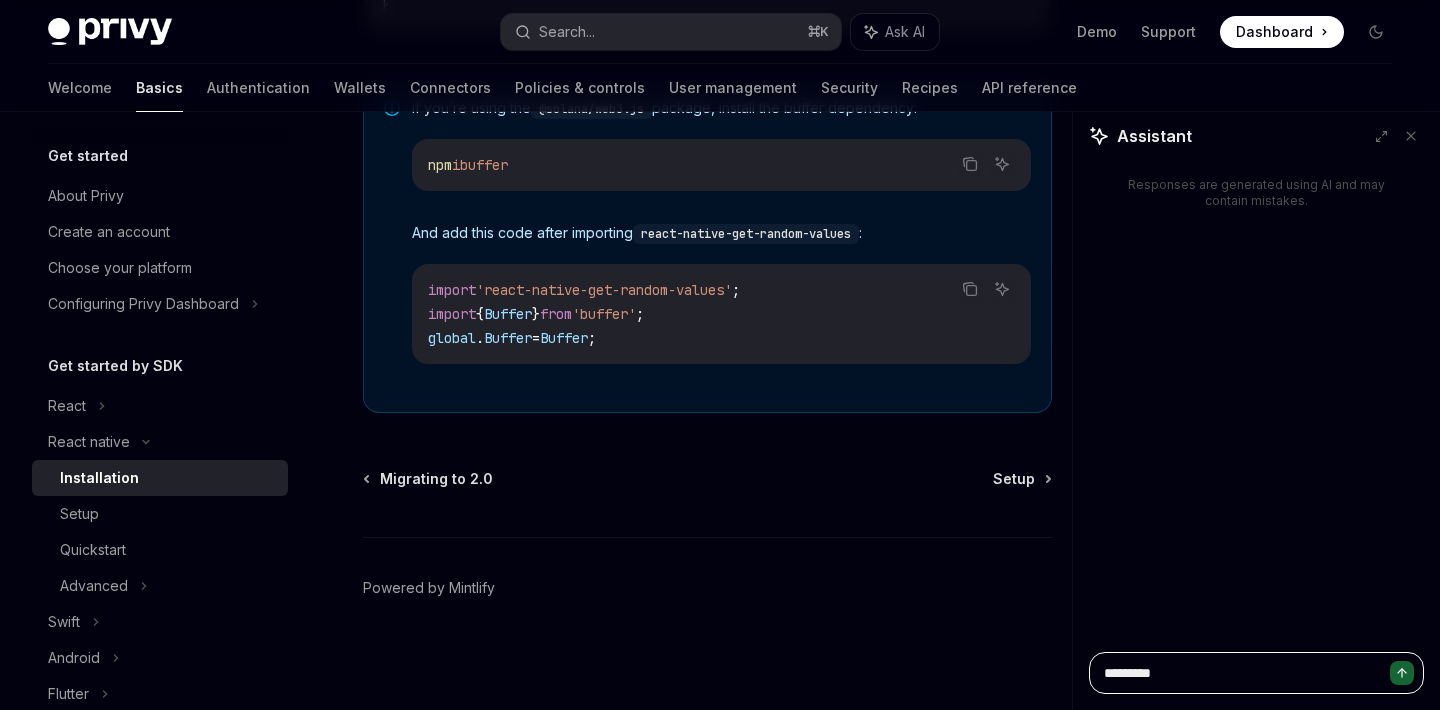 type on "**********" 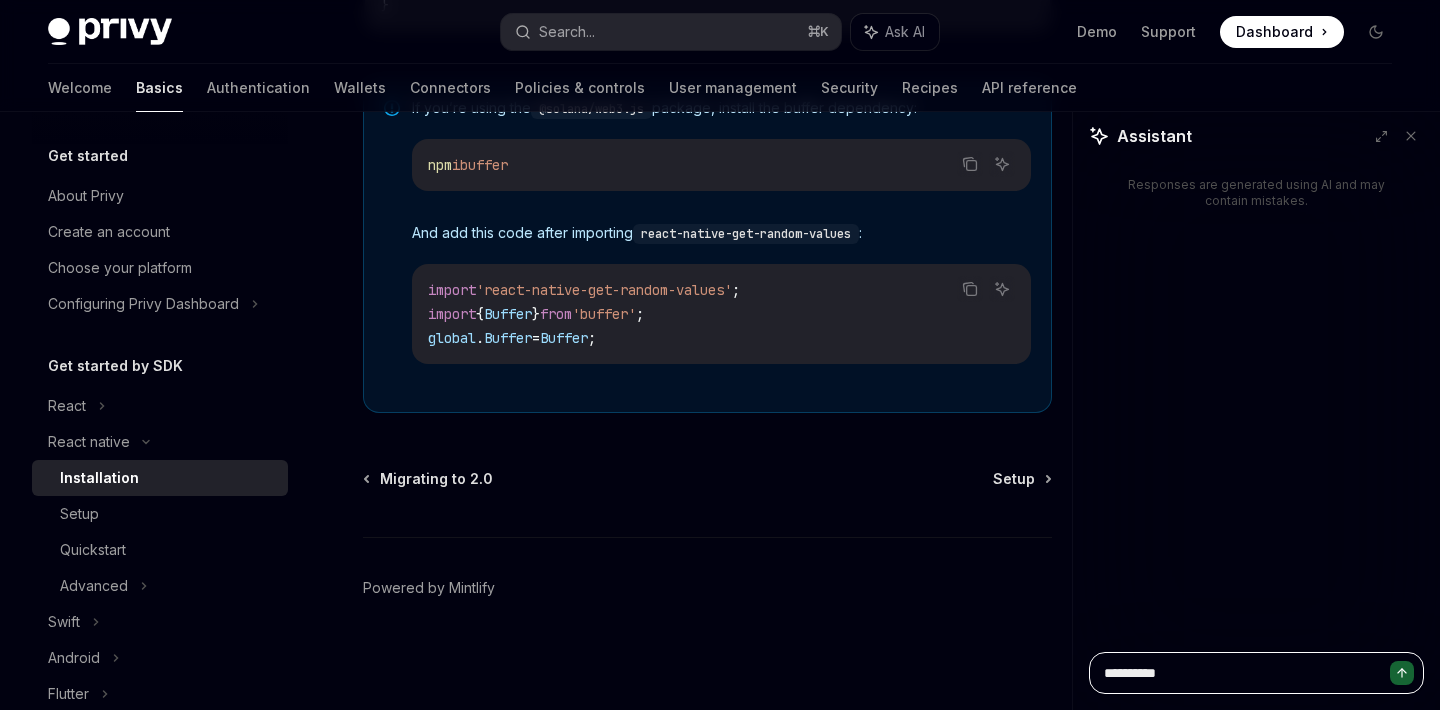 type on "**********" 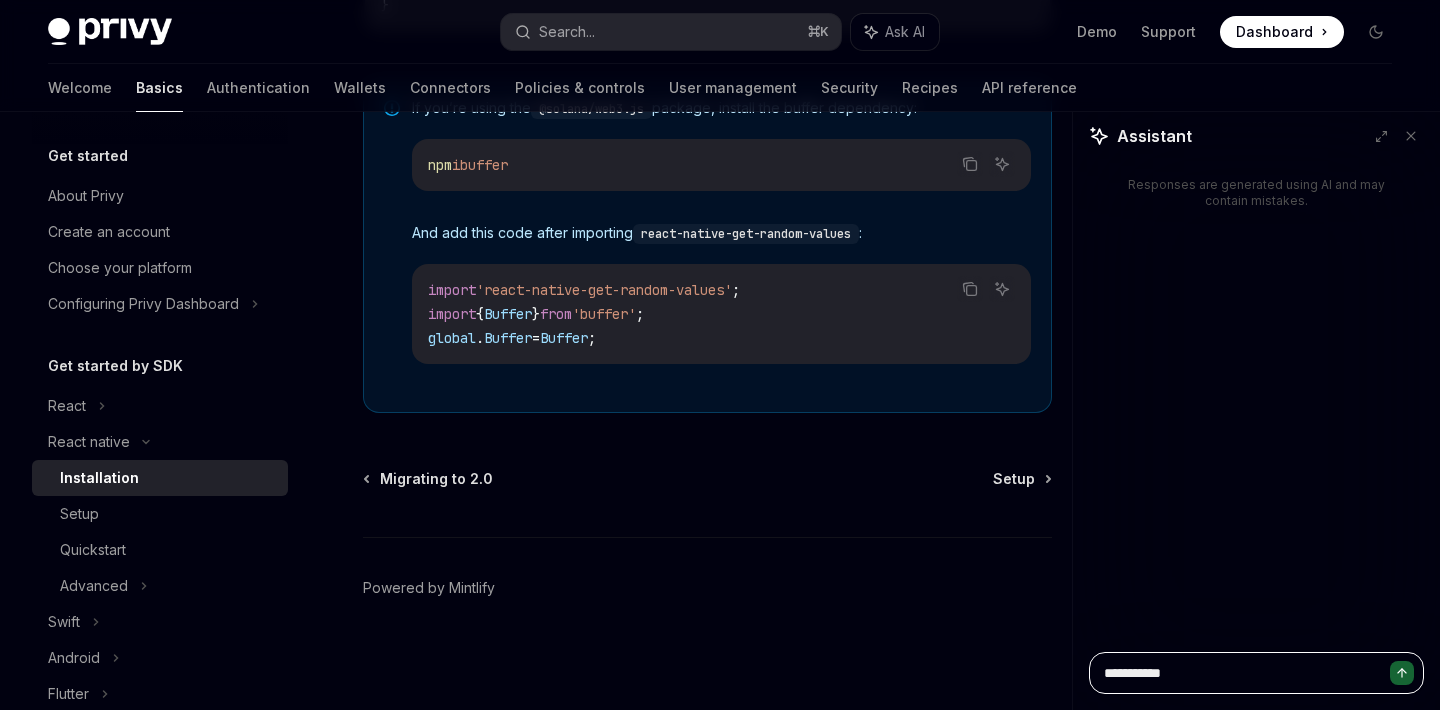 type on "*" 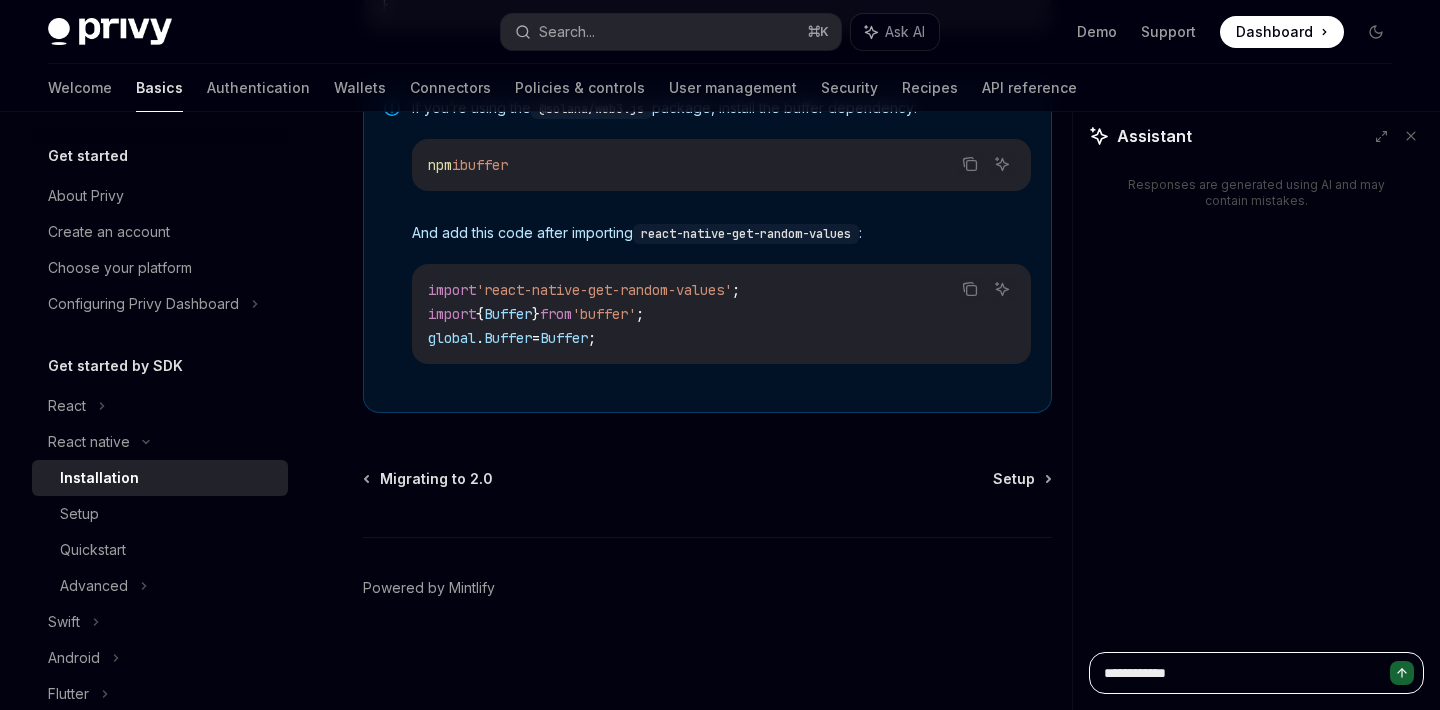 type on "**********" 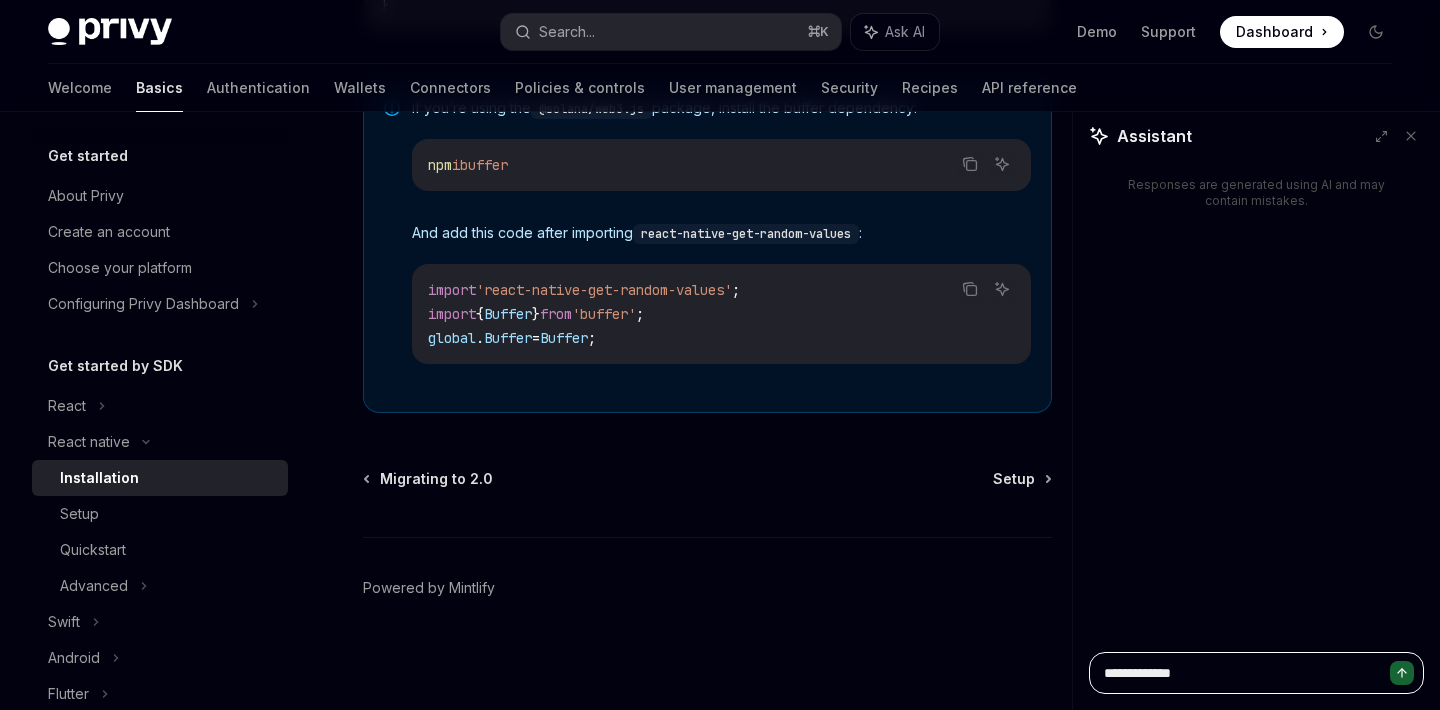 type on "**********" 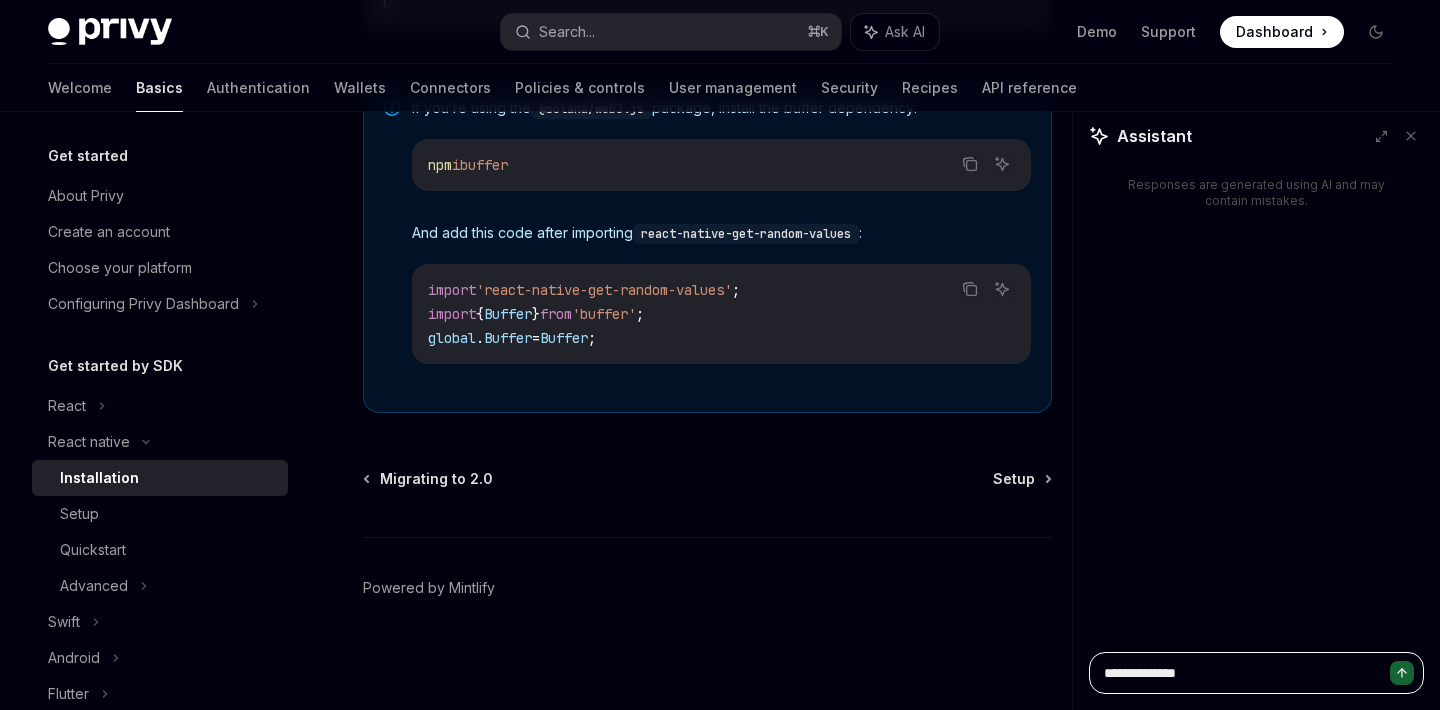 type on "**********" 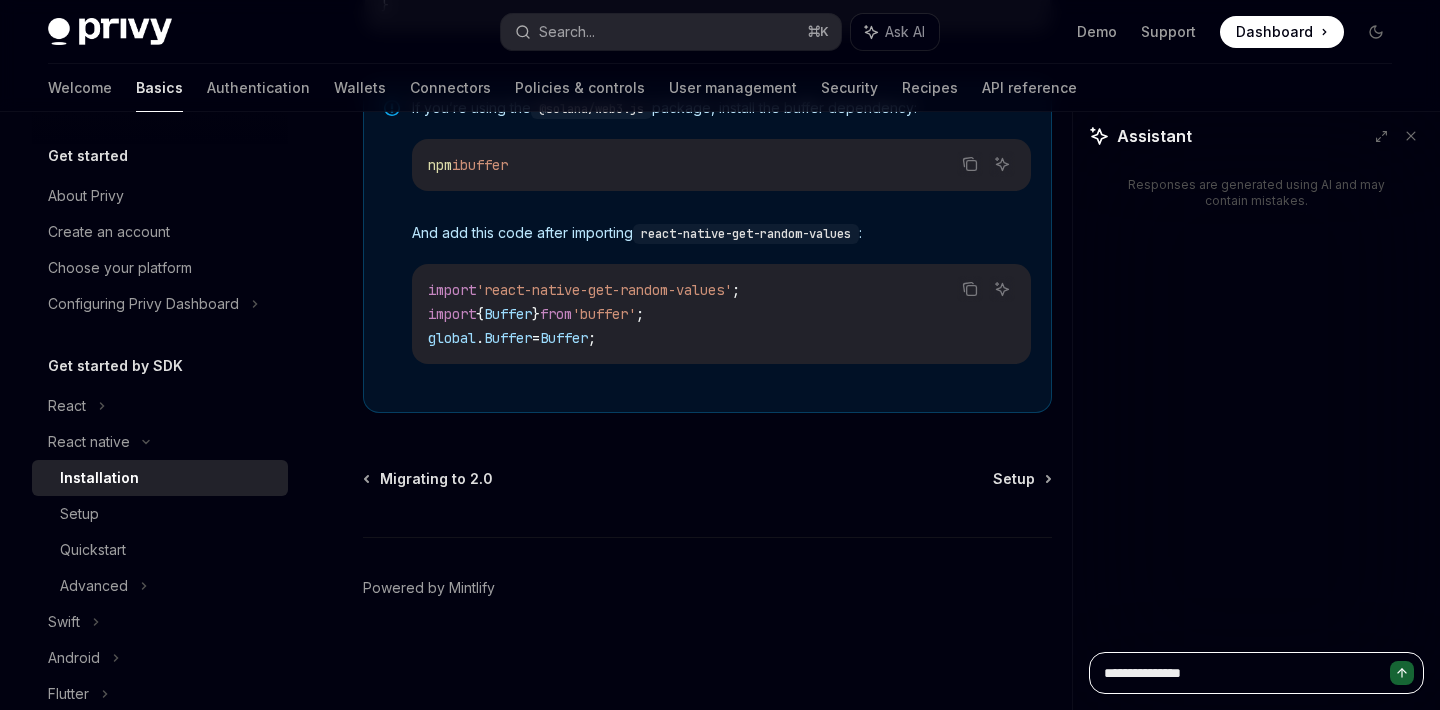 type on "**********" 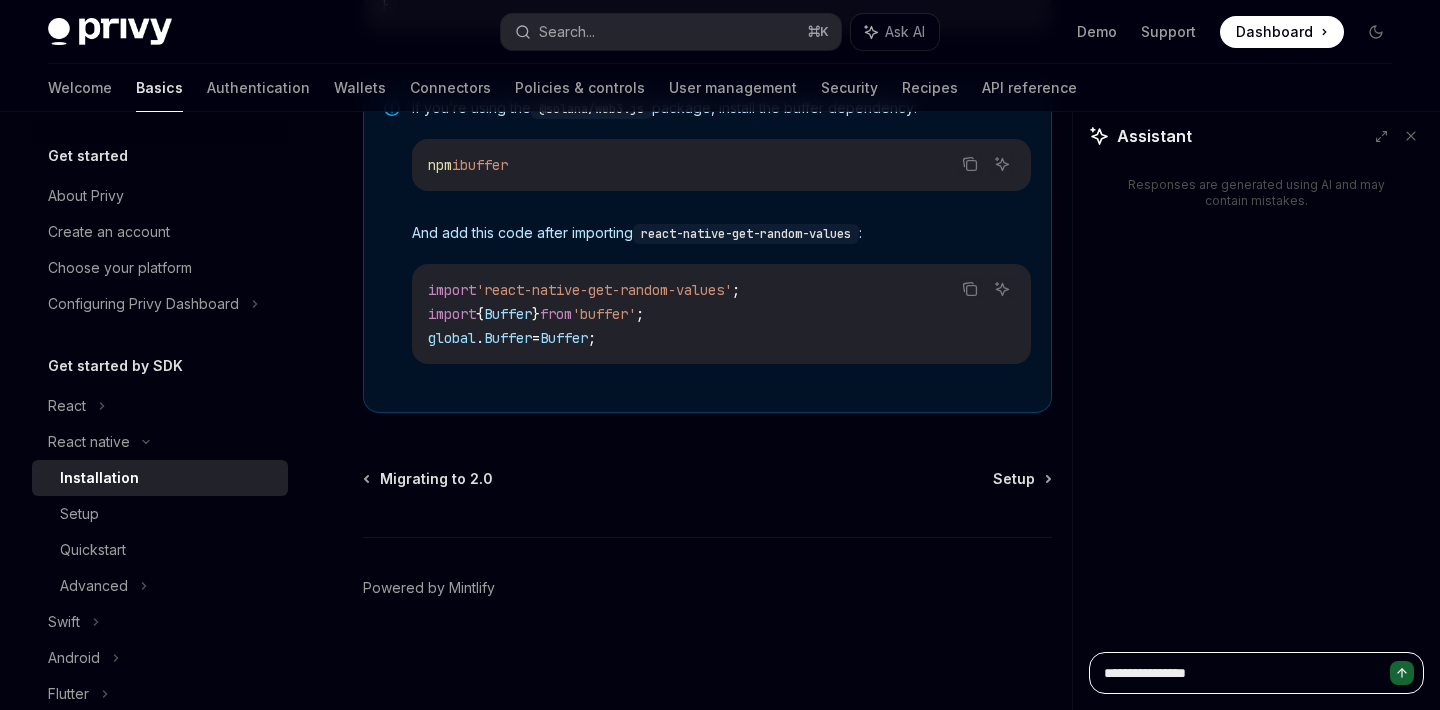 type on "**********" 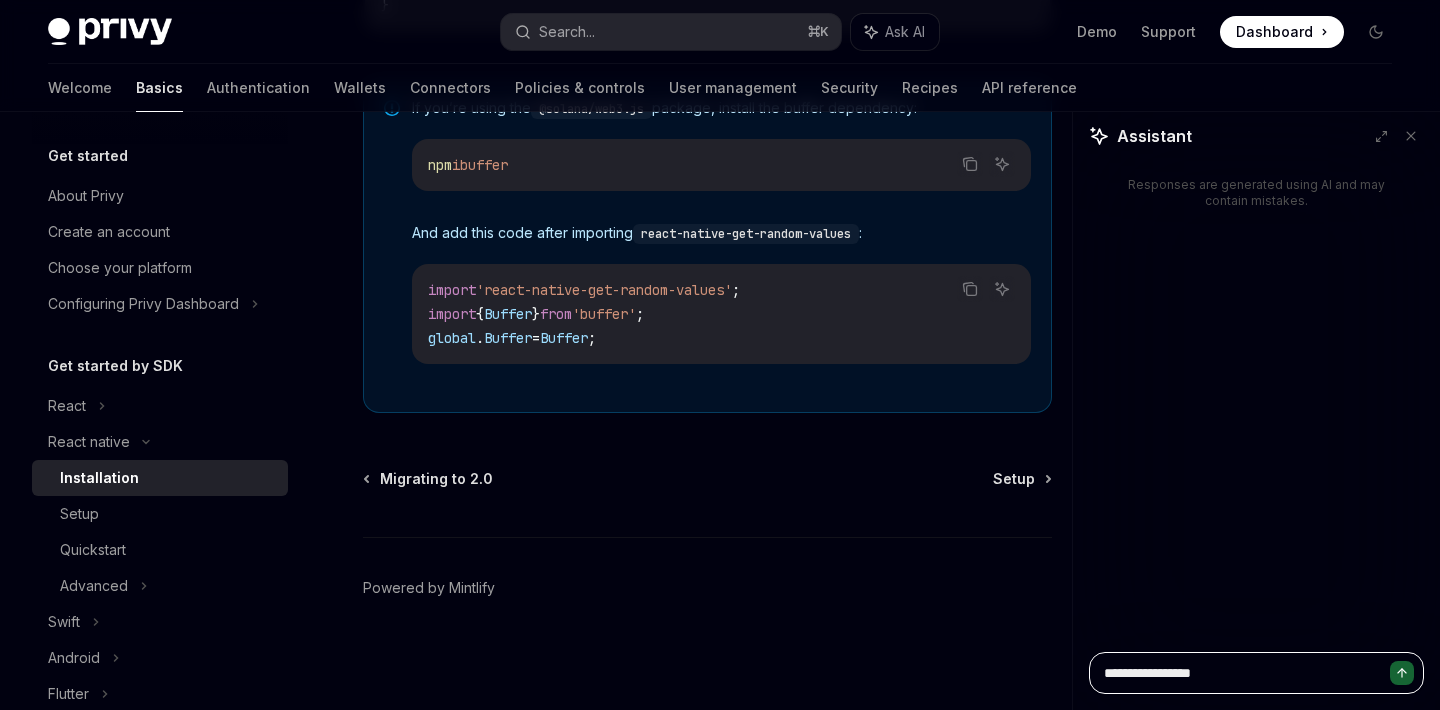 type on "**********" 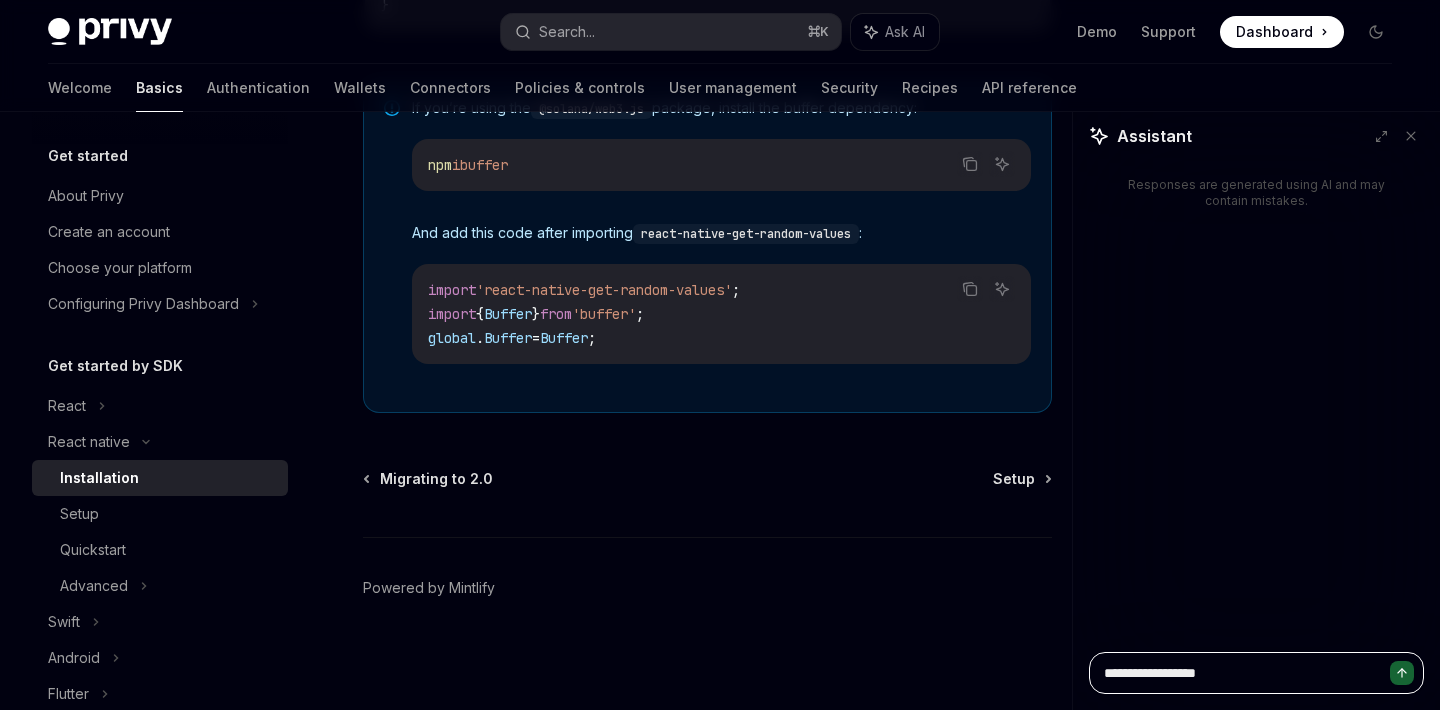 type on "**********" 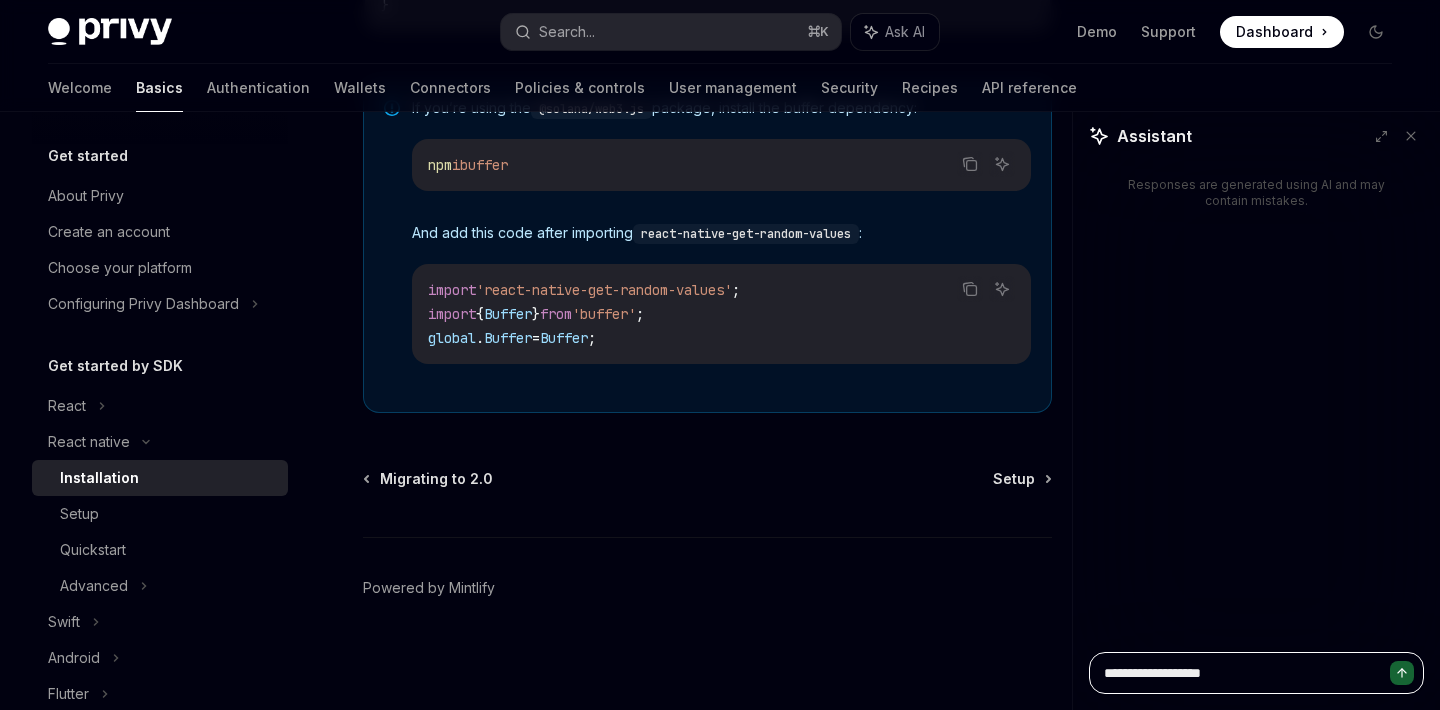 type on "**********" 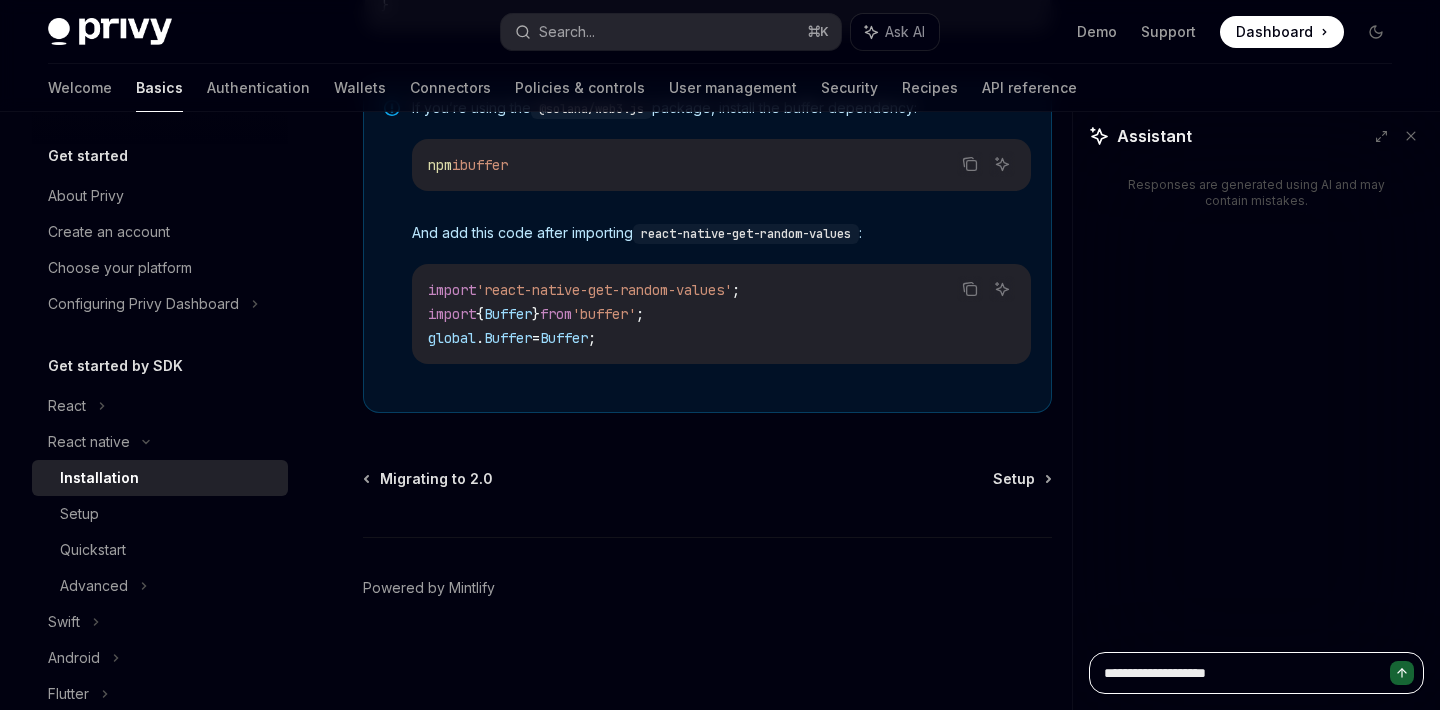 type on "**********" 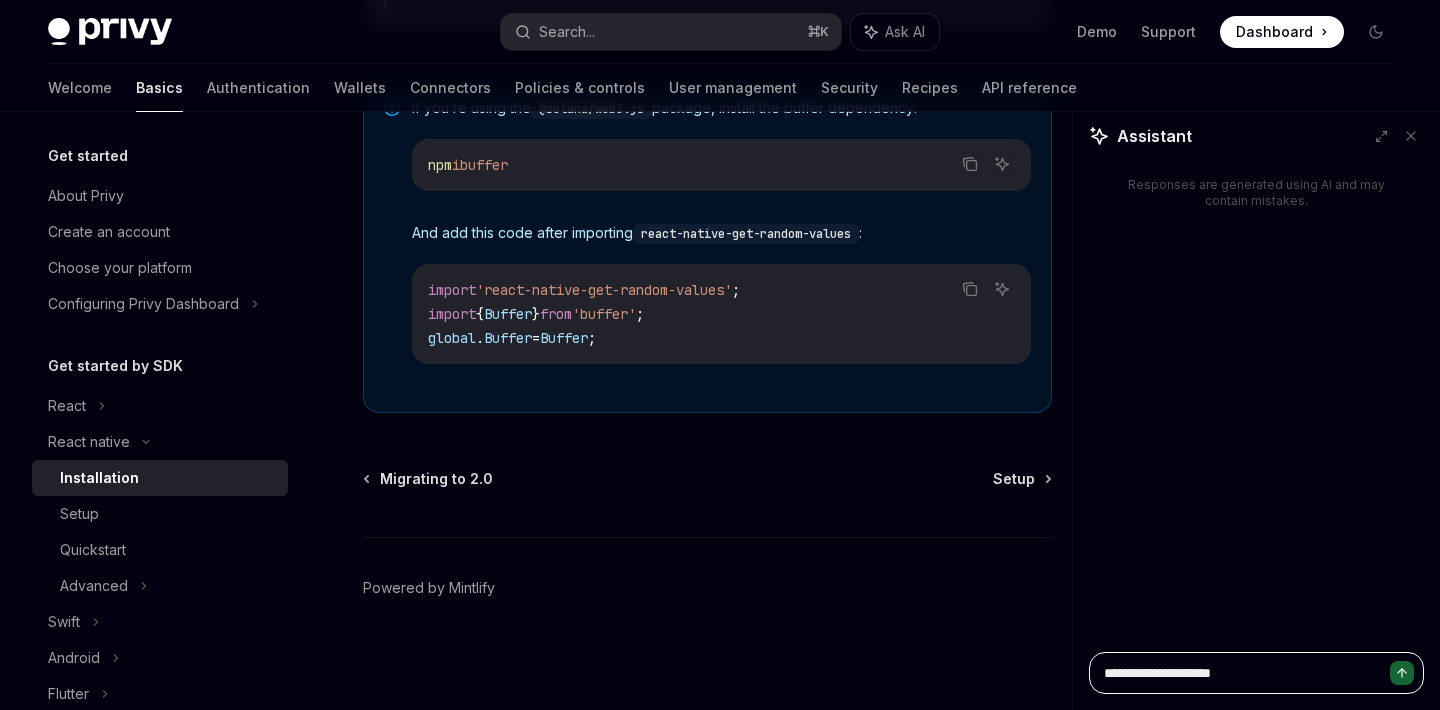 type on "*" 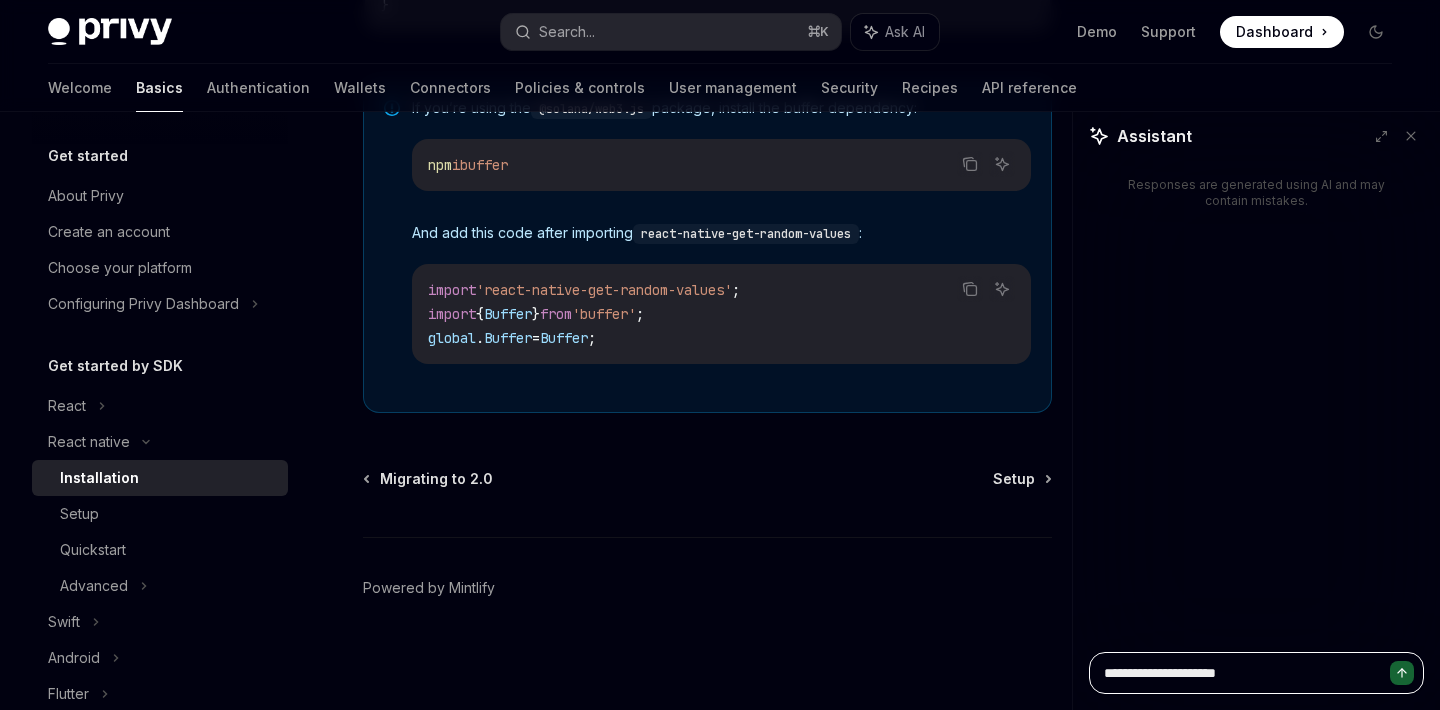 type on "**********" 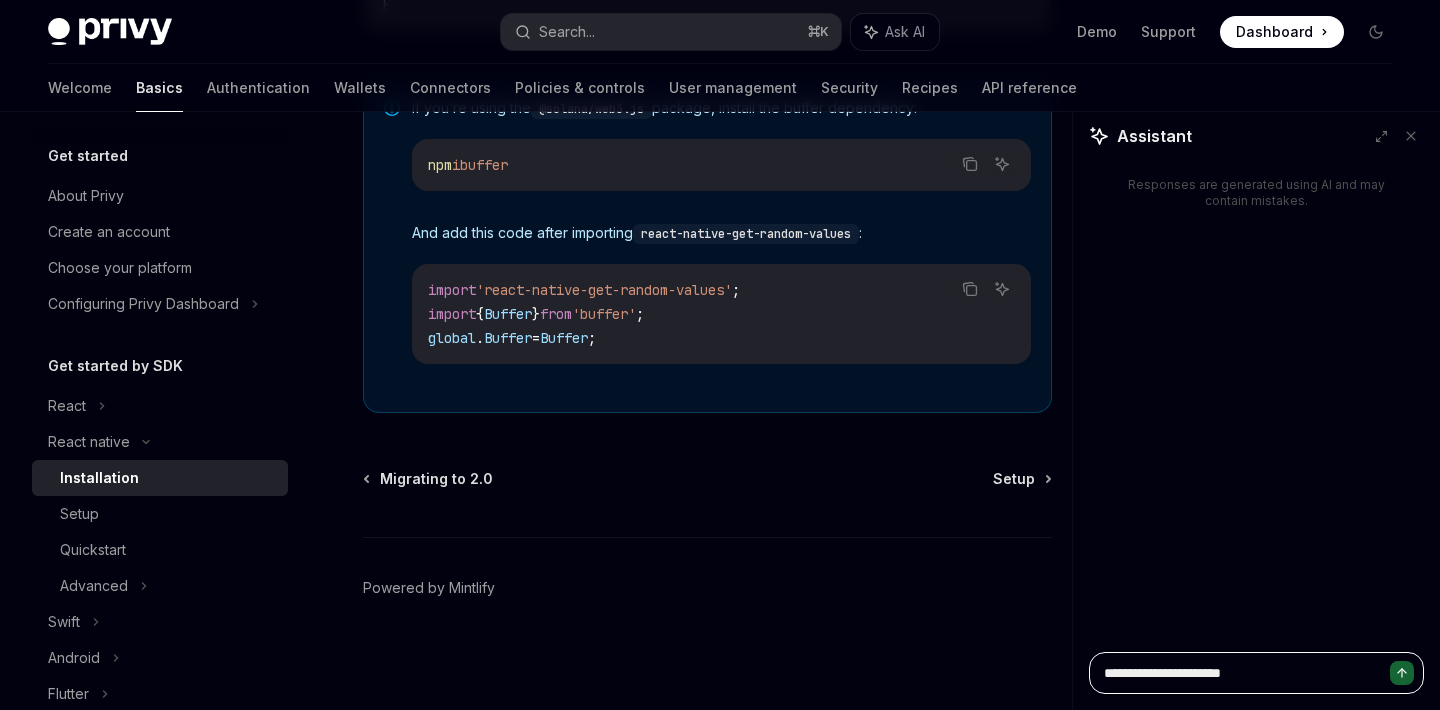 type on "**********" 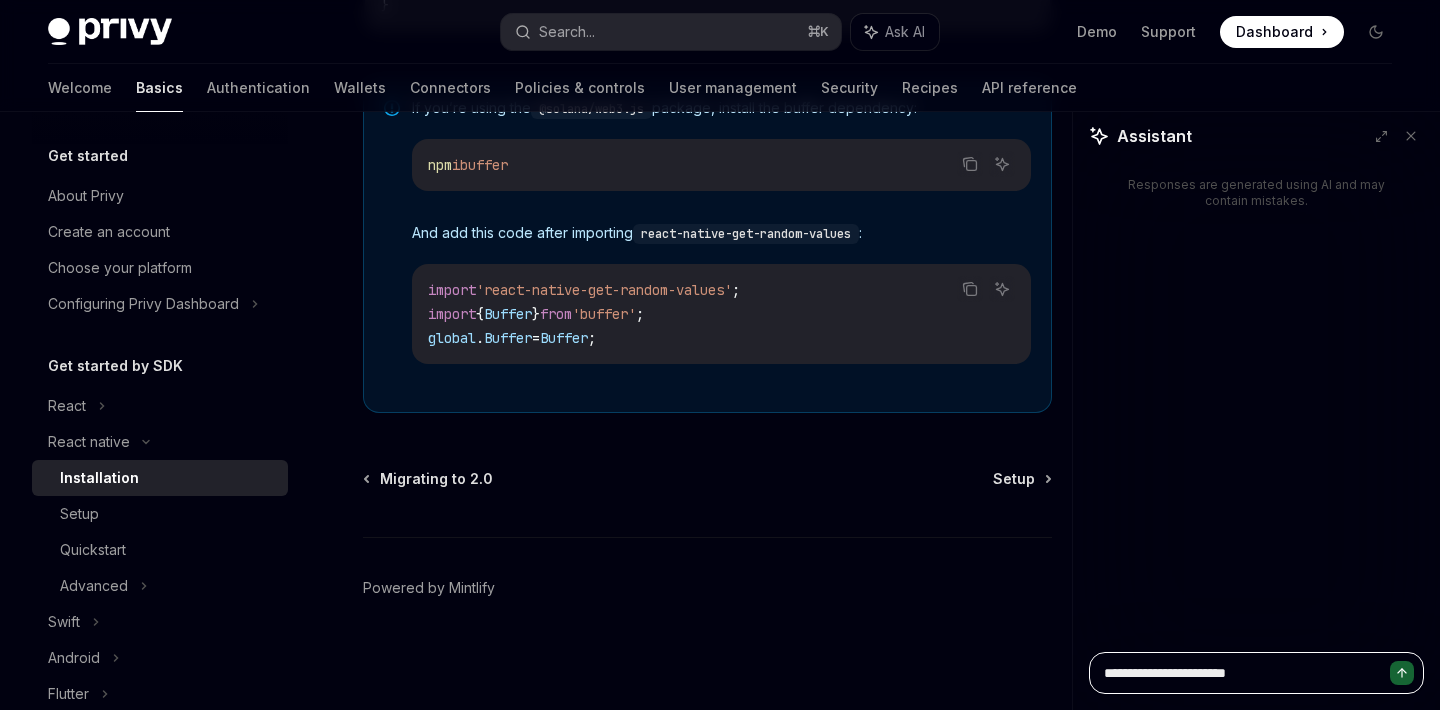 type on "**********" 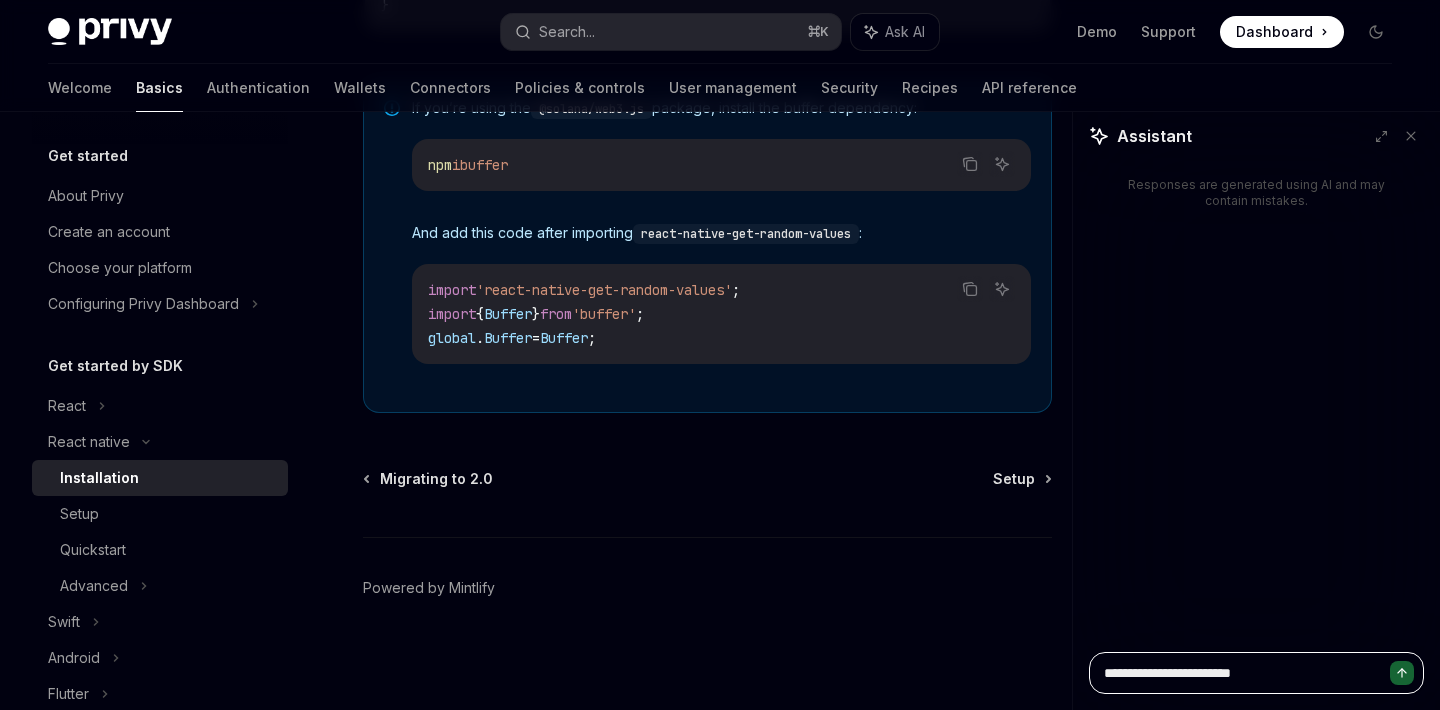 type on "**********" 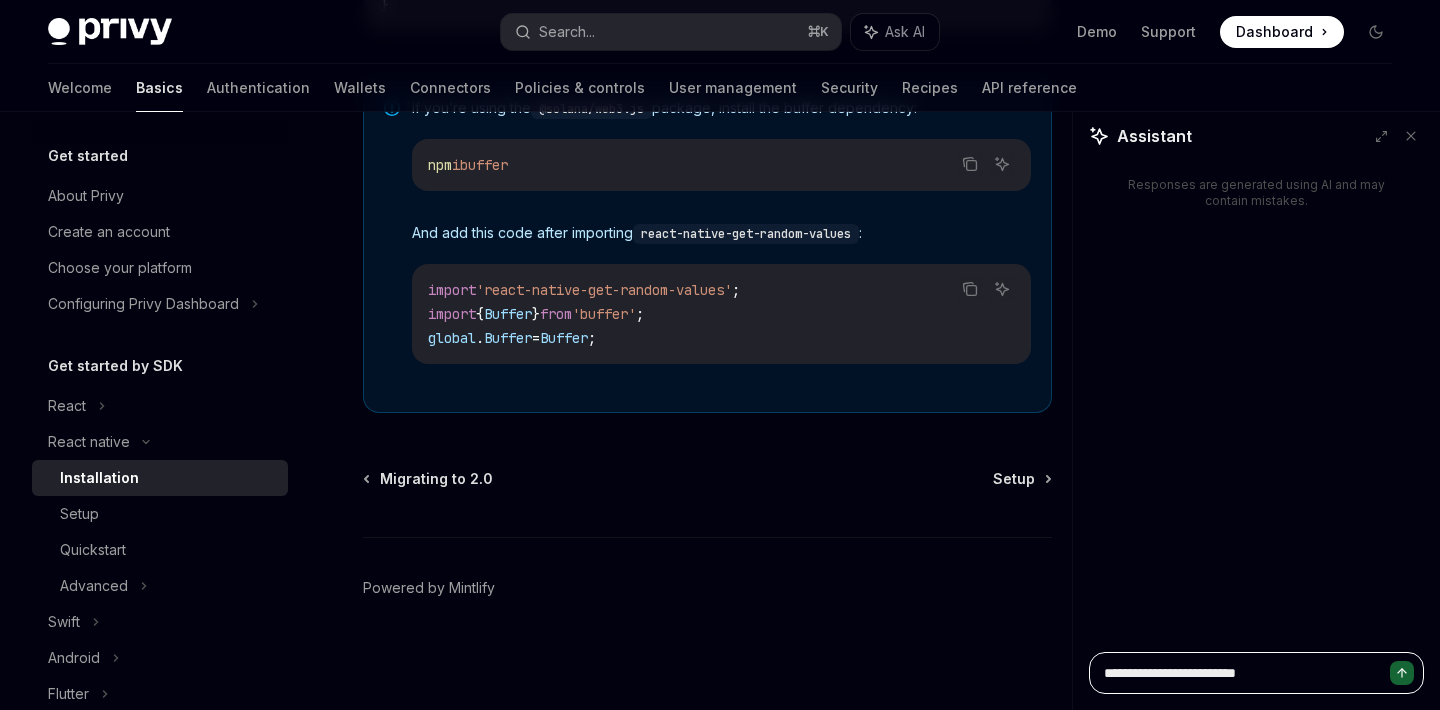 type on "**********" 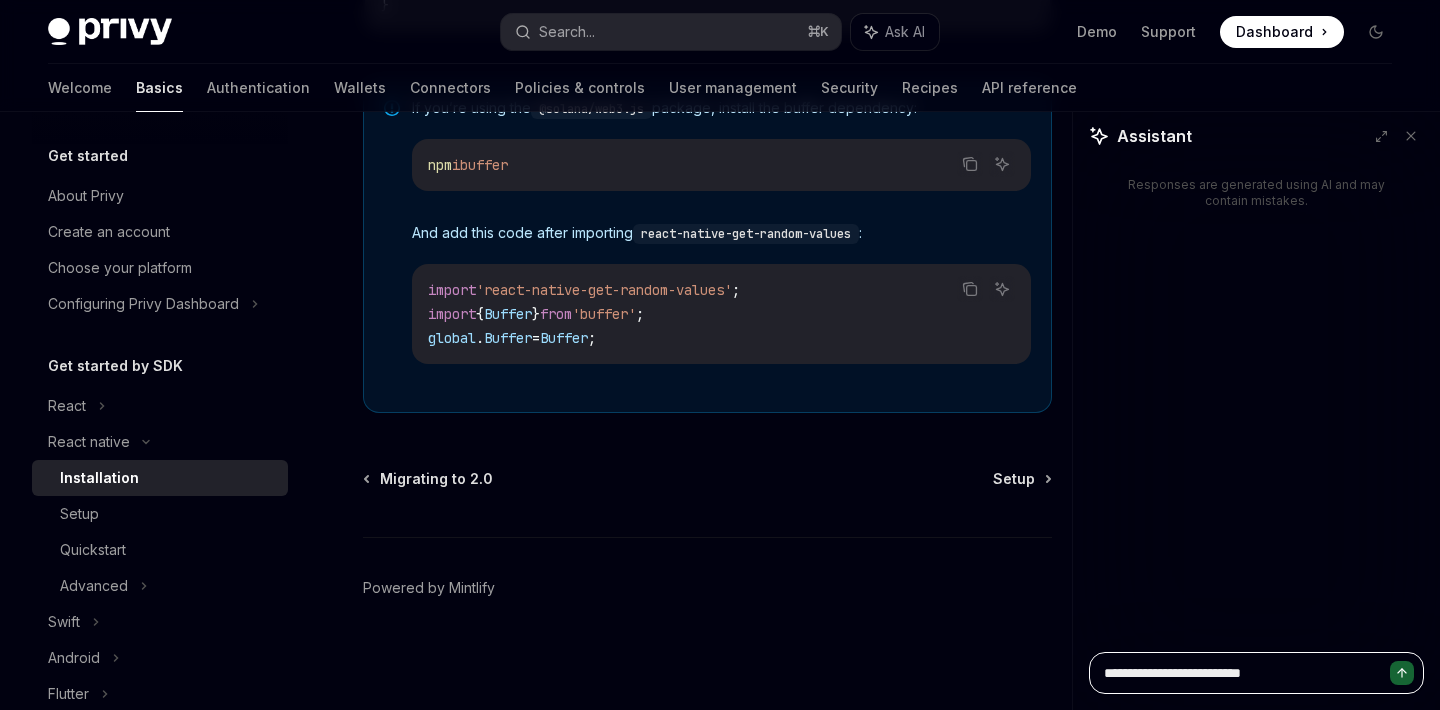 type on "**********" 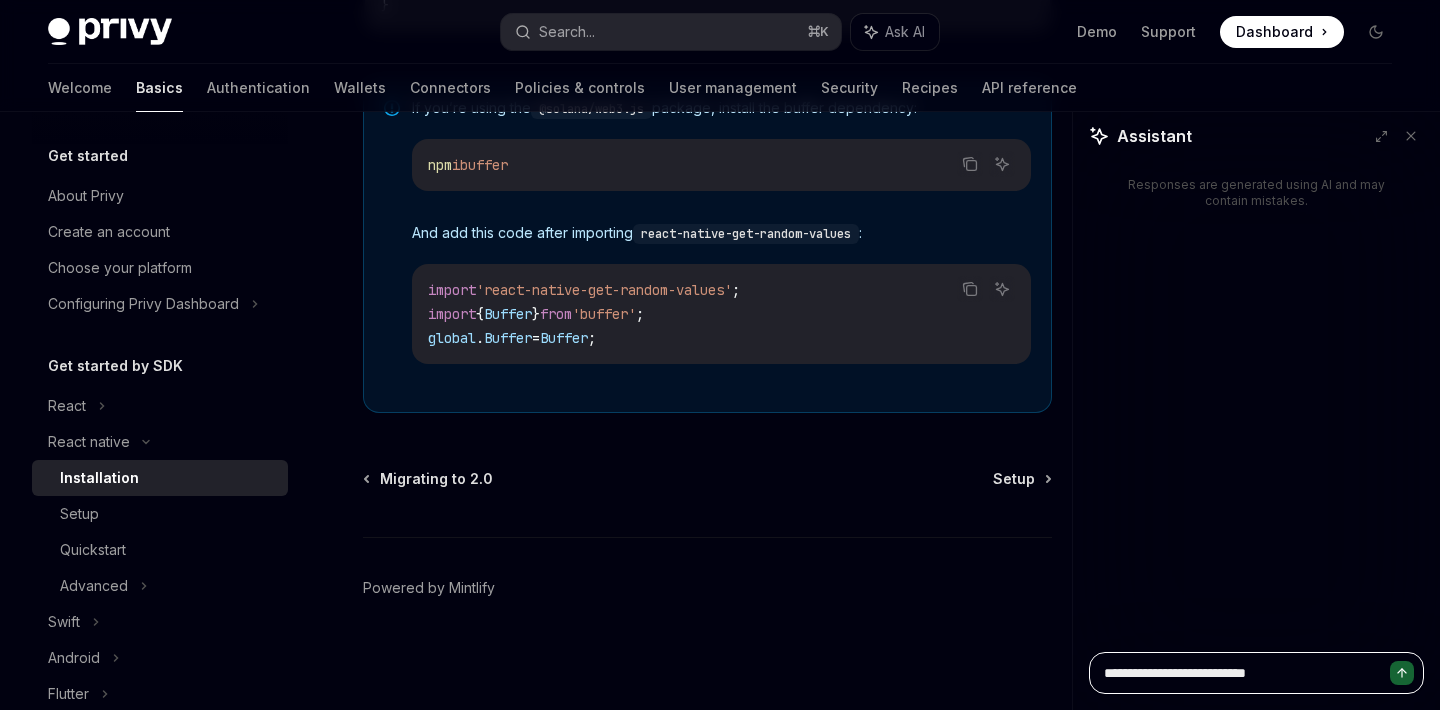 type on "**********" 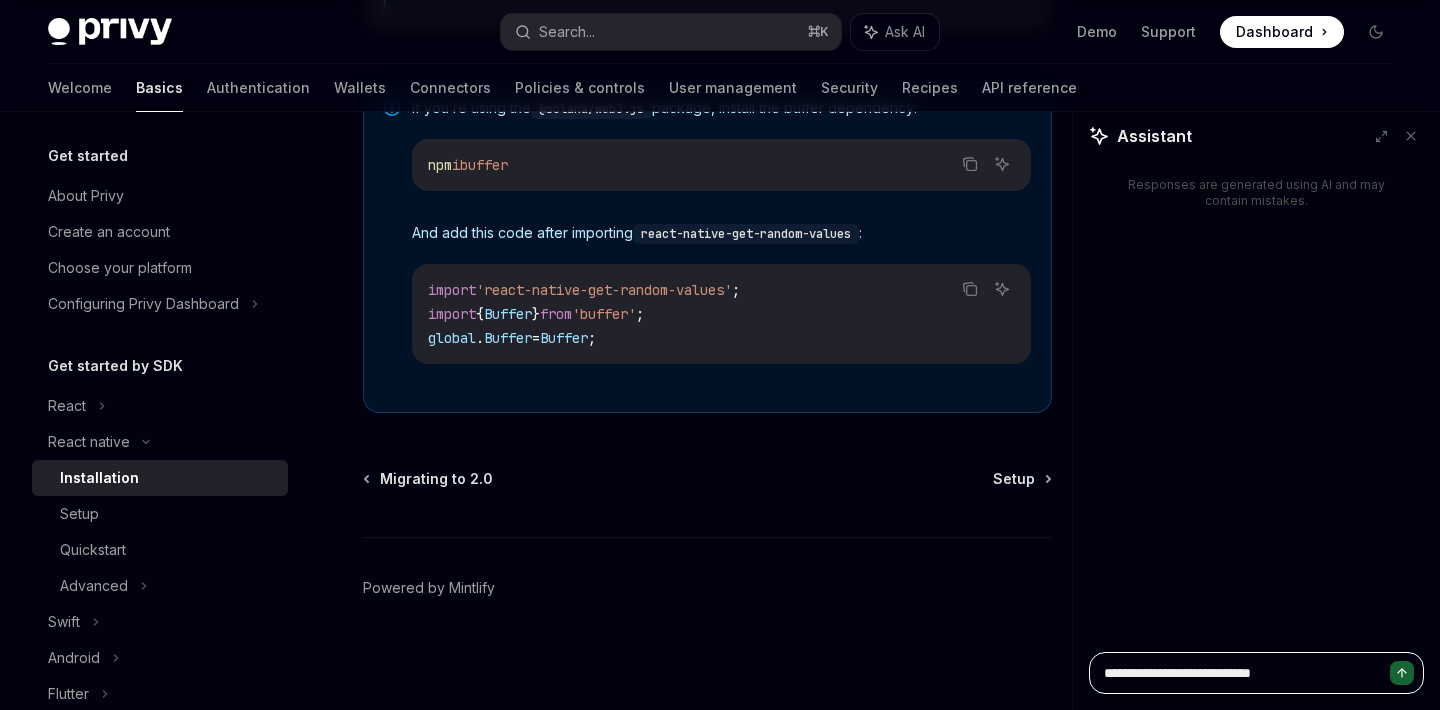 type on "**********" 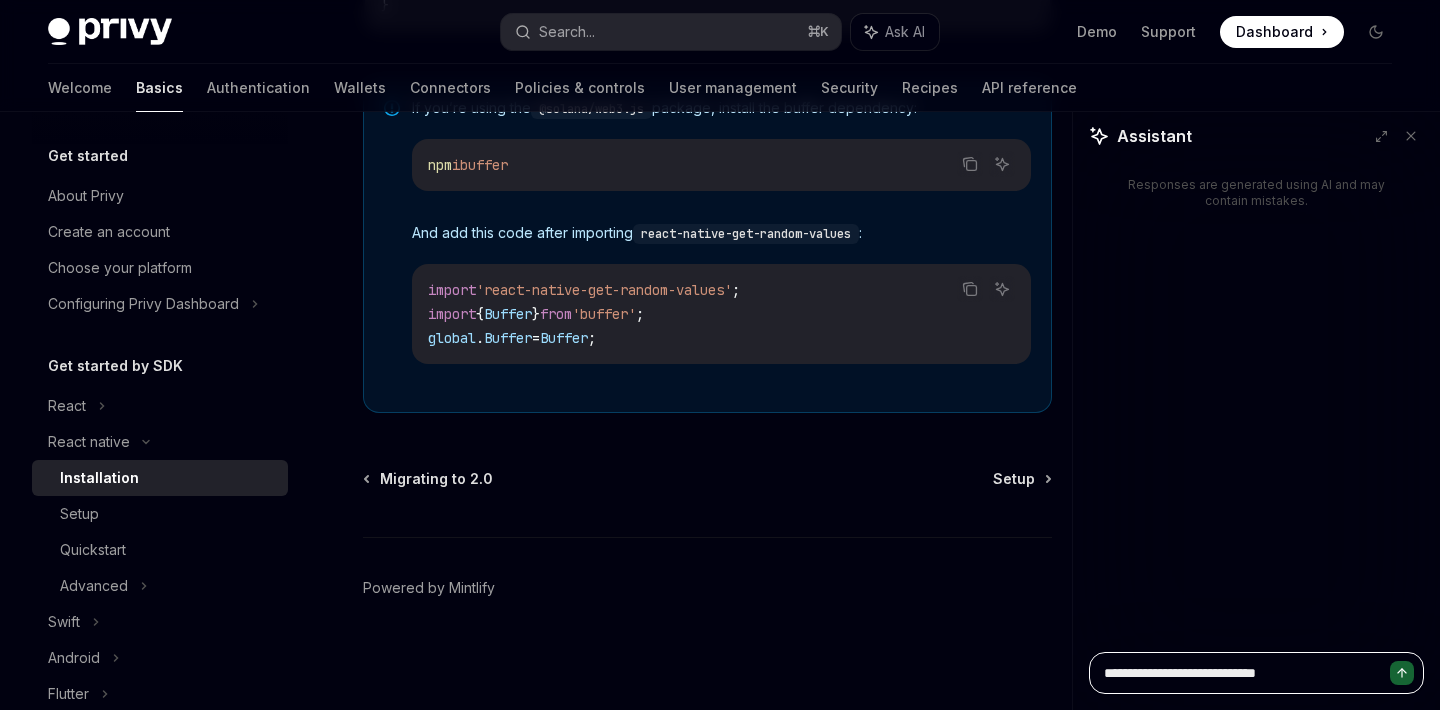 type on "**********" 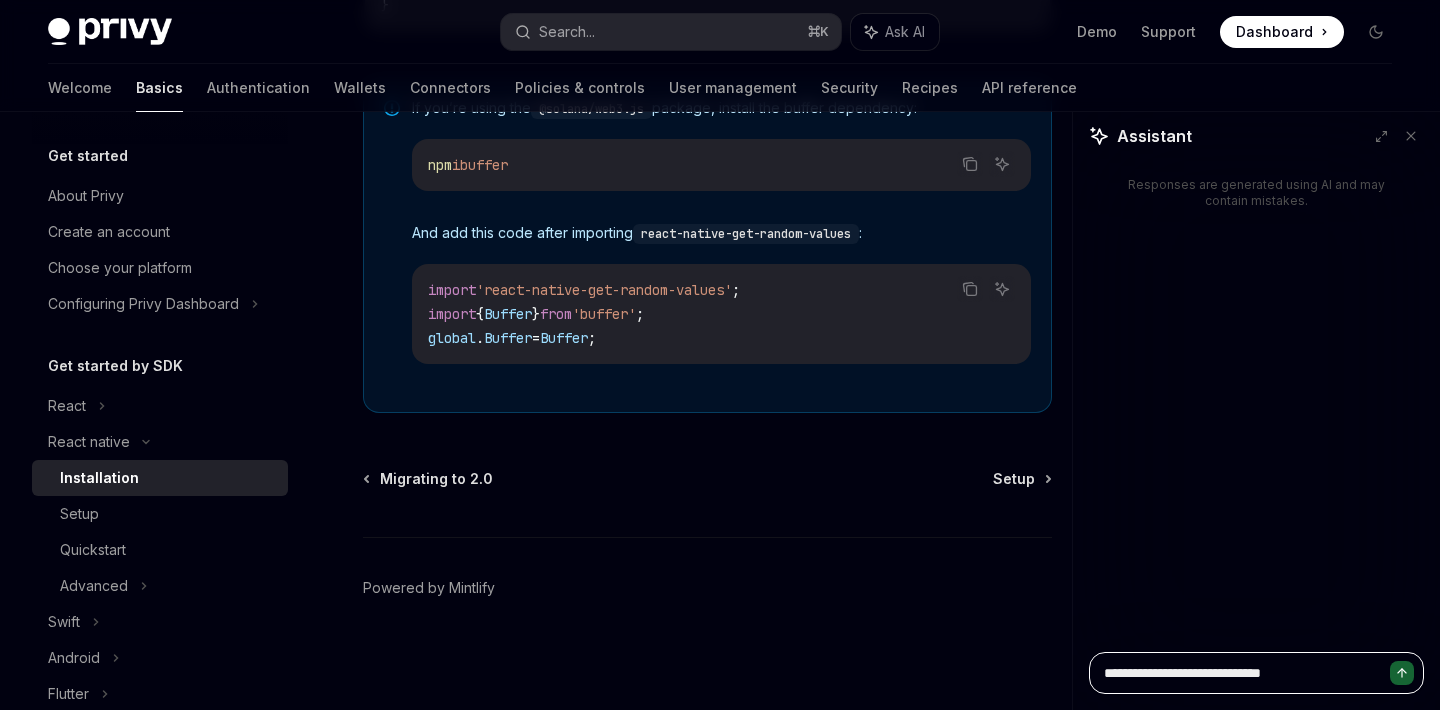 type on "**********" 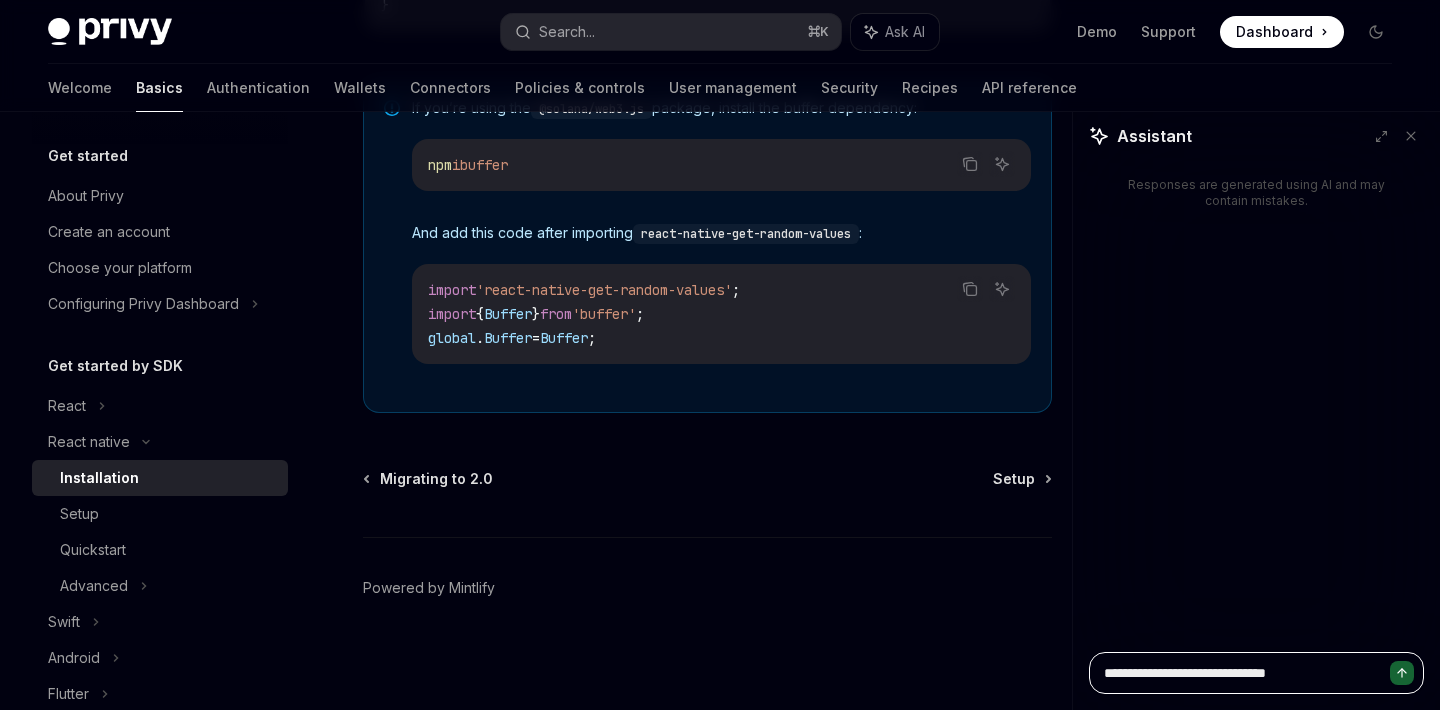 type on "**********" 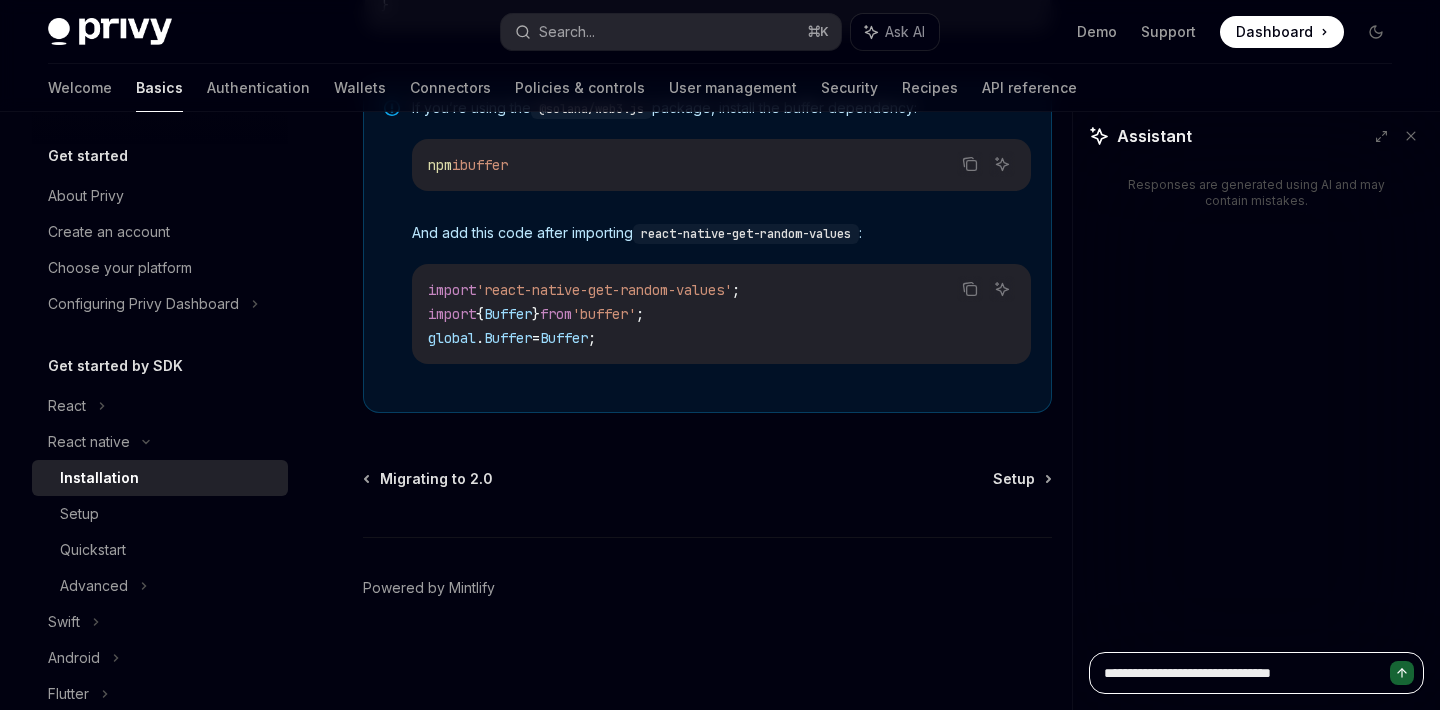 type on "**********" 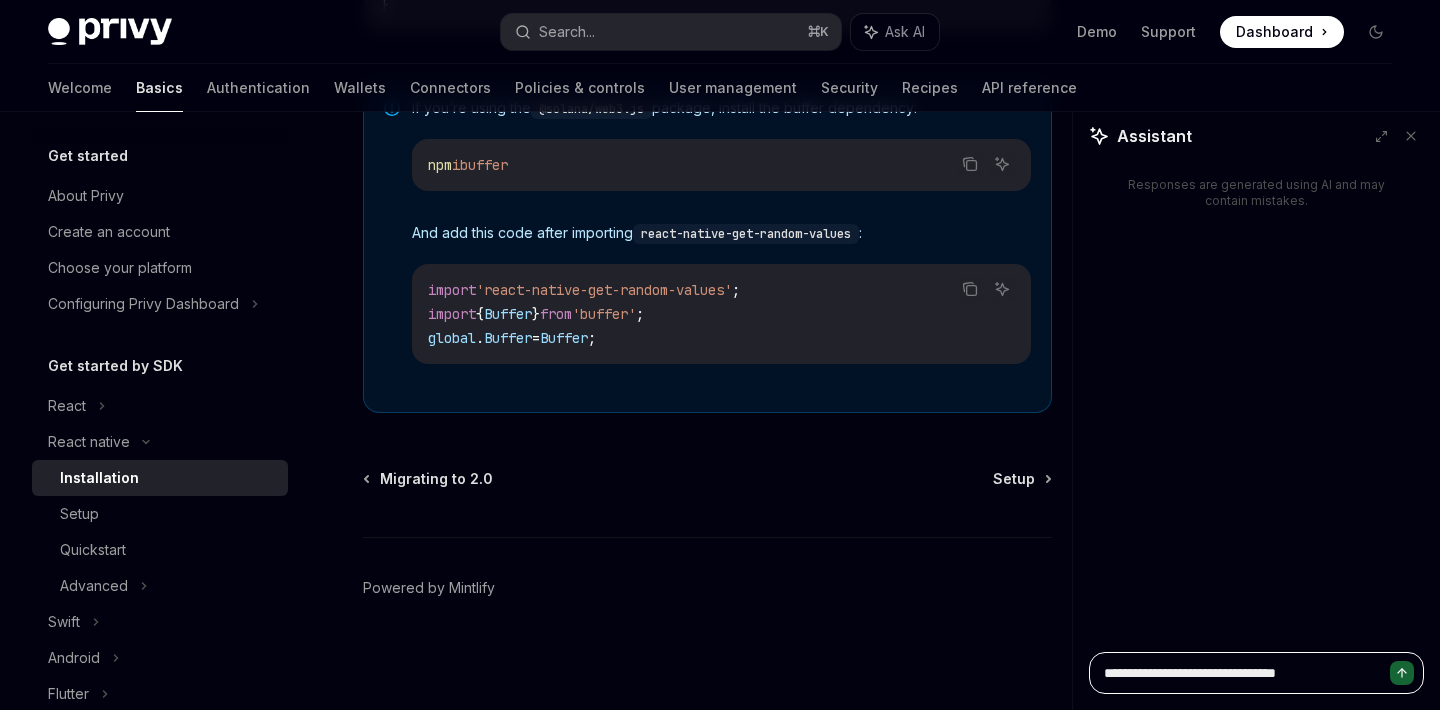 type on "*" 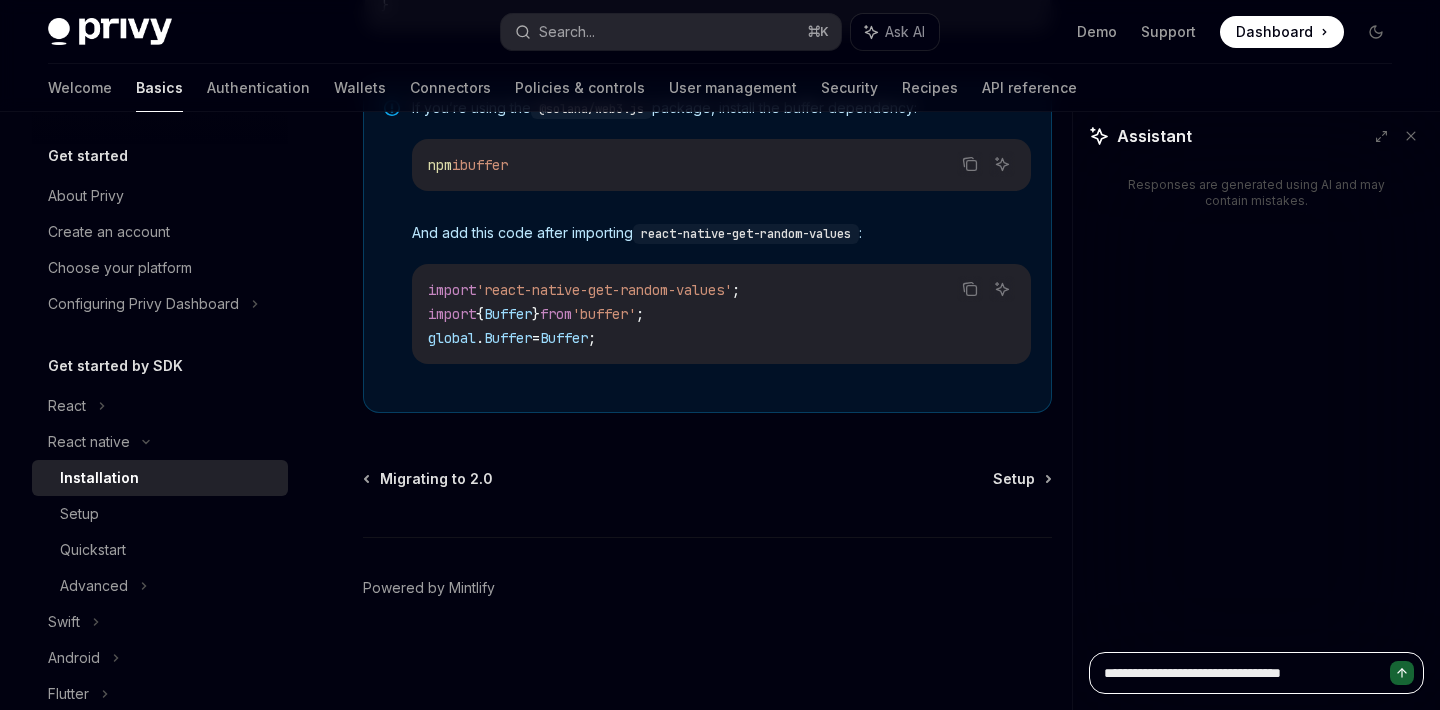 type on "**********" 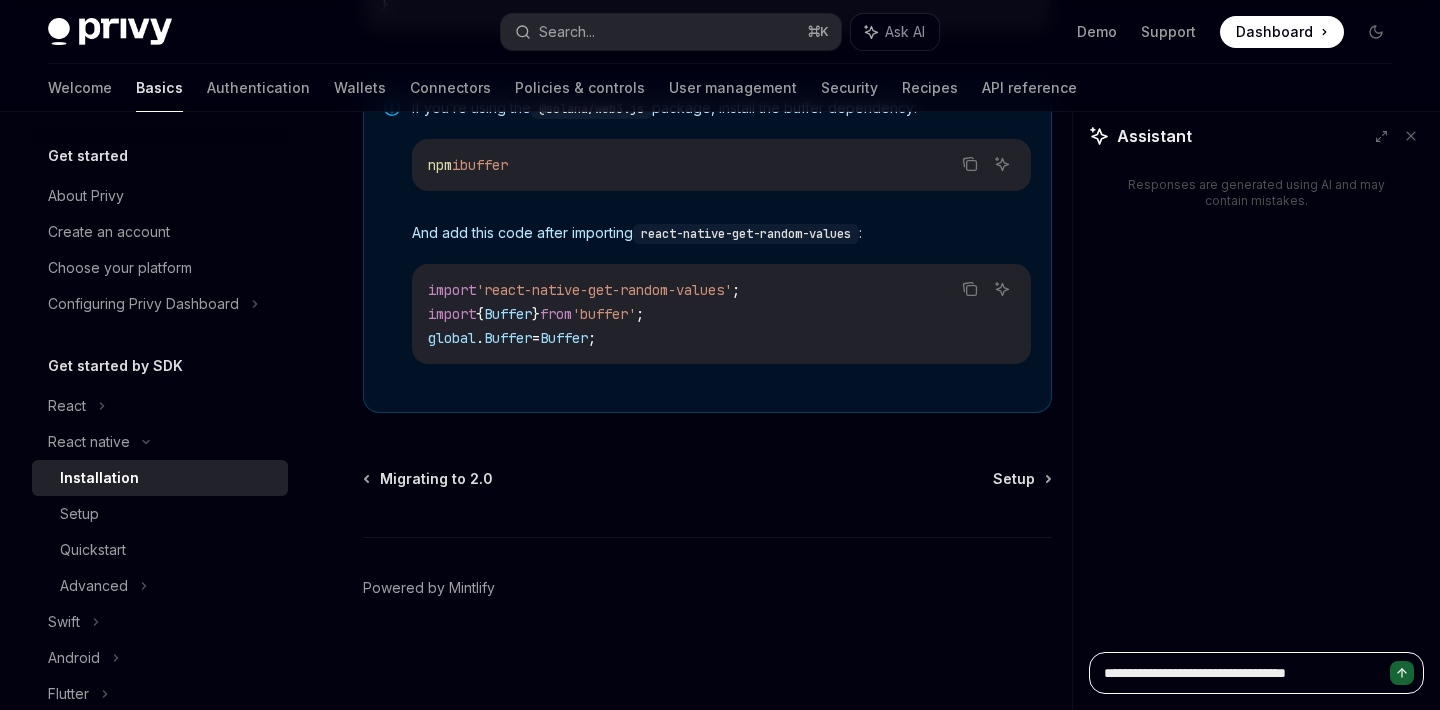 type on "**********" 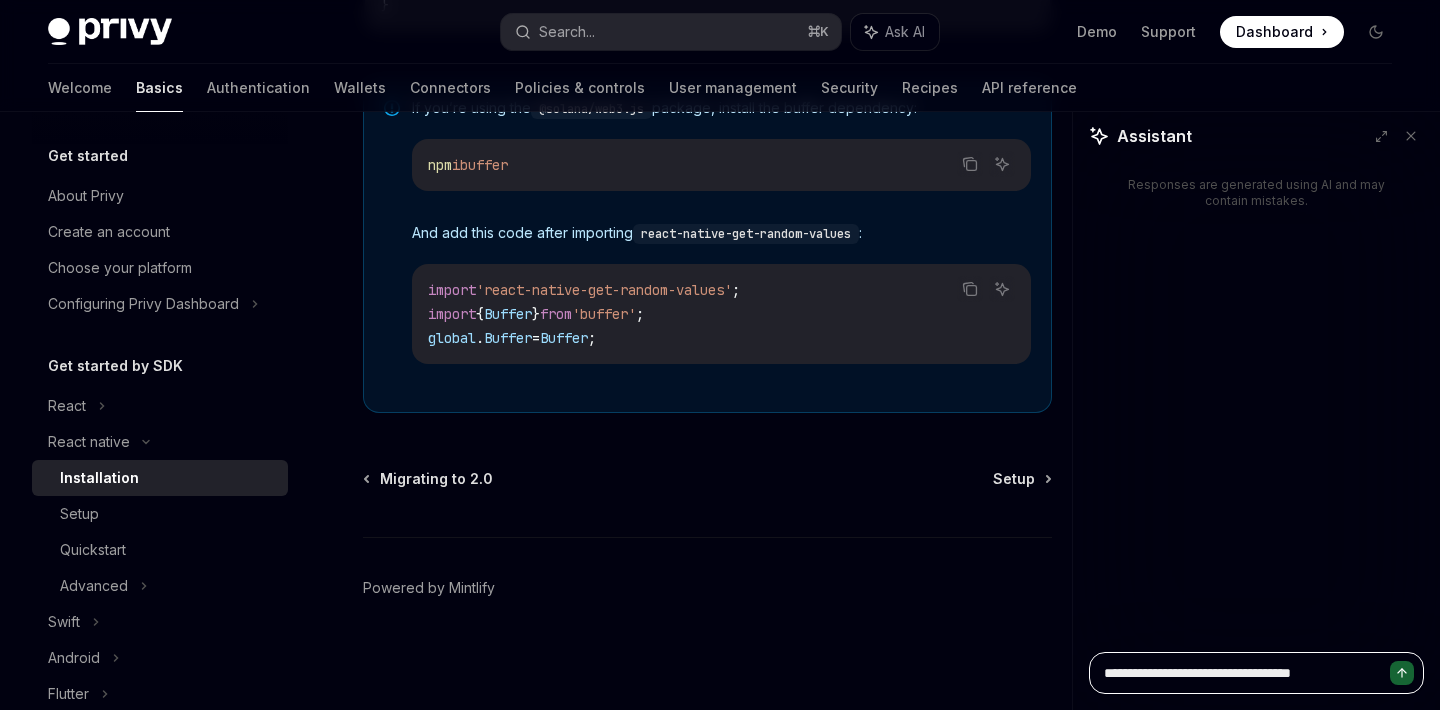 type on "**********" 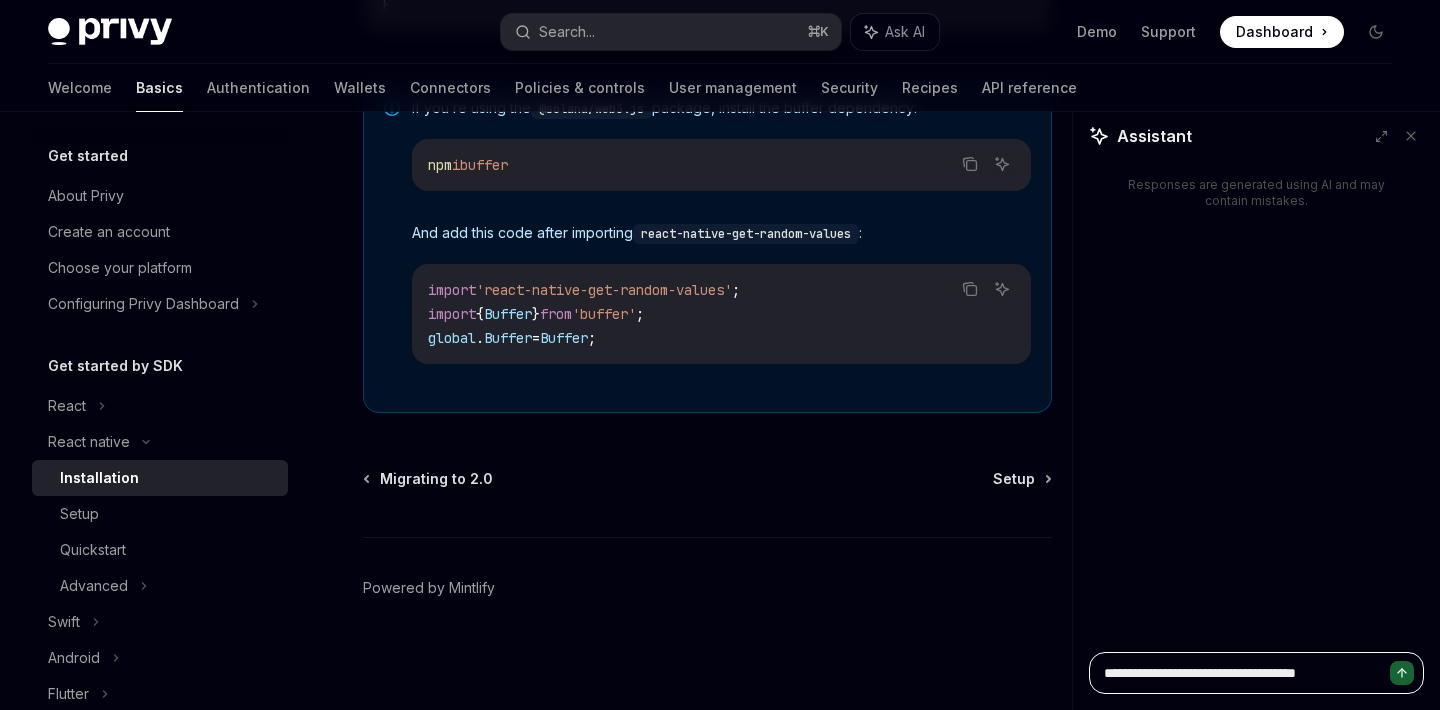 type on "**********" 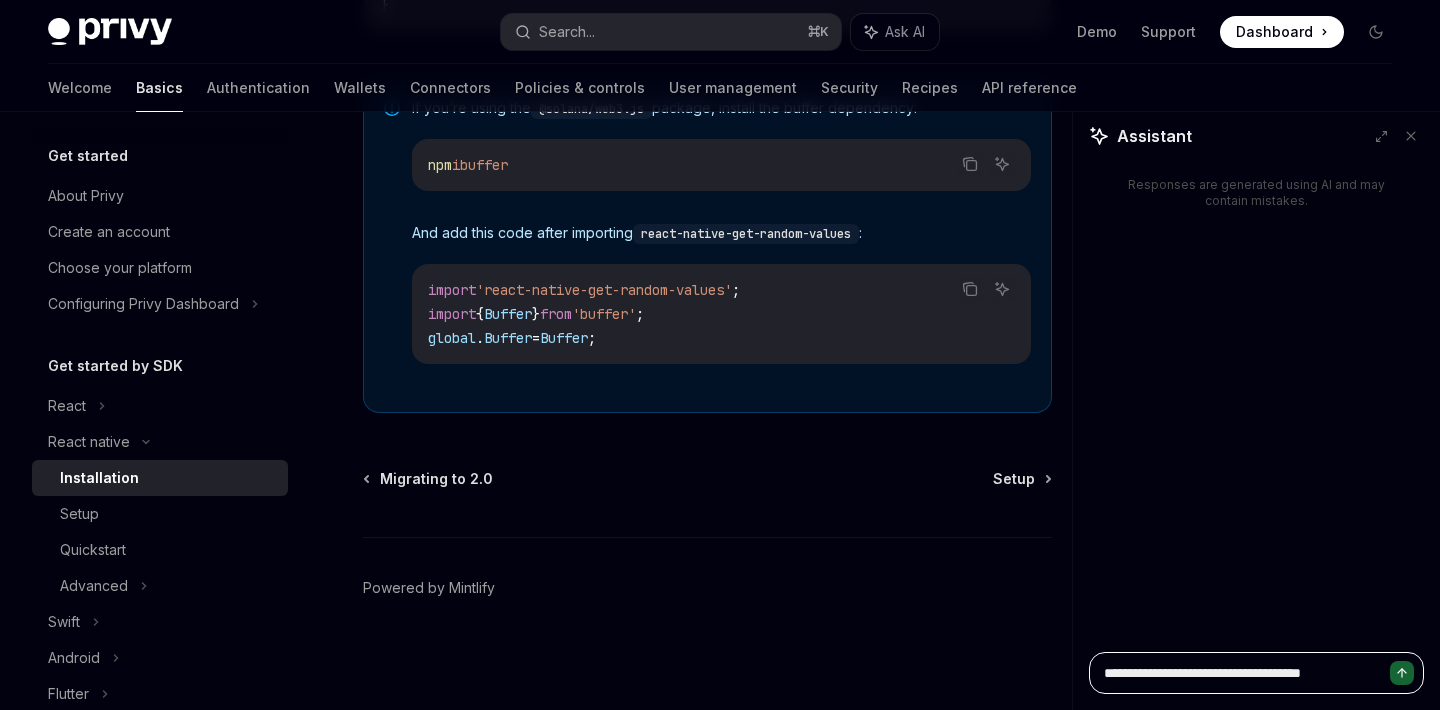 type on "**********" 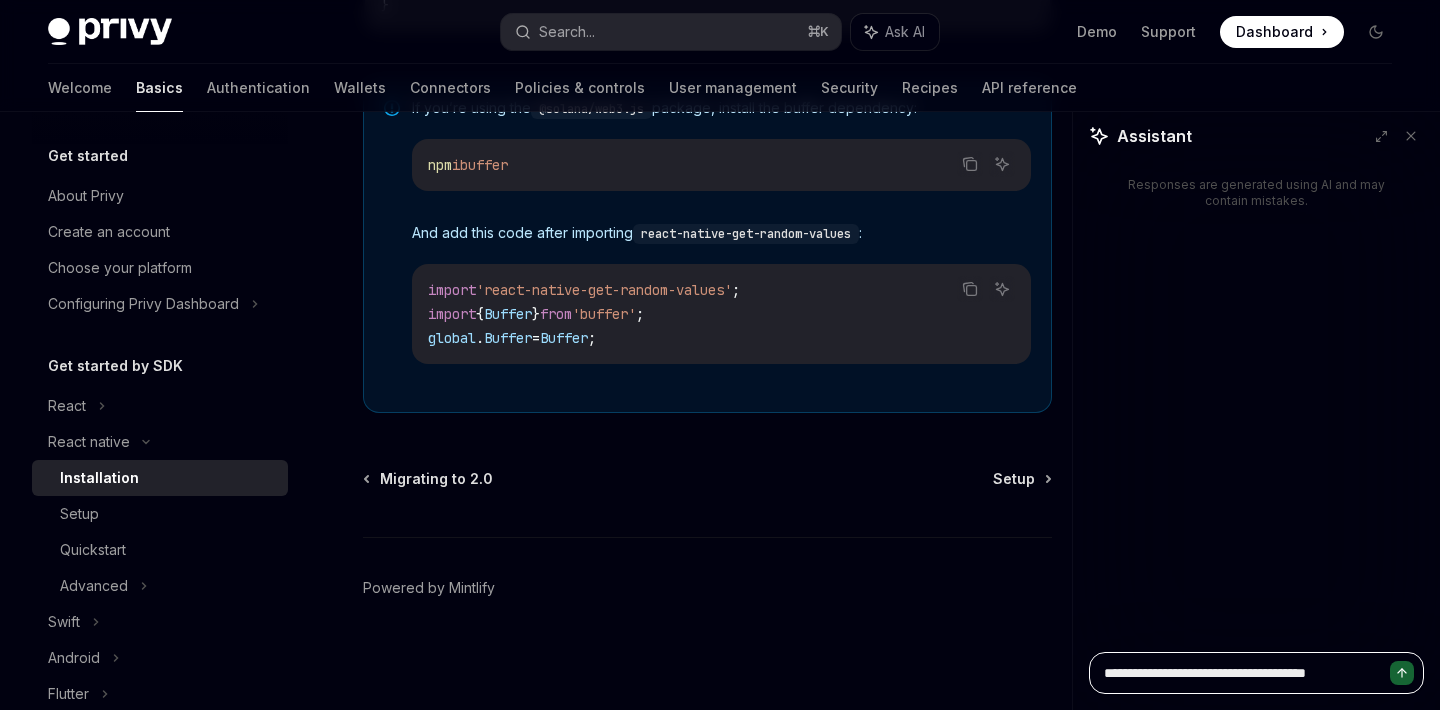 type on "**********" 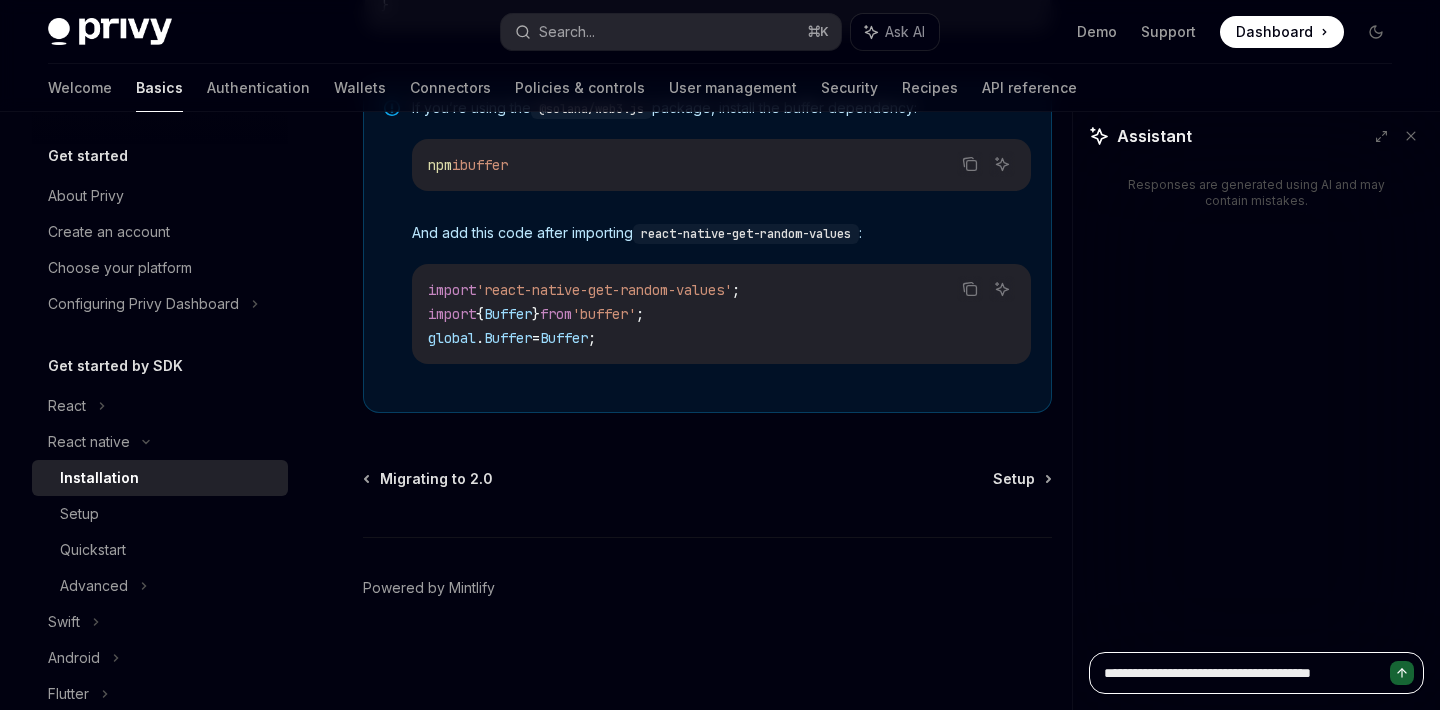 type on "**********" 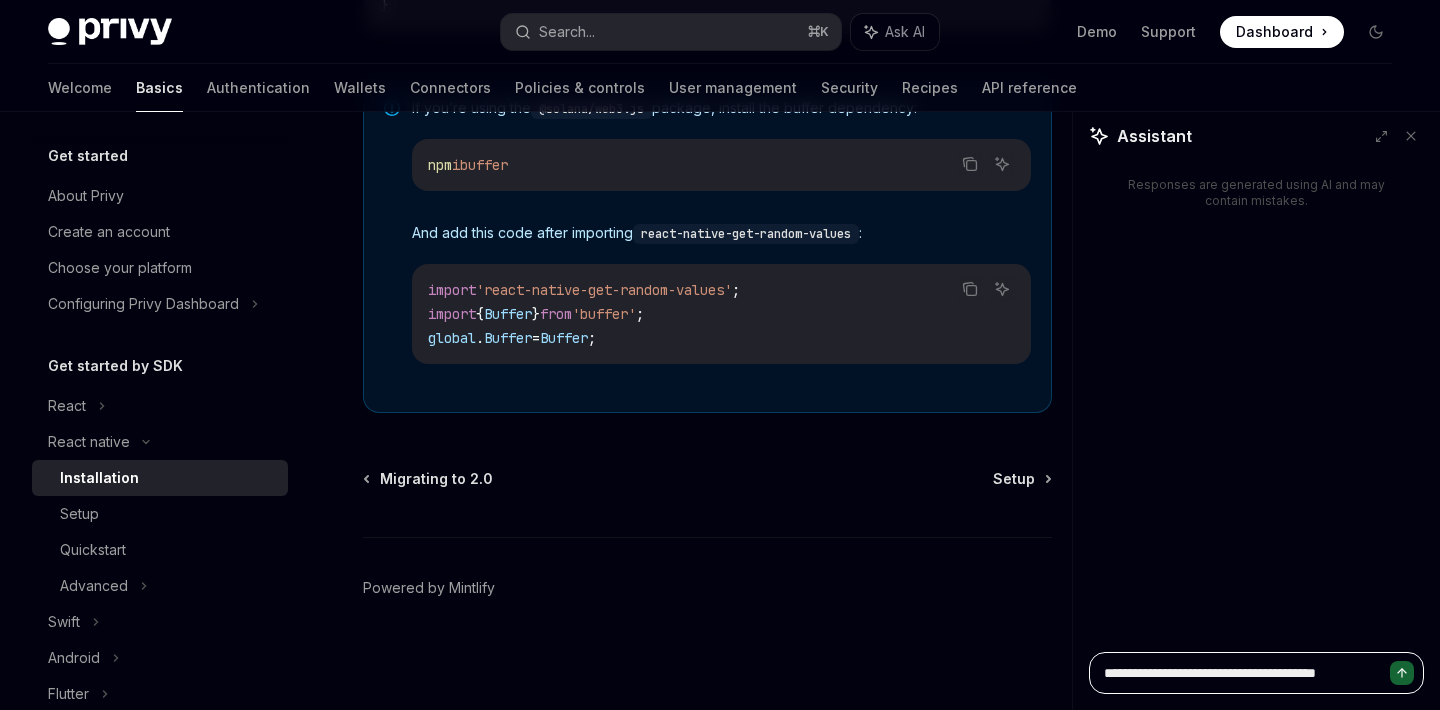 type on "**********" 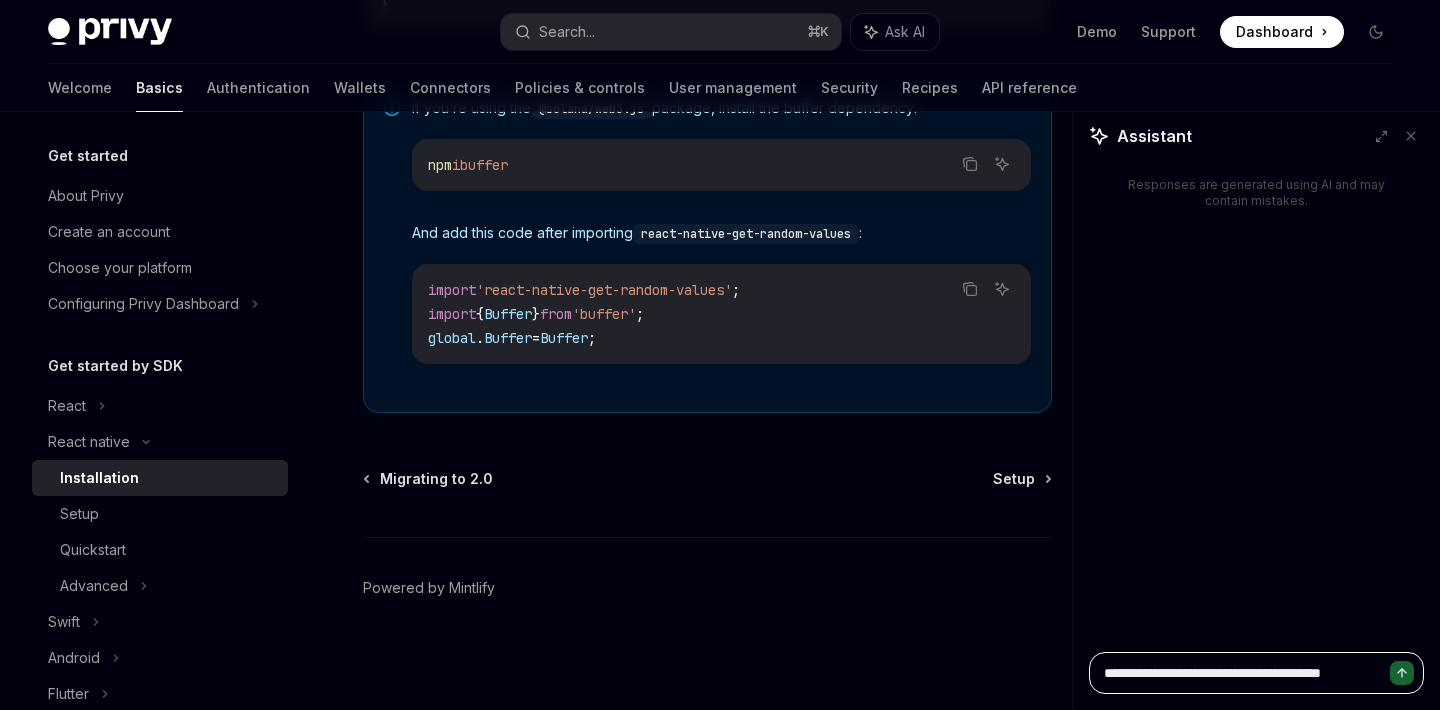 type on "**********" 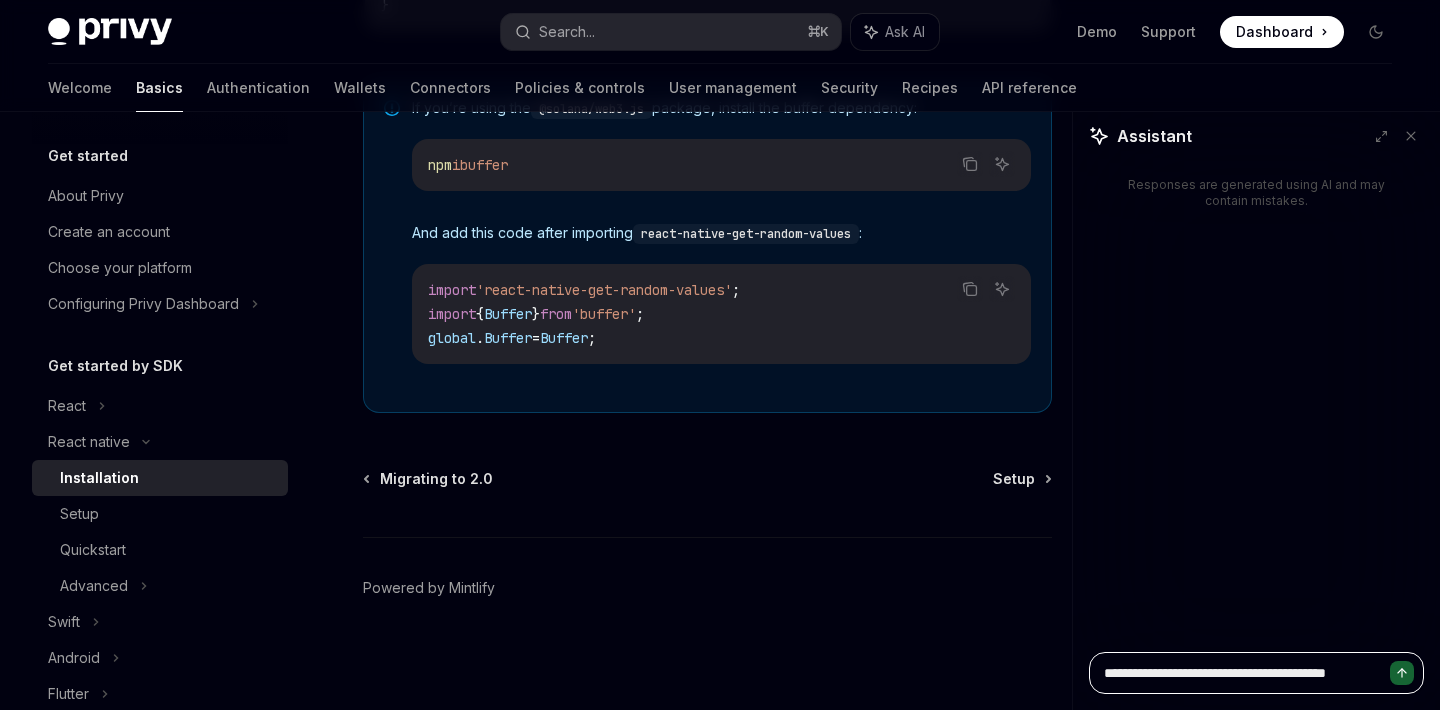 type on "**********" 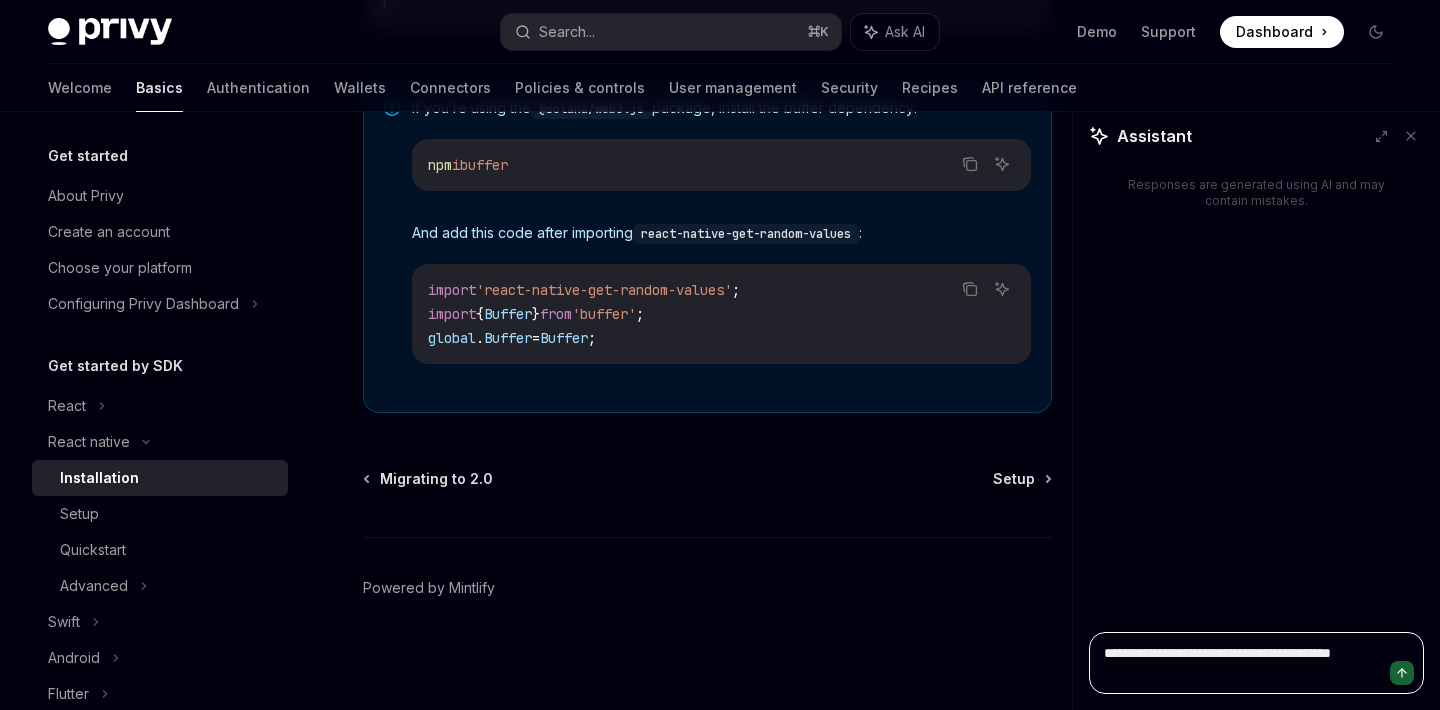type on "**********" 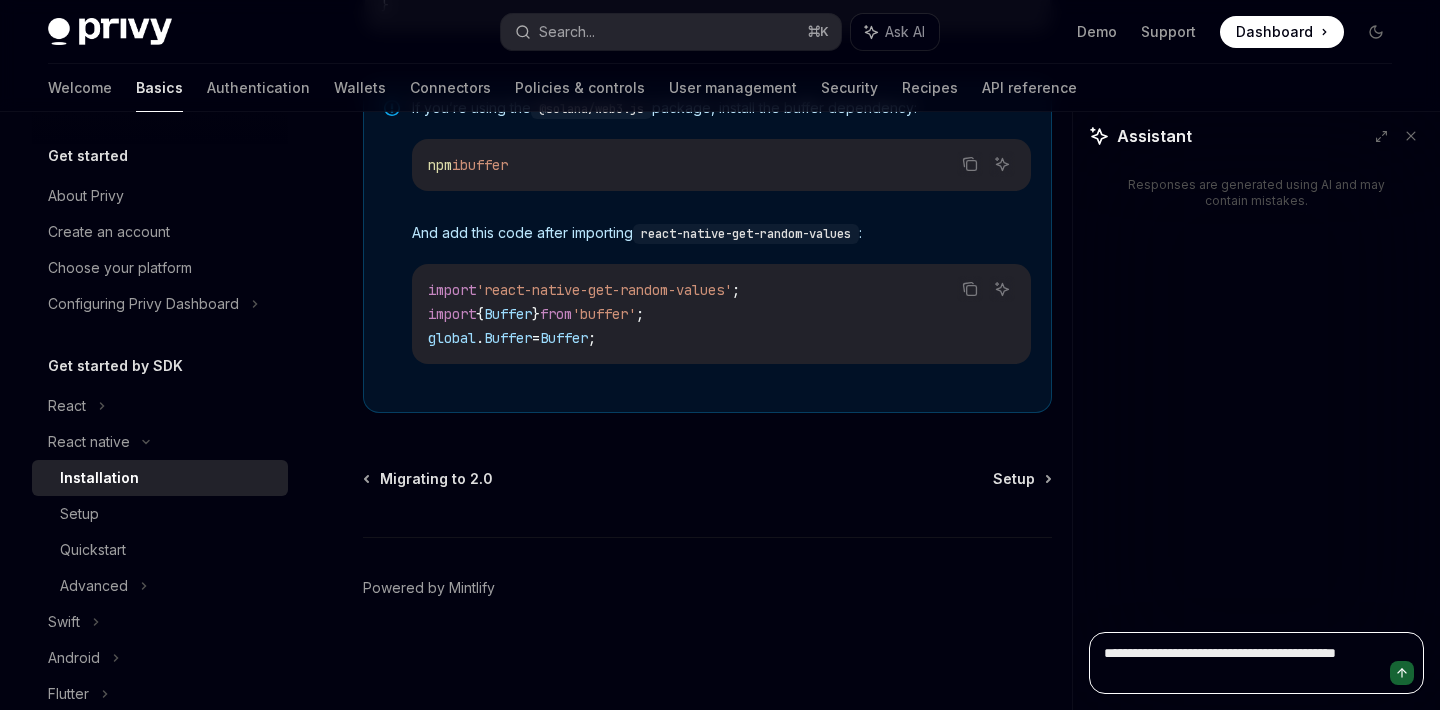 type on "**********" 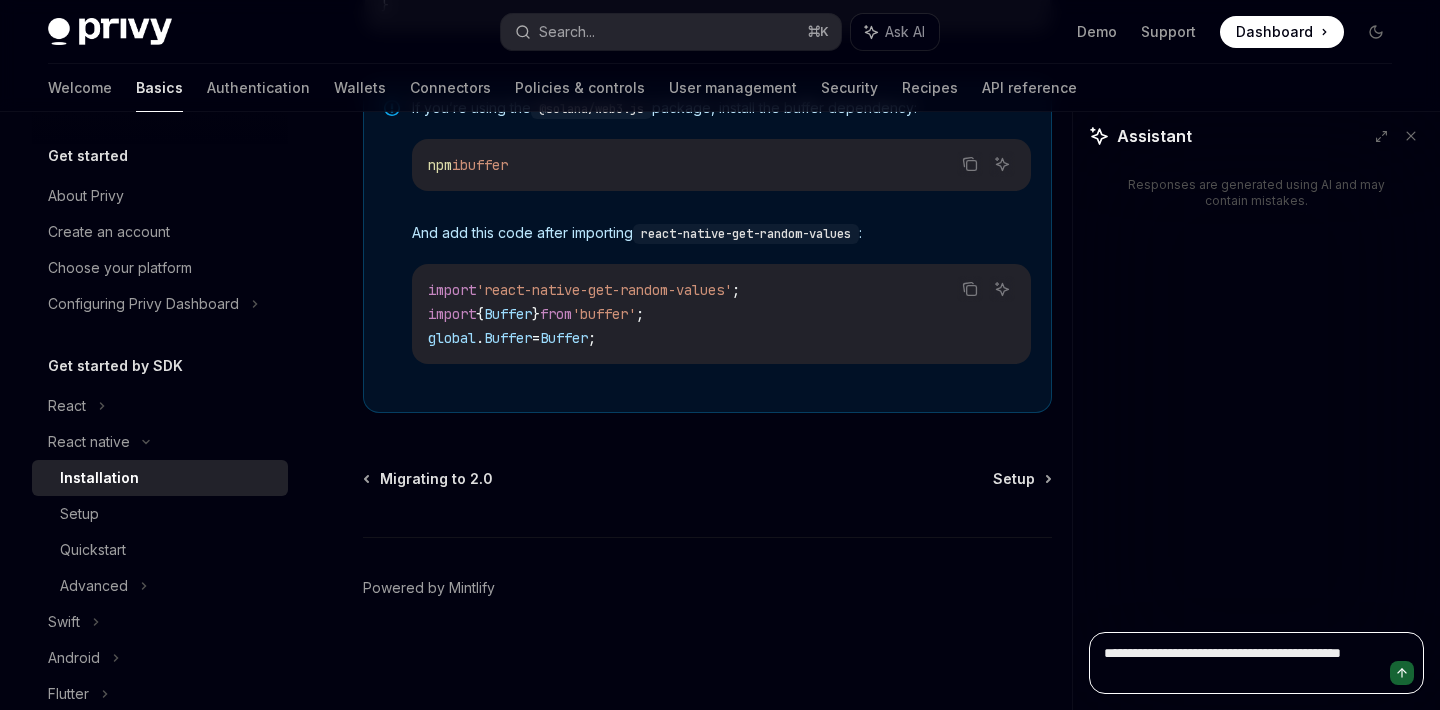 type on "**********" 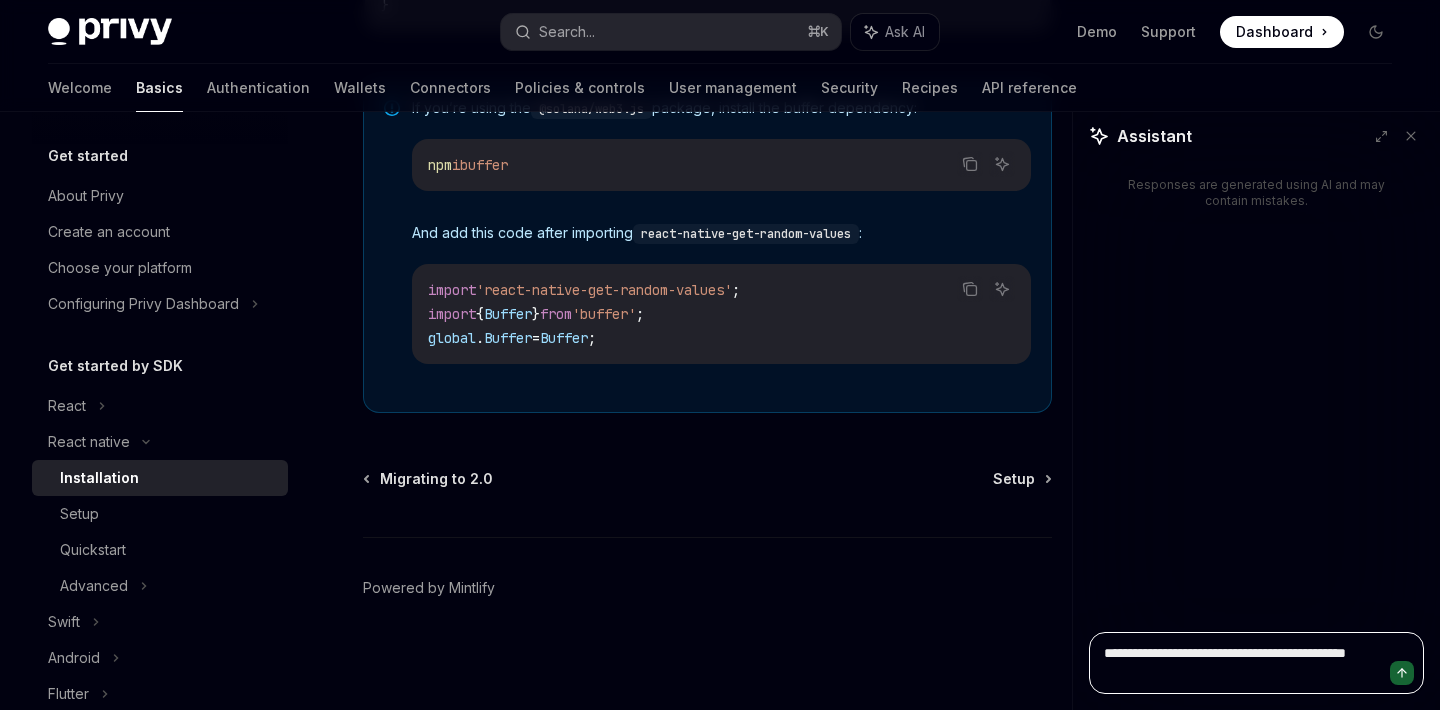 type on "**********" 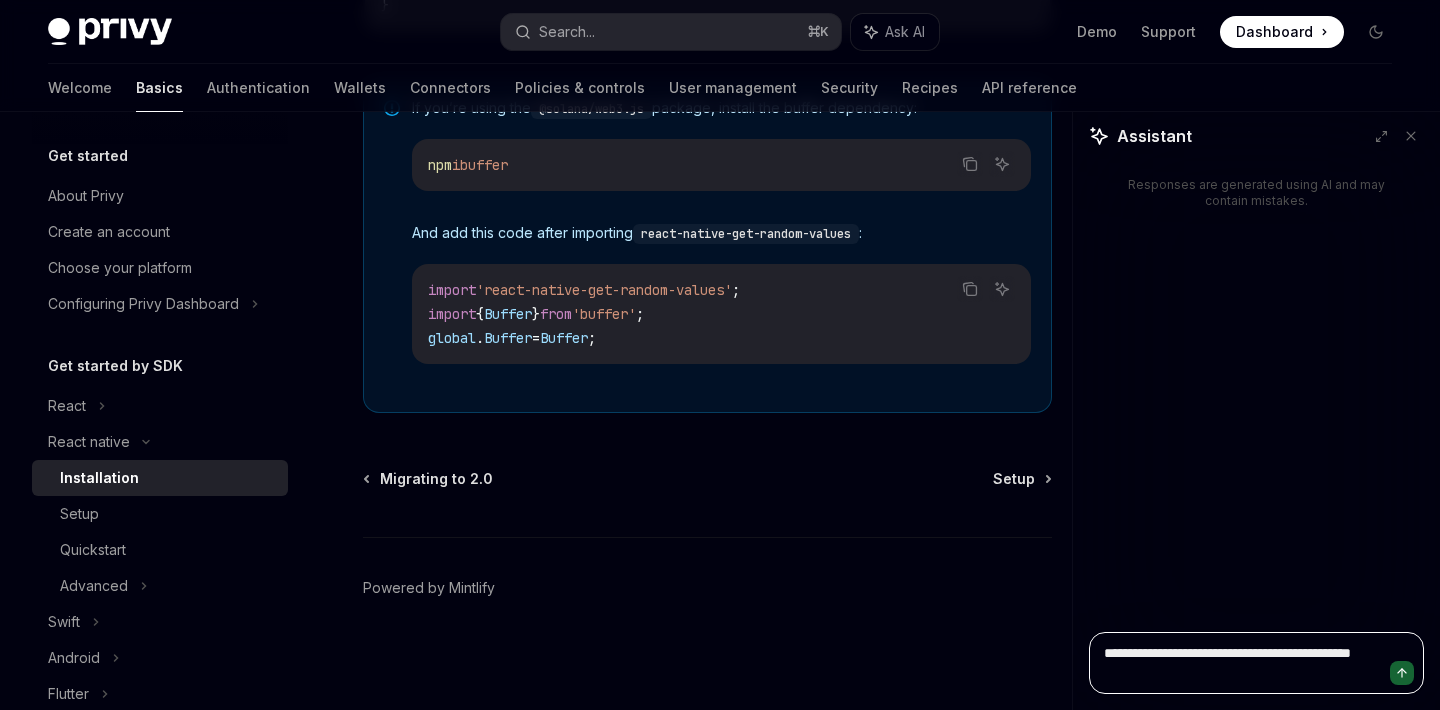 type on "**********" 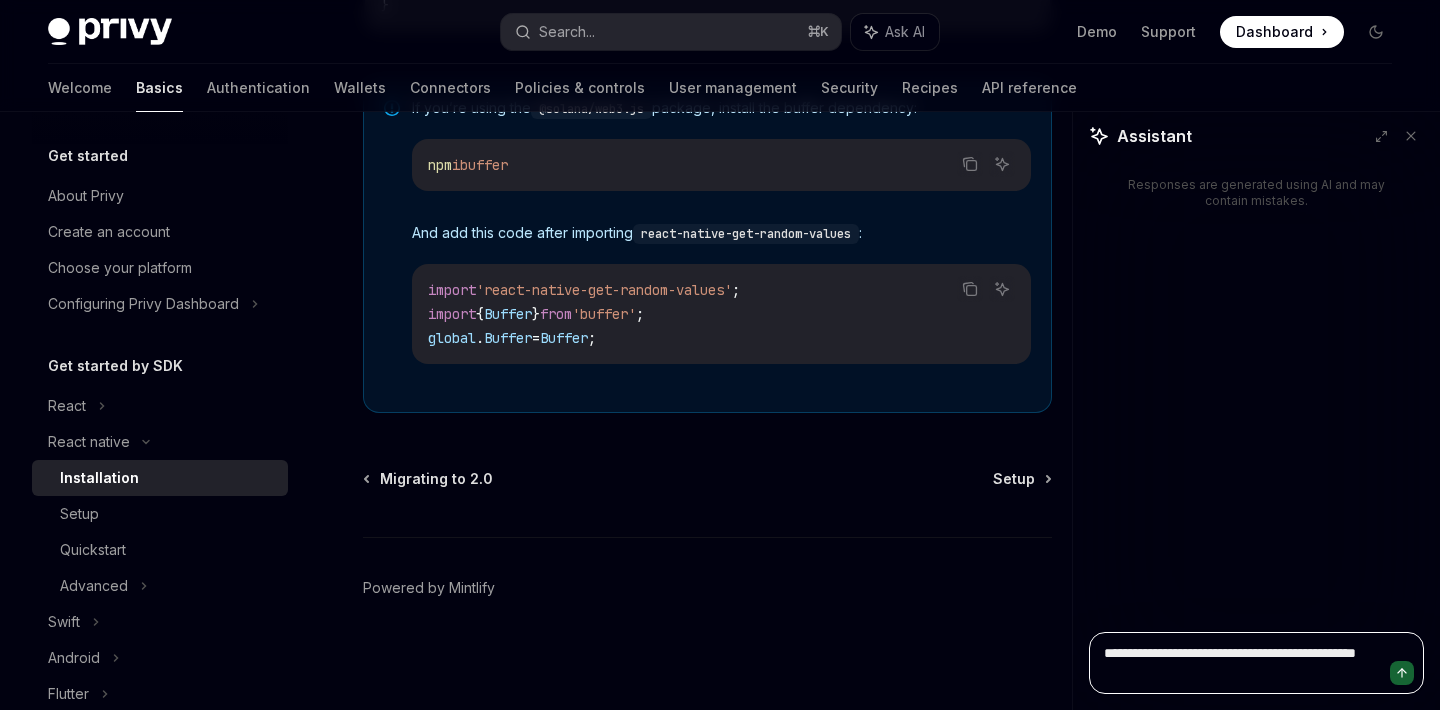 type on "**********" 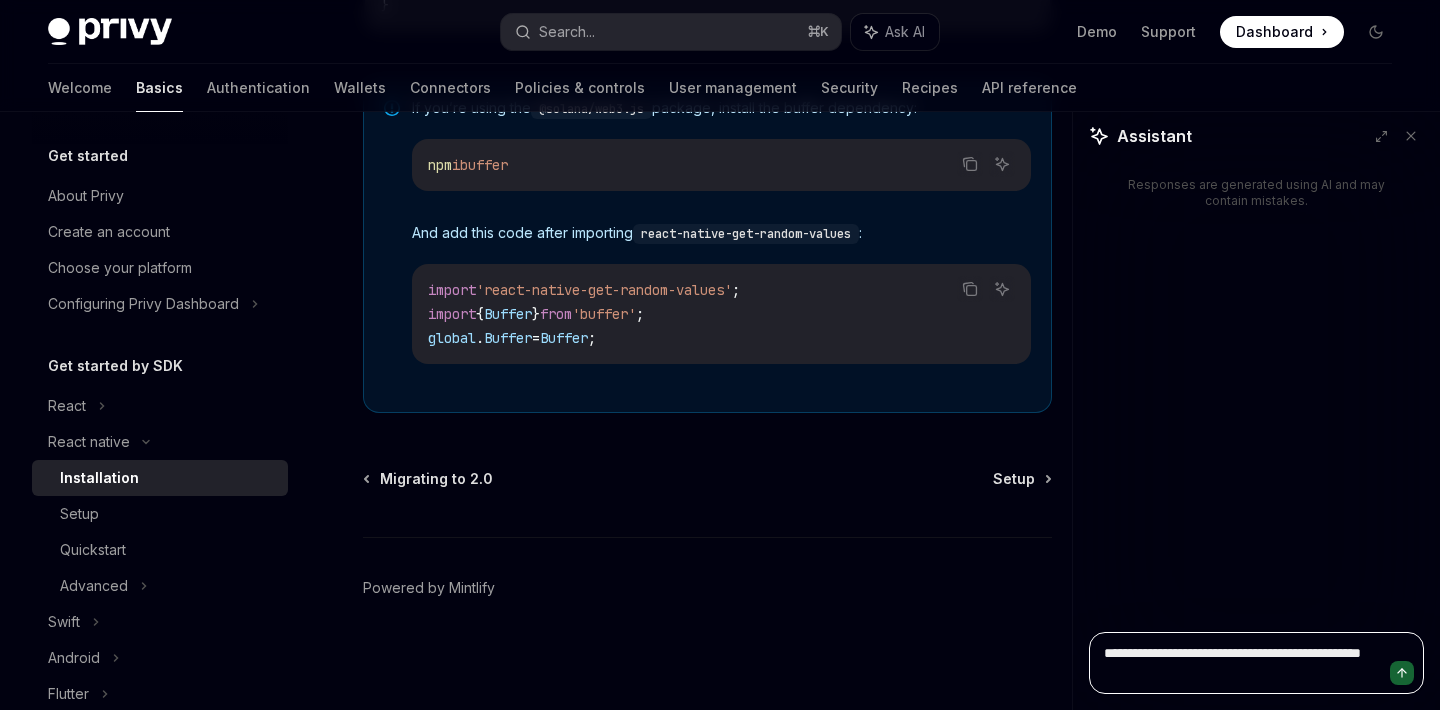 type on "**********" 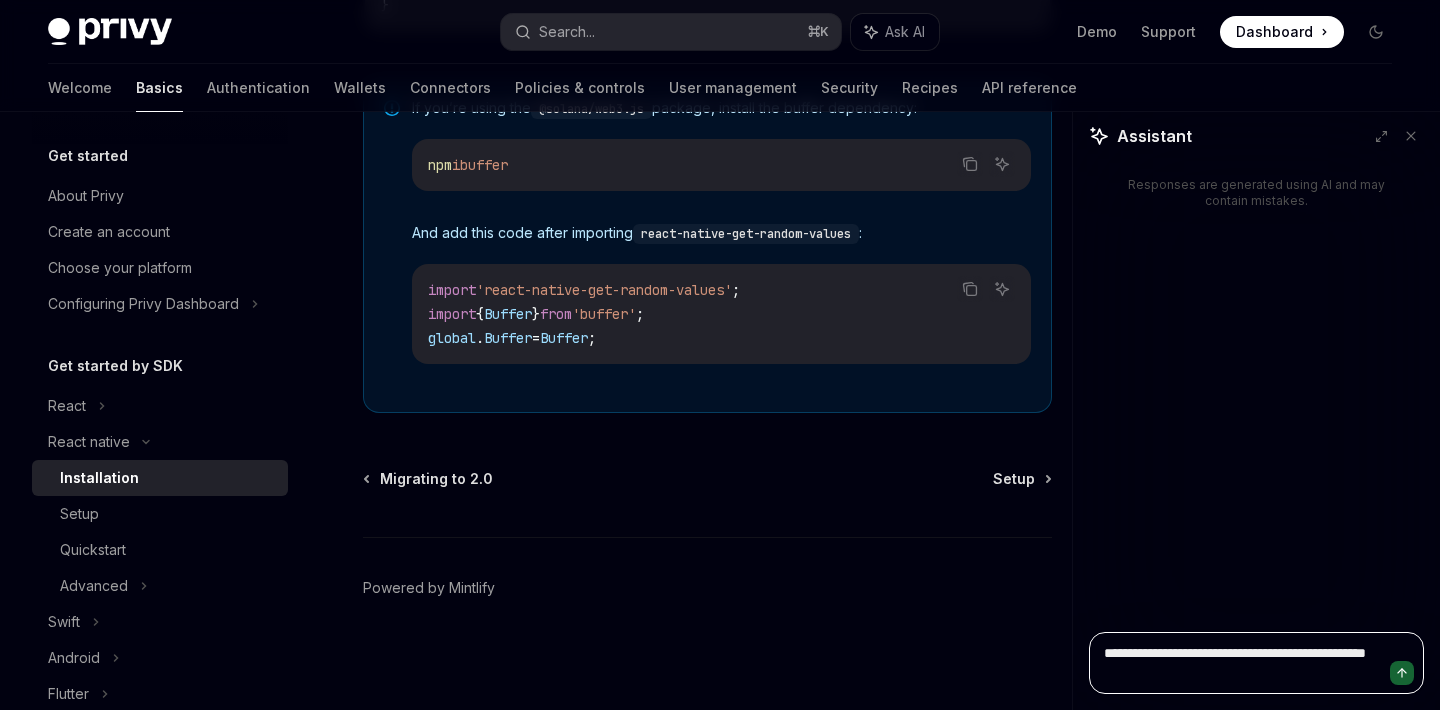 type on "**********" 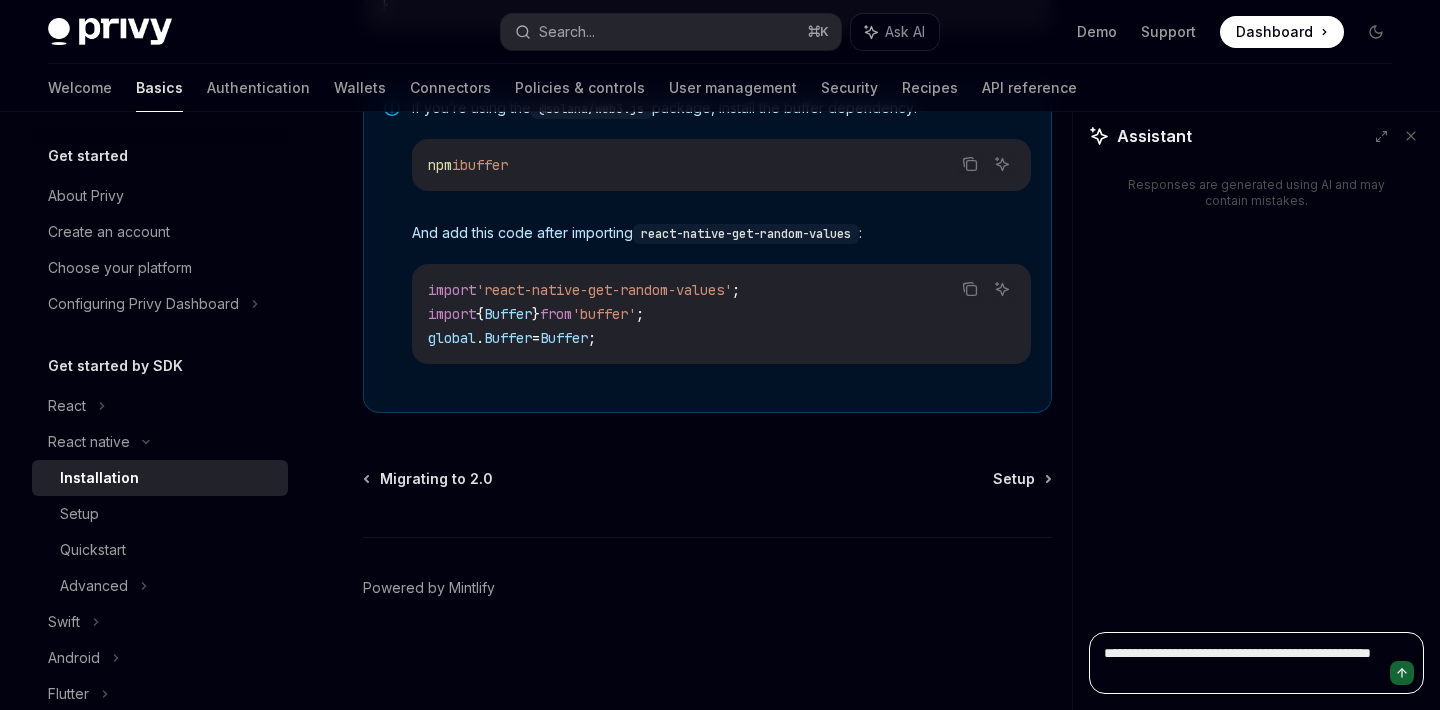 type on "**********" 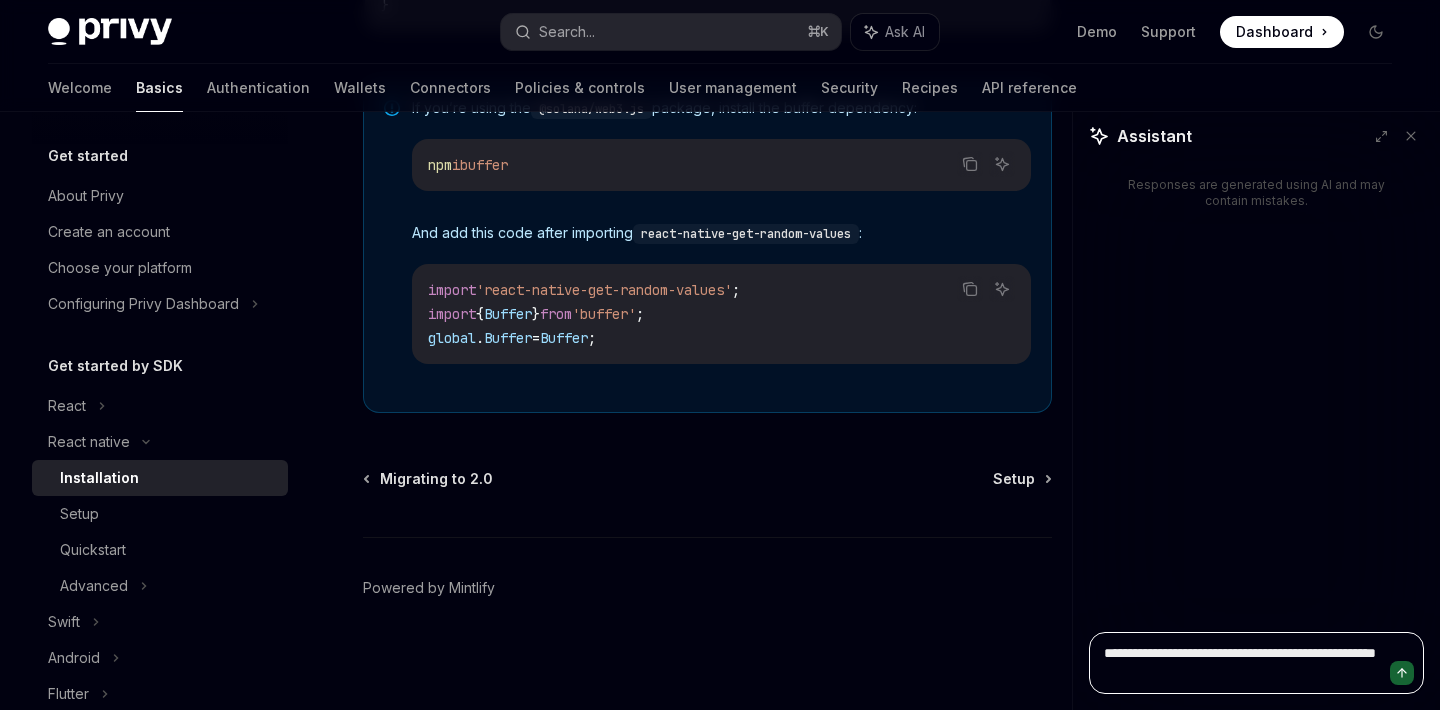 type on "**********" 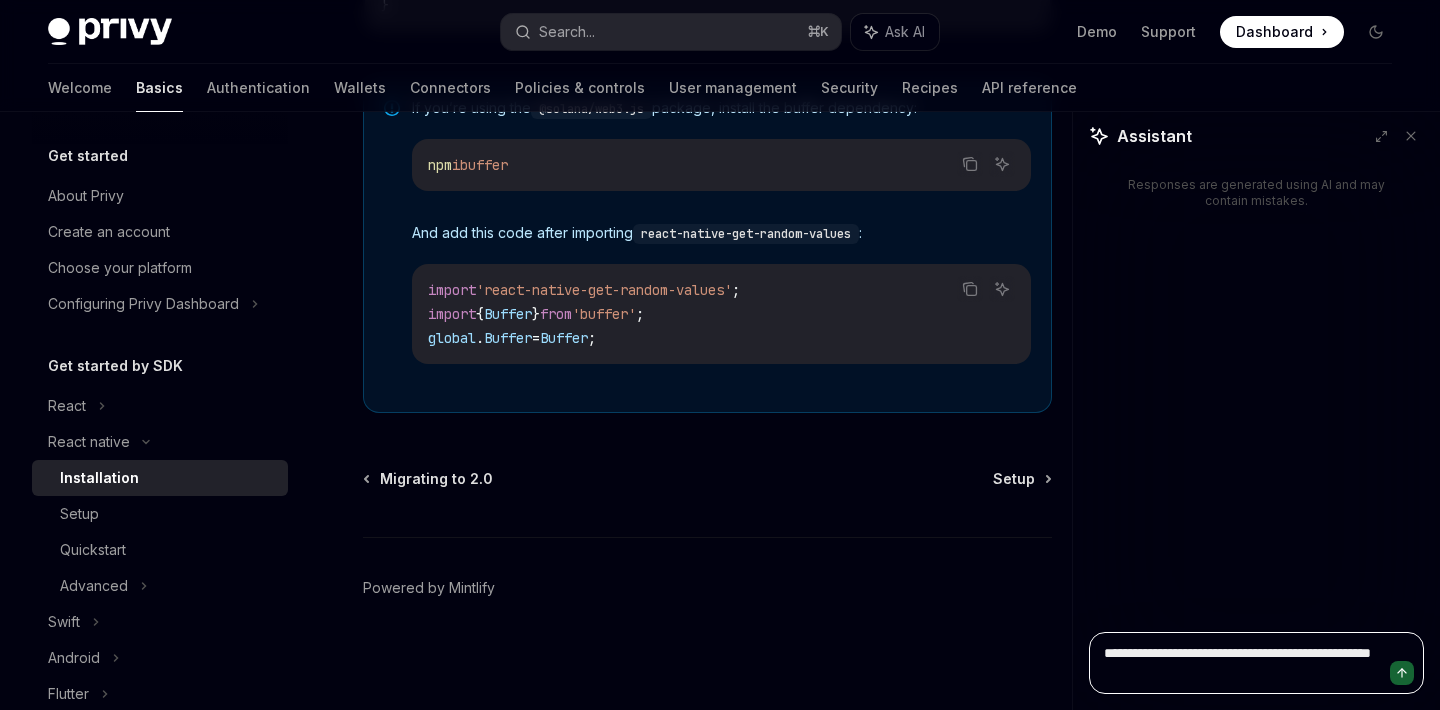 type on "**********" 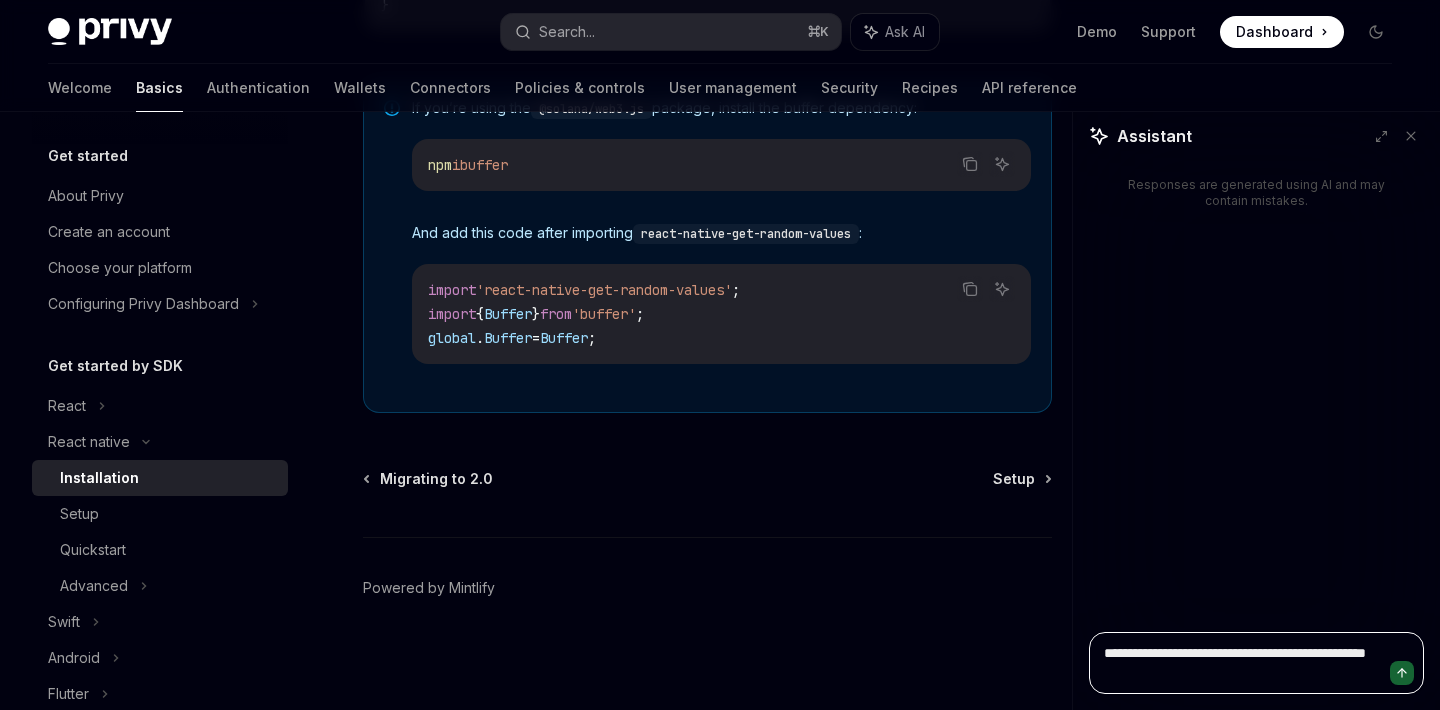 type on "**********" 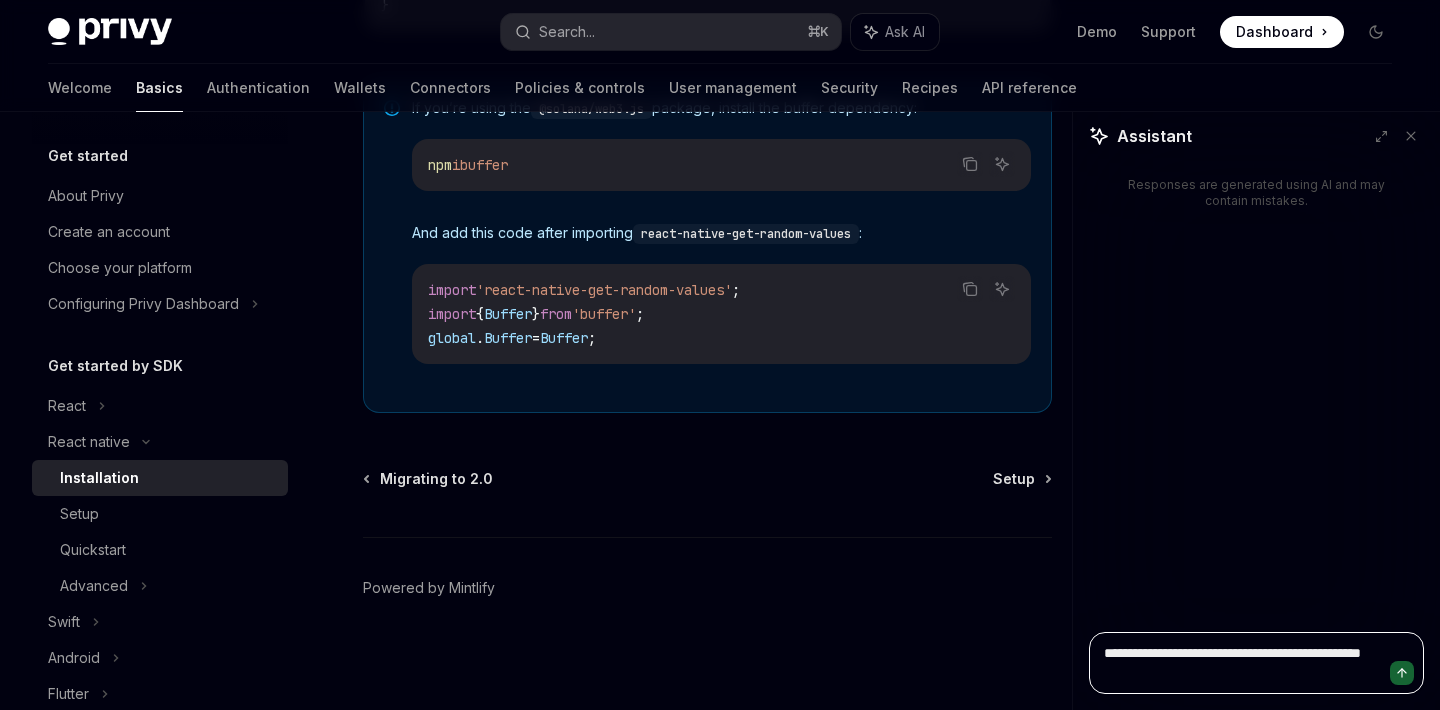 type on "**********" 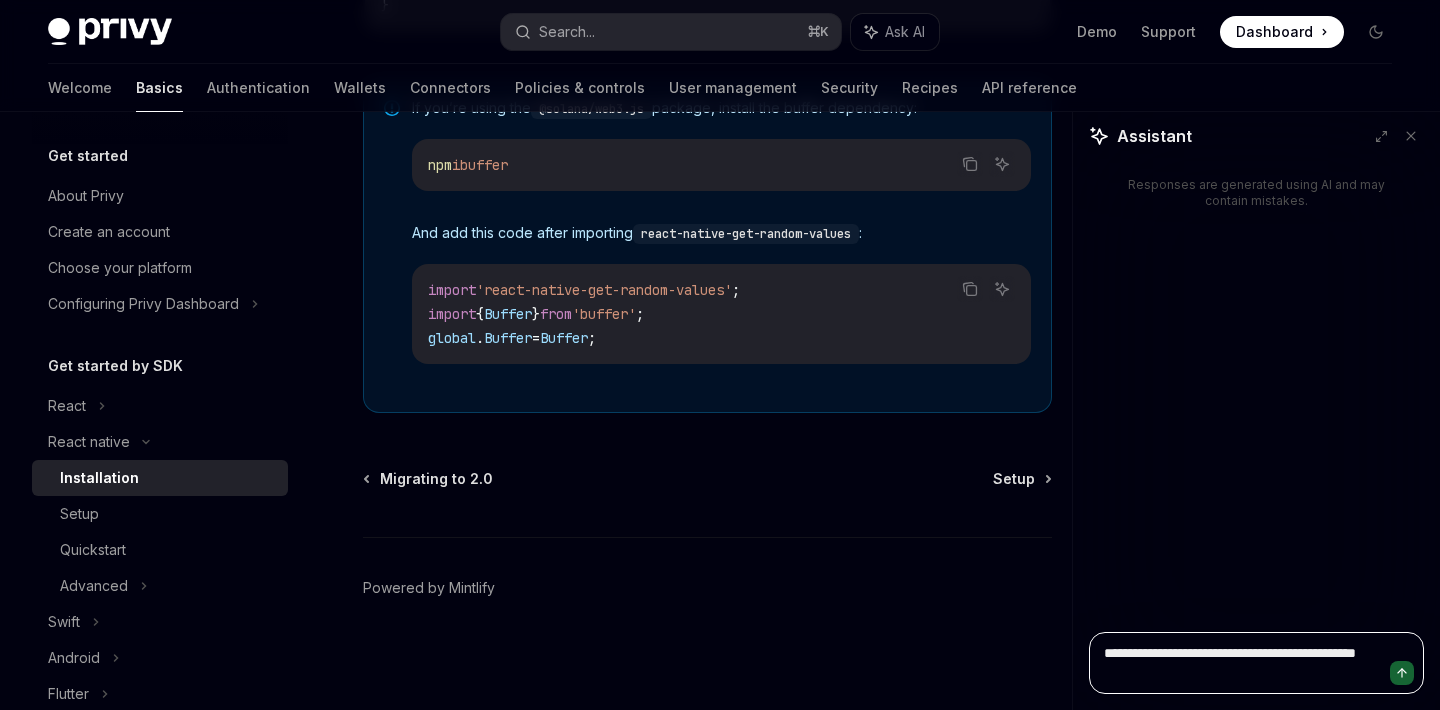 type on "**********" 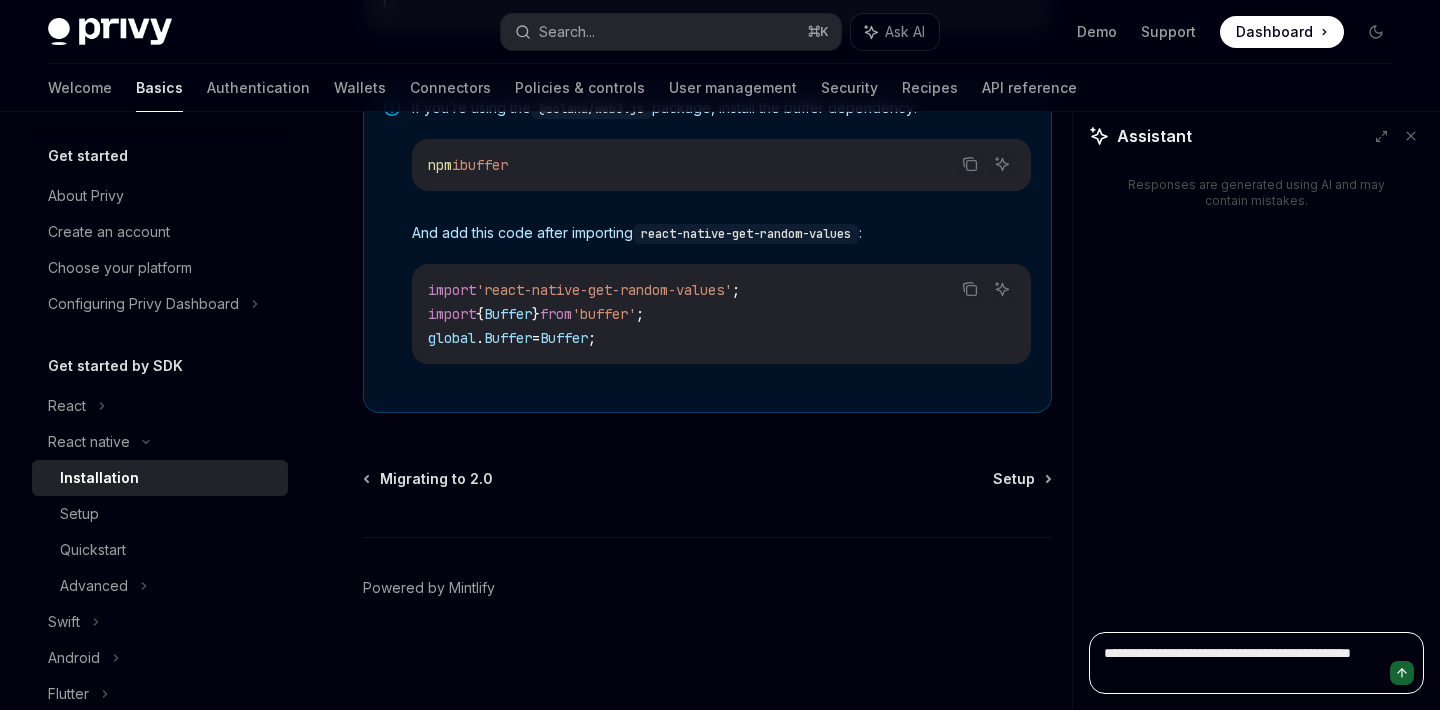 type on "**********" 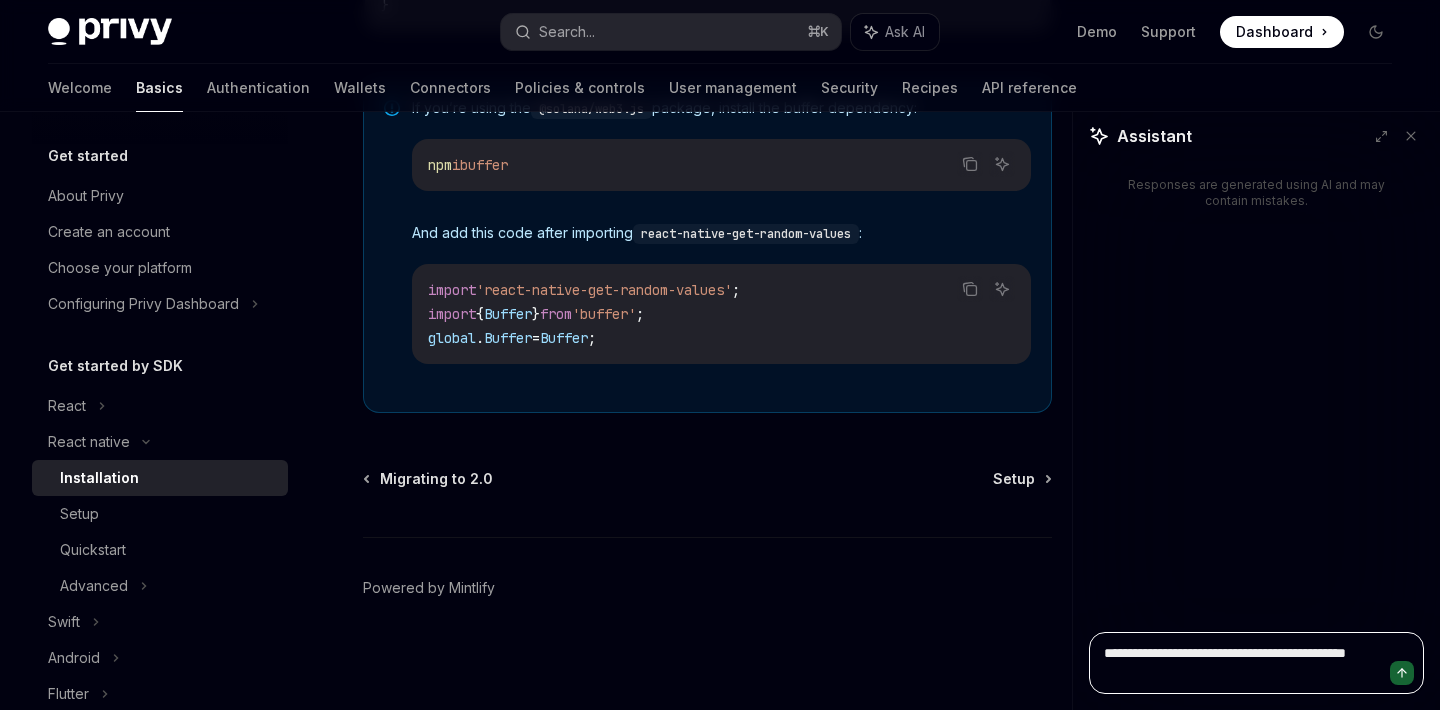 type on "**********" 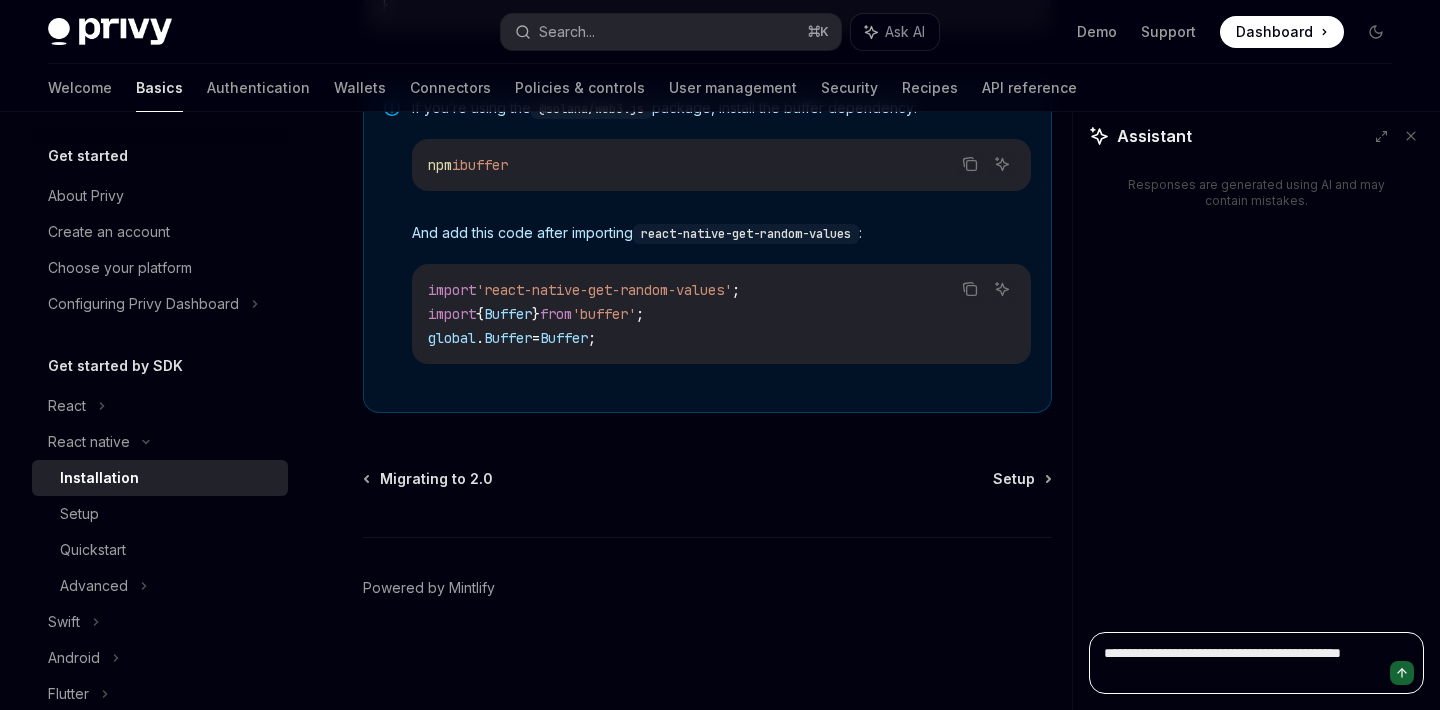 type on "**********" 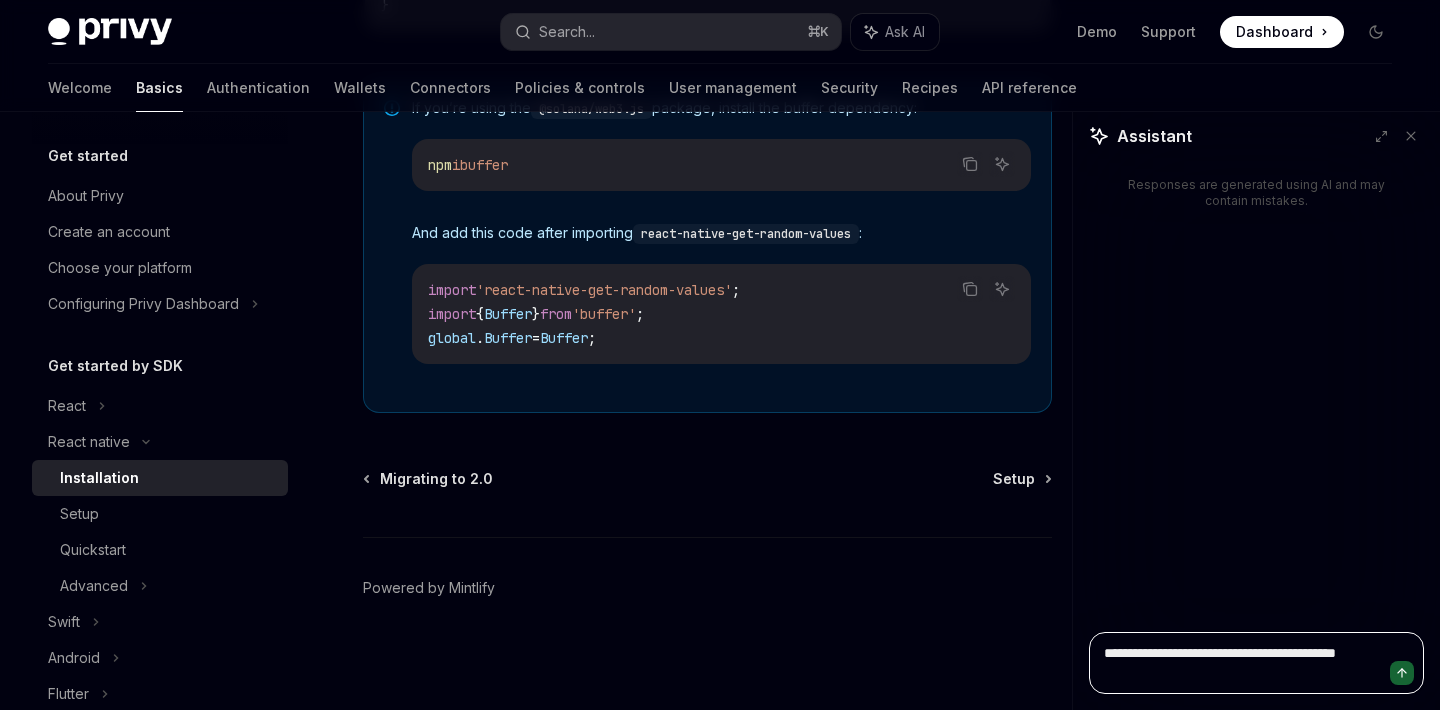 type on "**********" 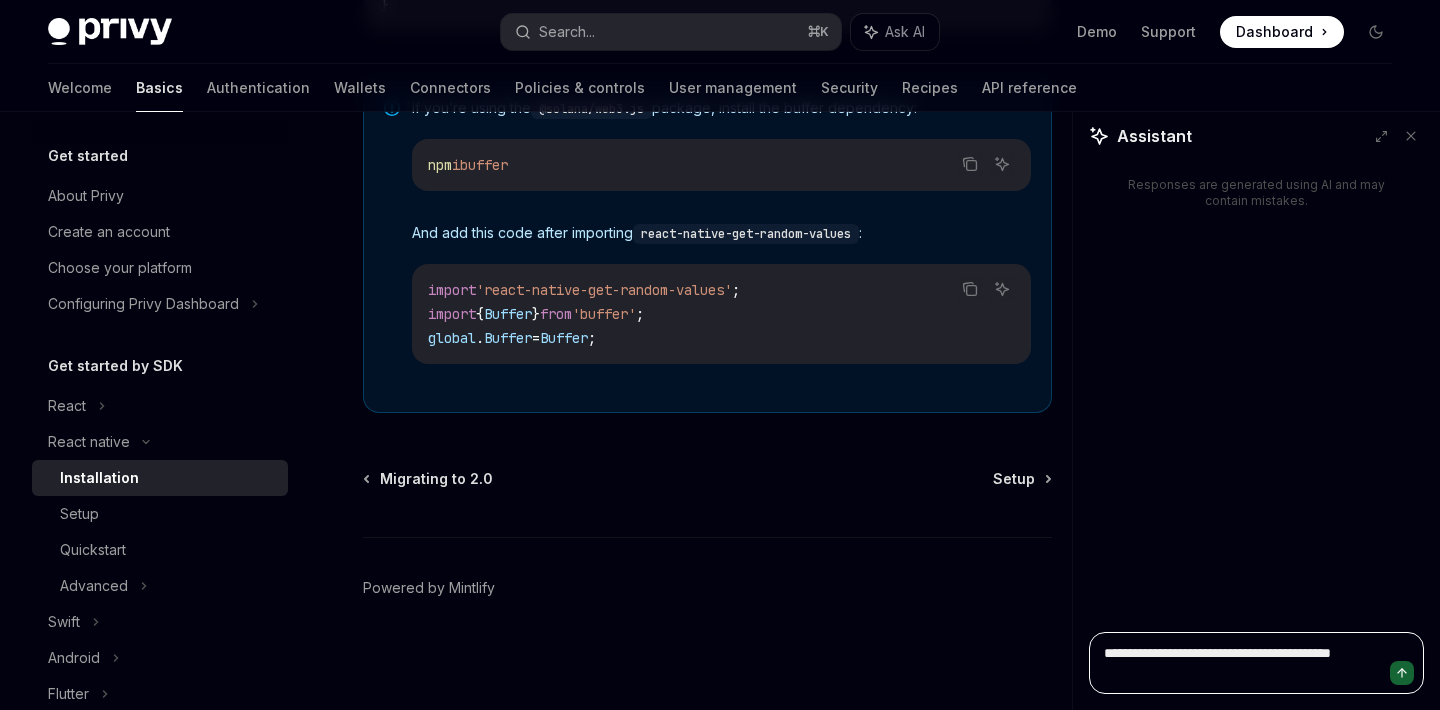type on "**********" 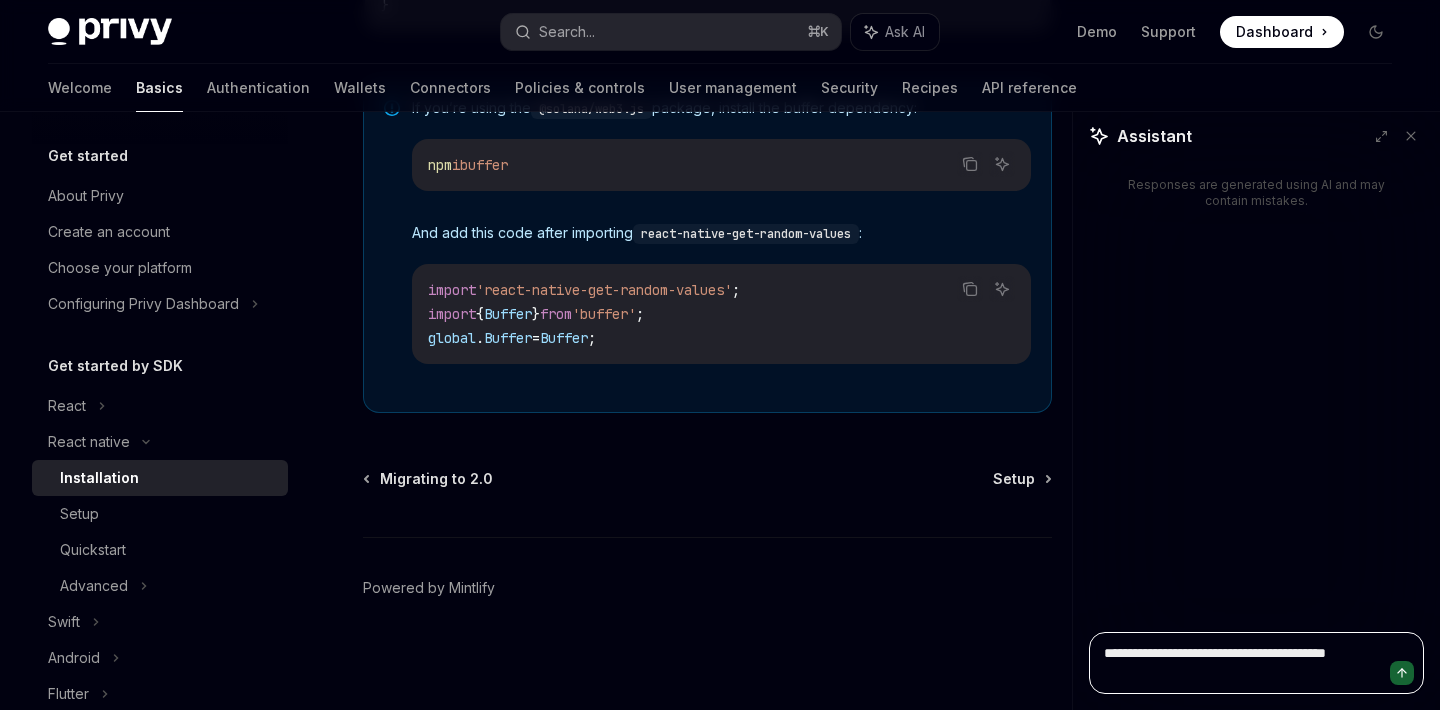 type on "**********" 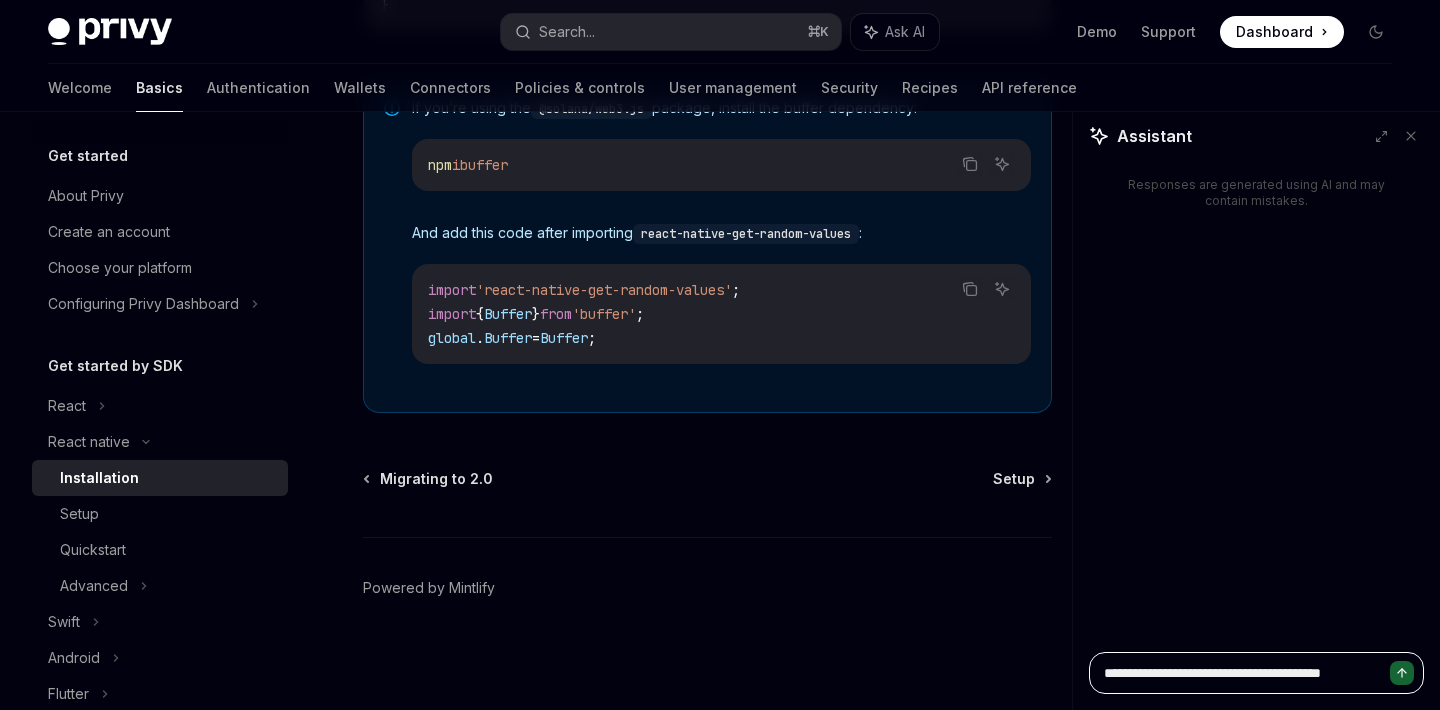 type on "**********" 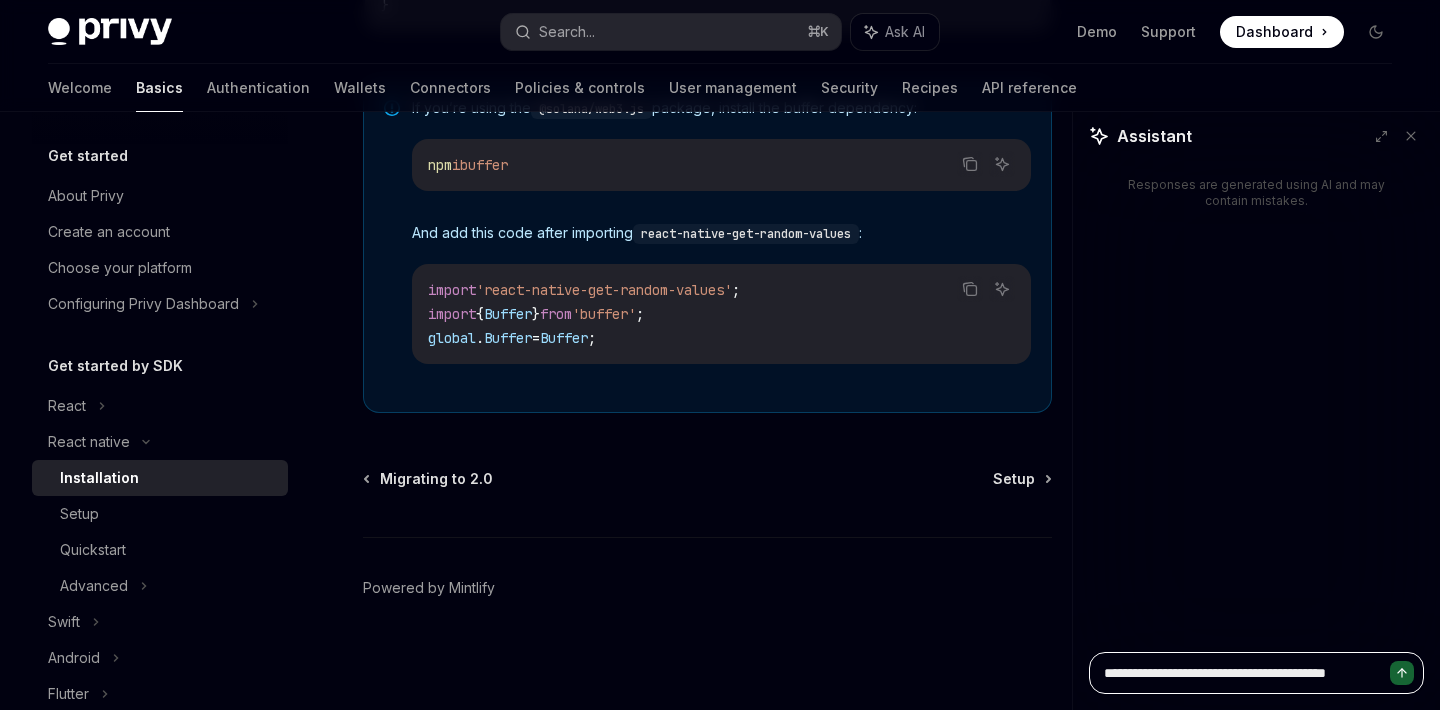 type on "**********" 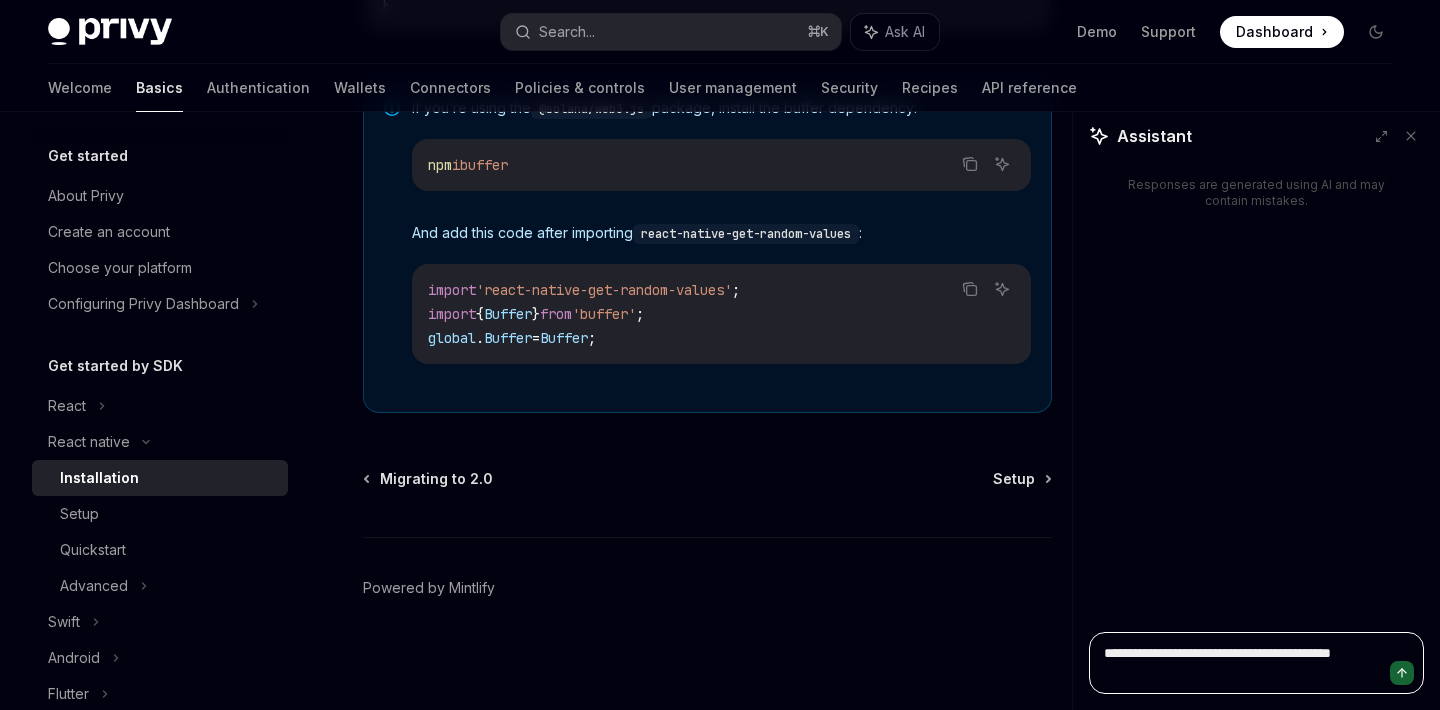 type on "**********" 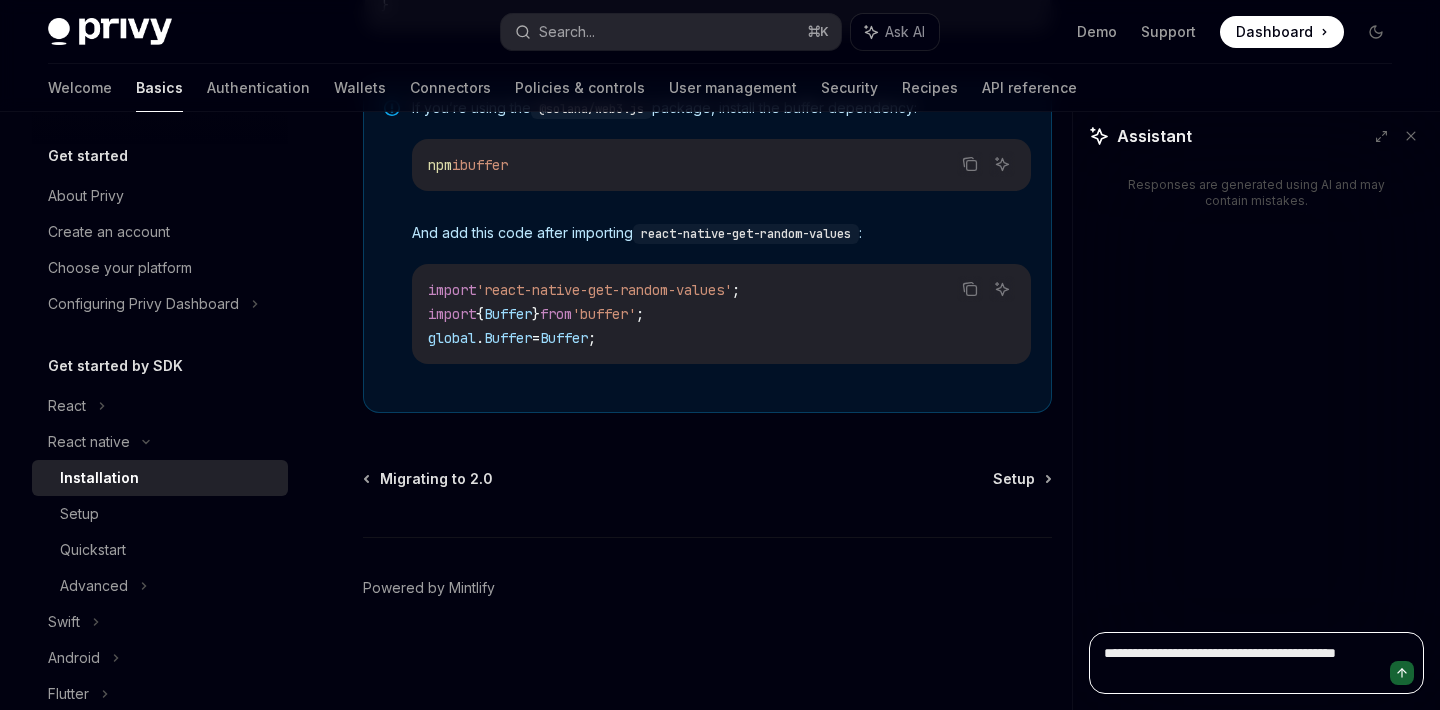 type on "**********" 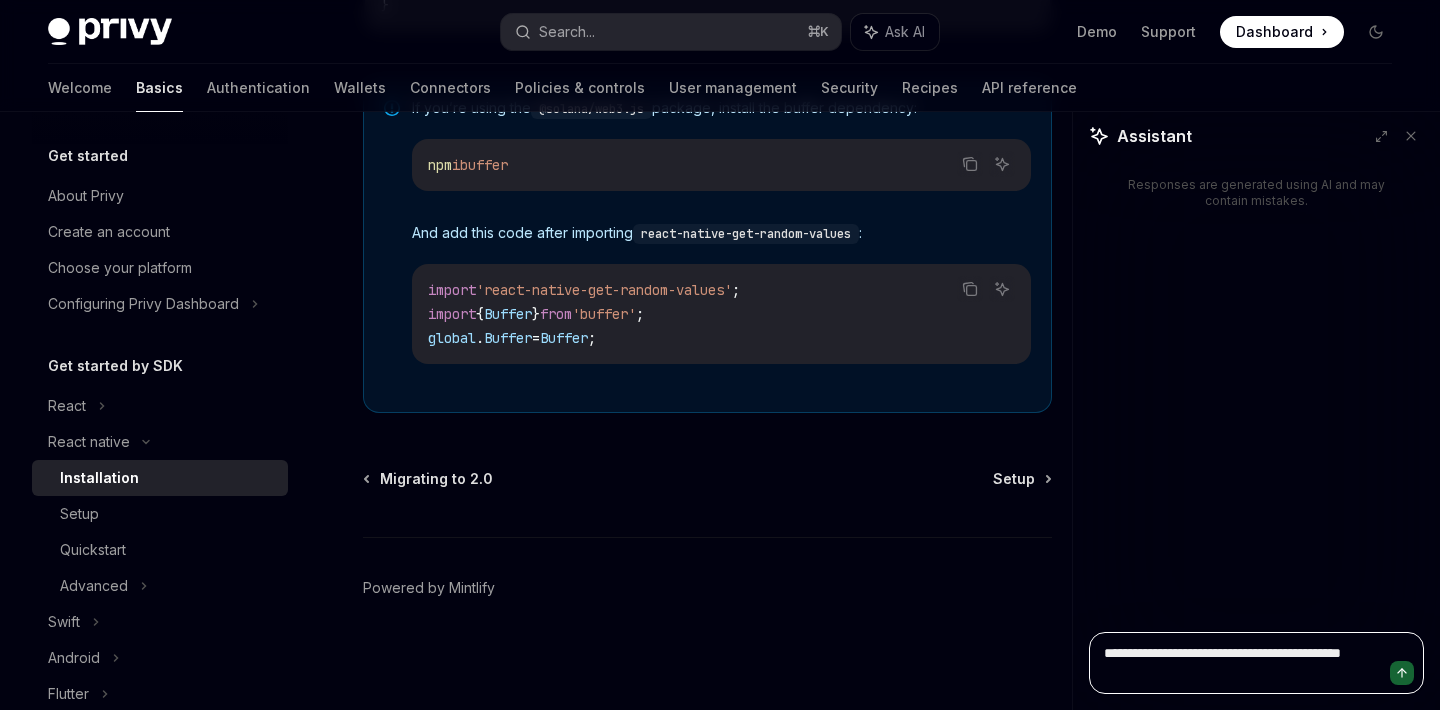 type on "**********" 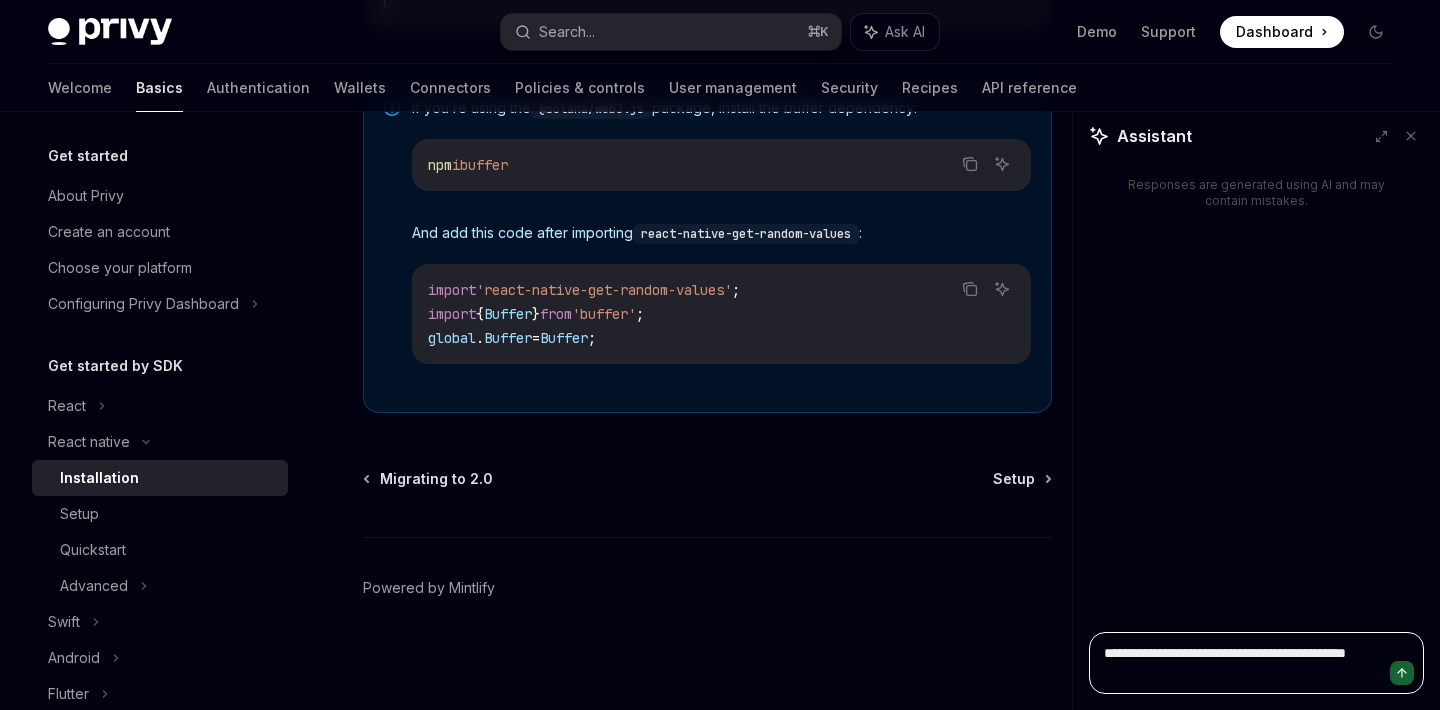 type on "**********" 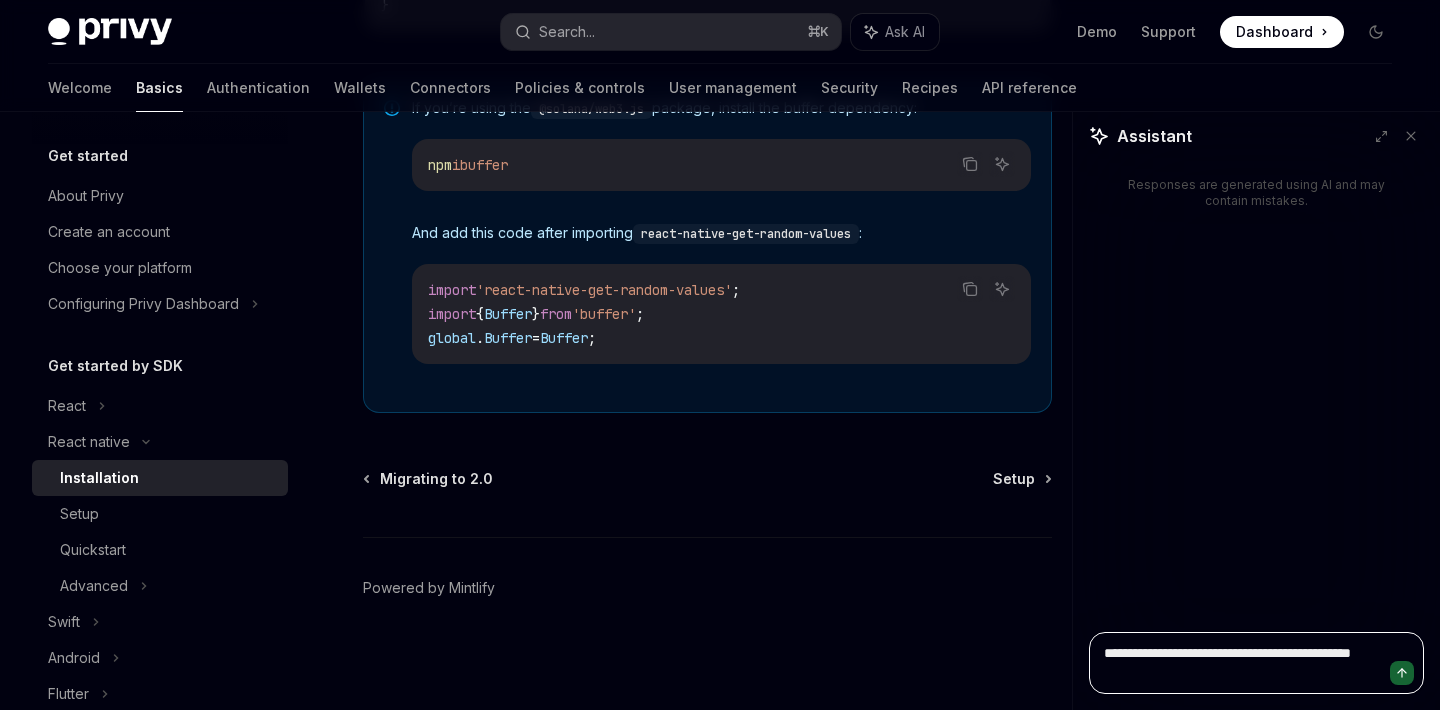 type on "**********" 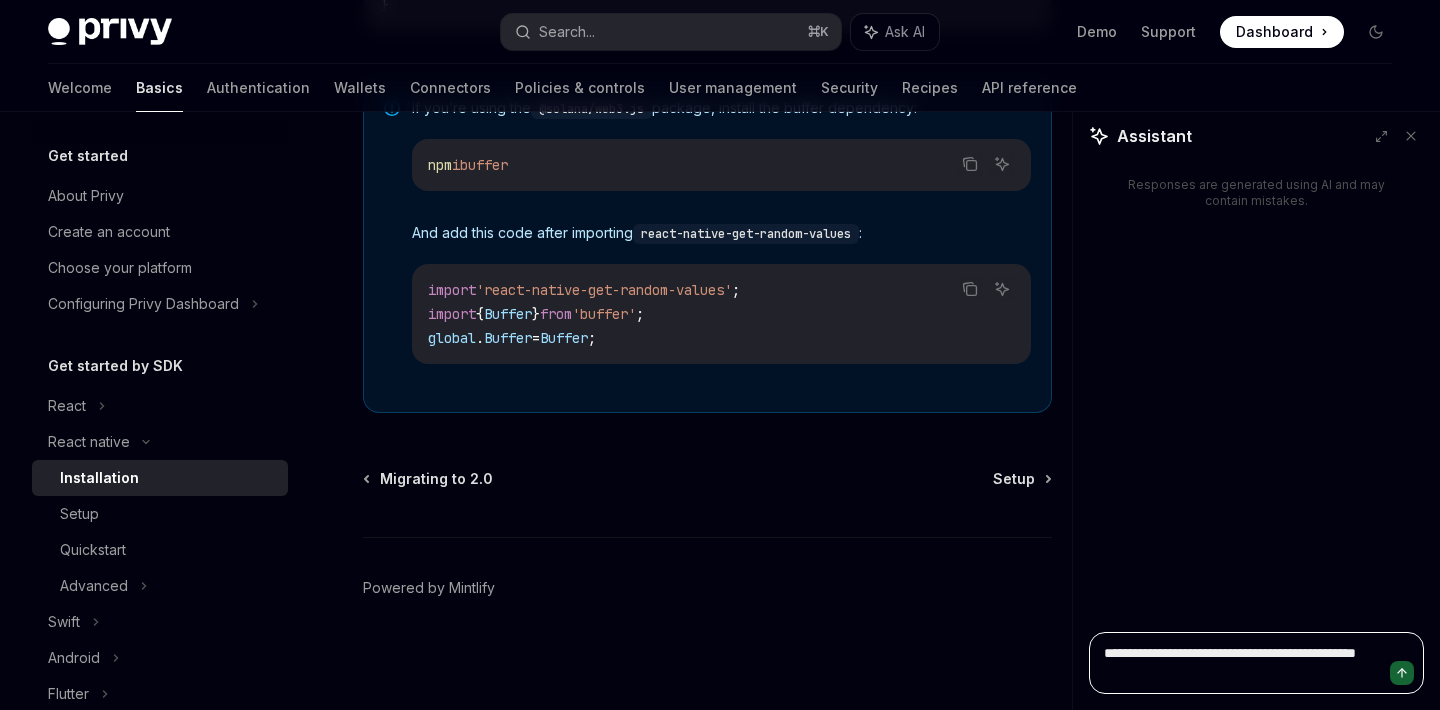 type on "**********" 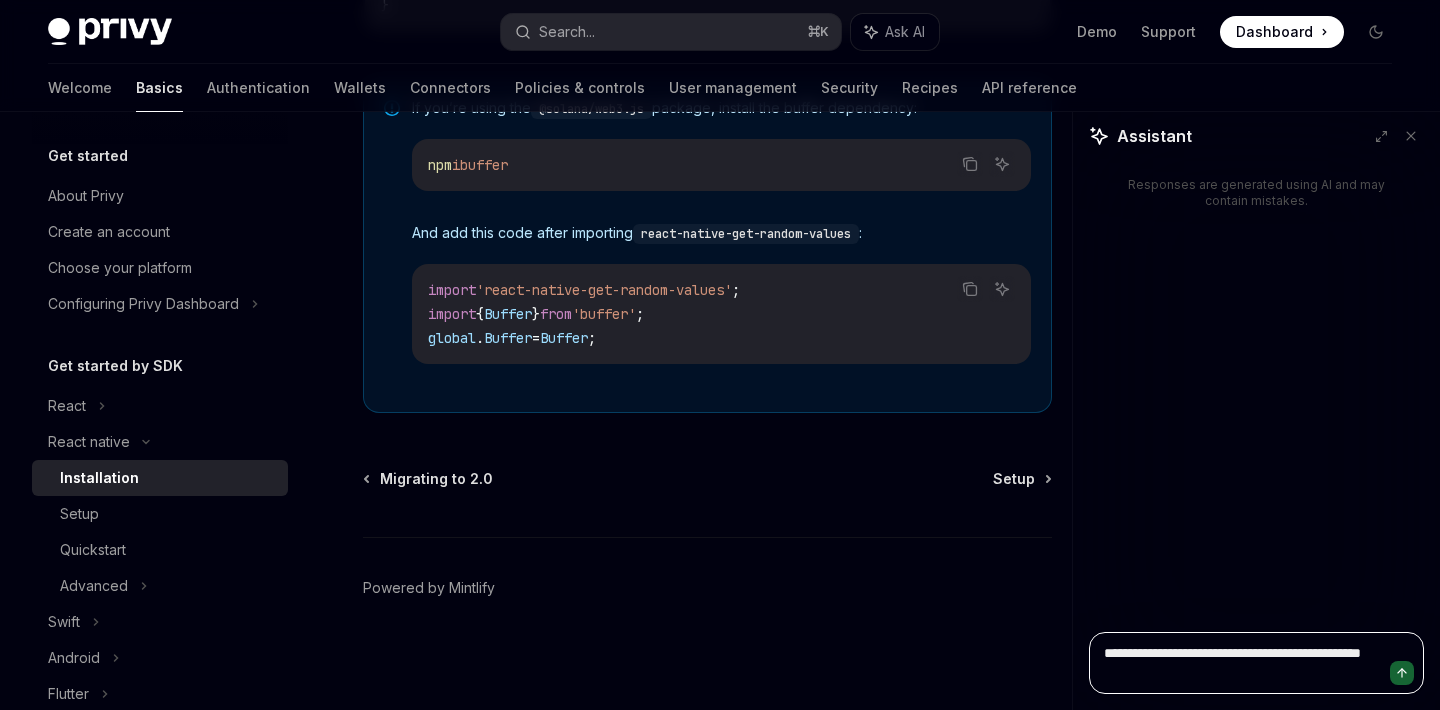 type on "**********" 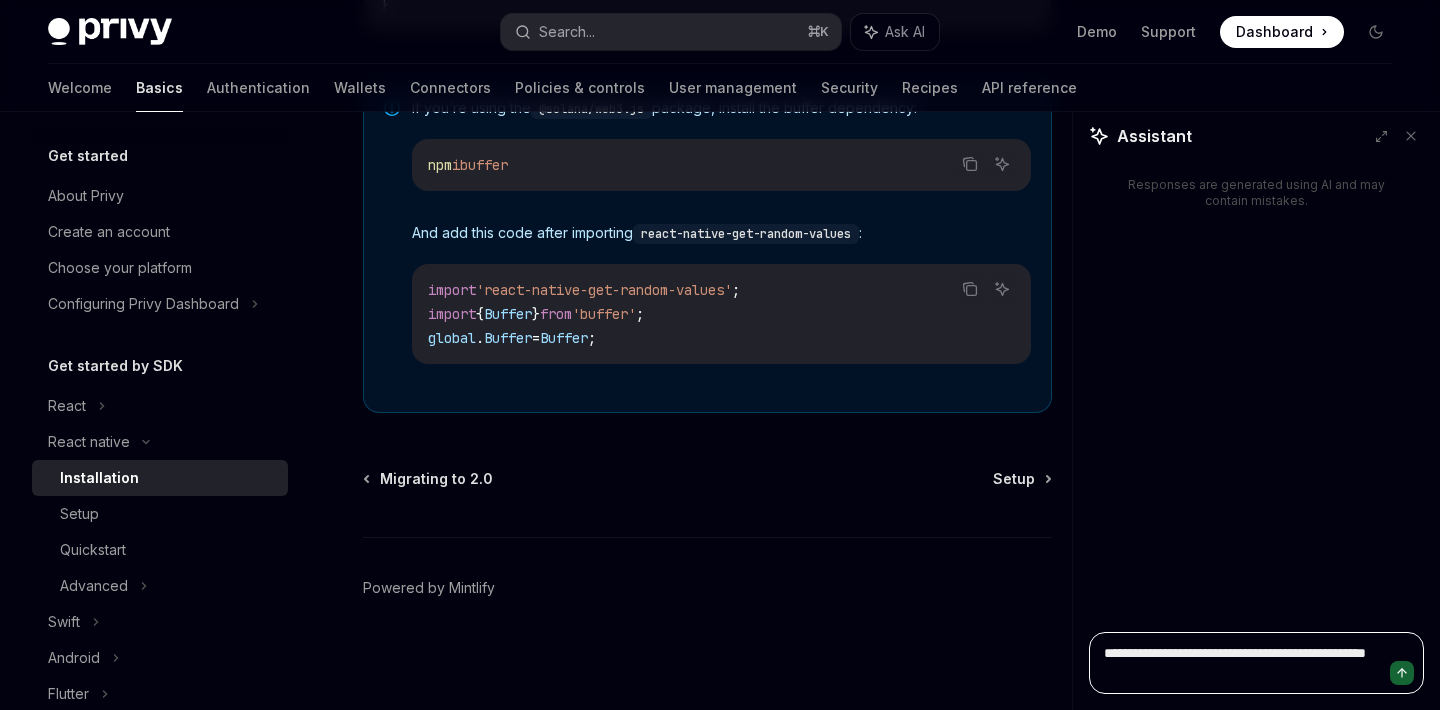 type on "**********" 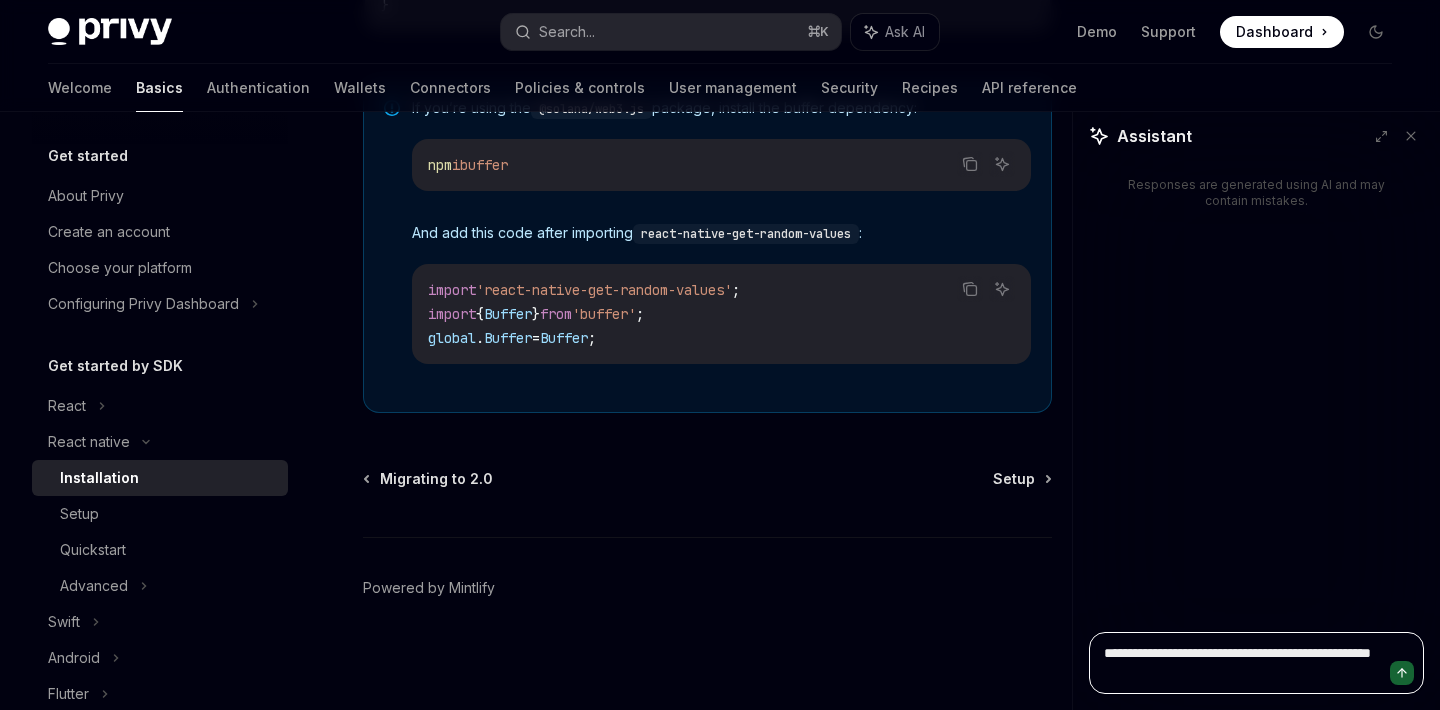 type on "**********" 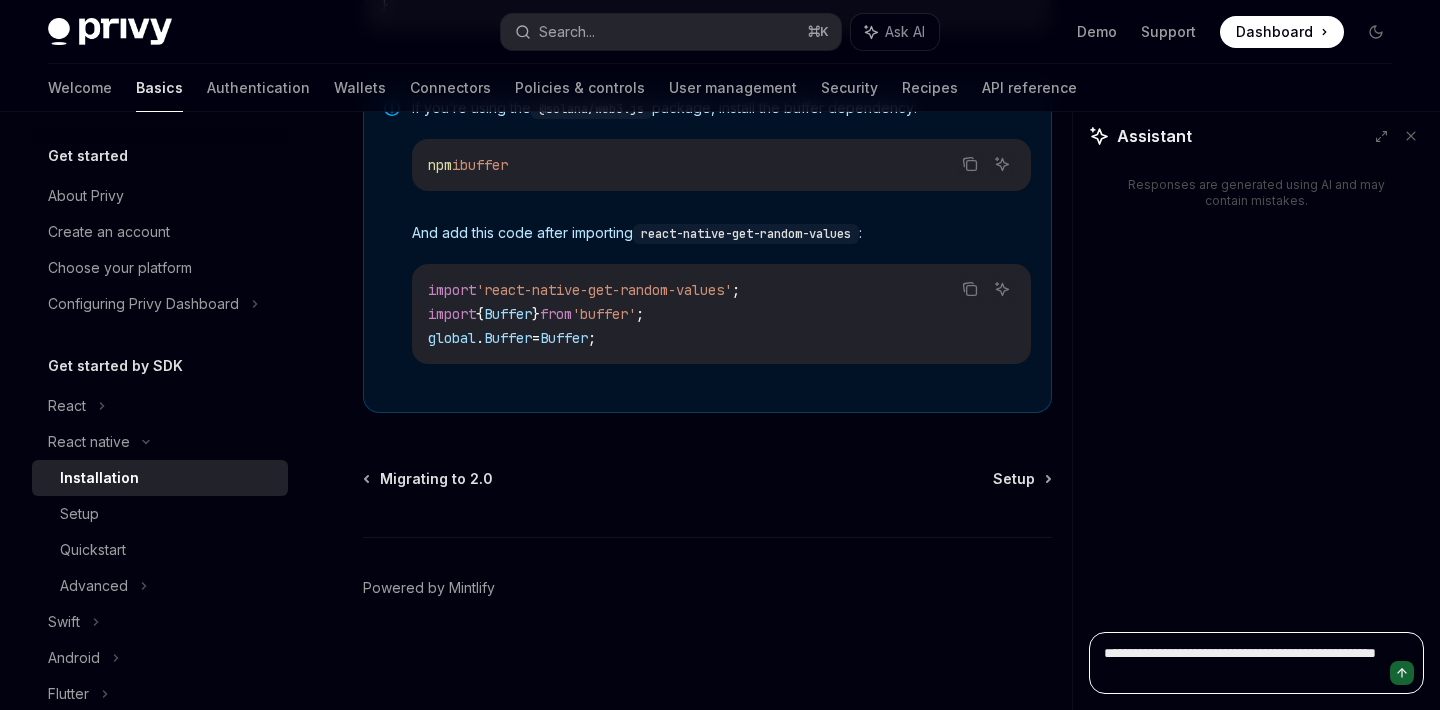 type on "**********" 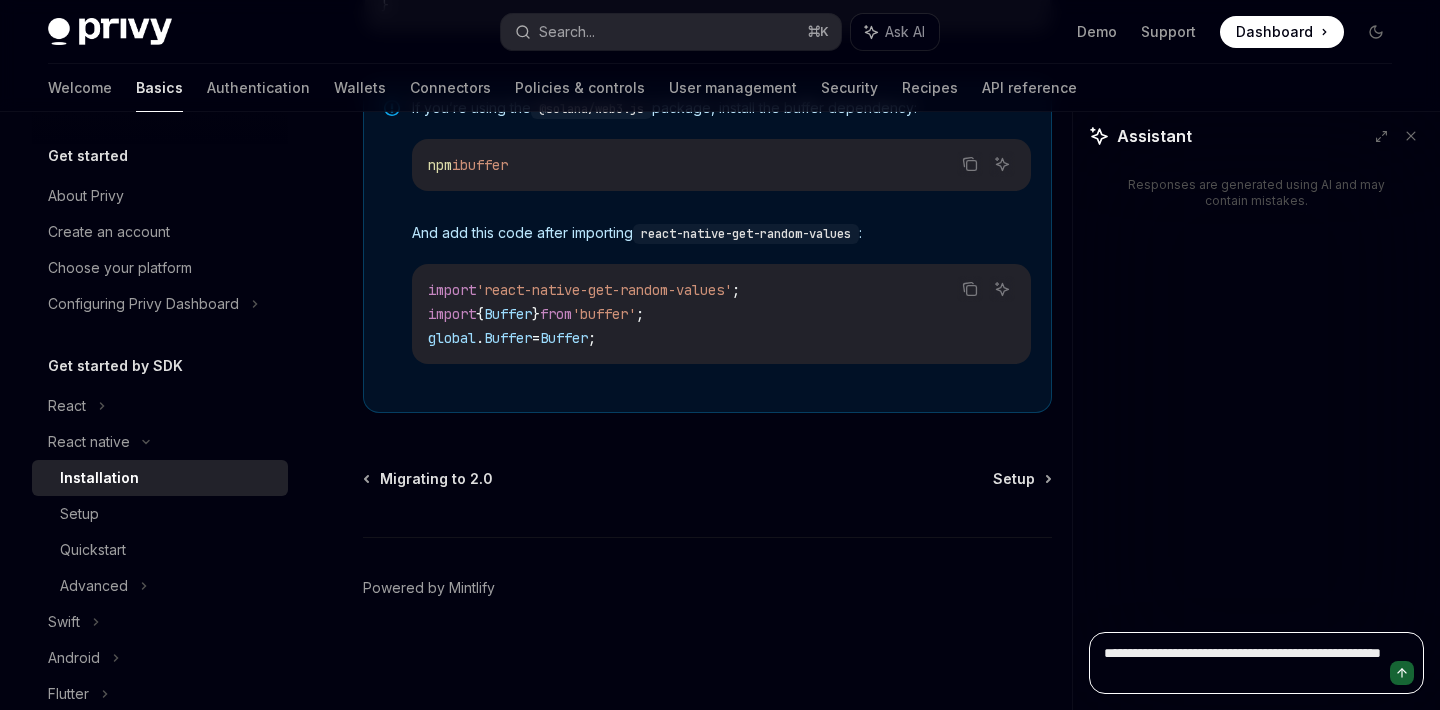 type on "**********" 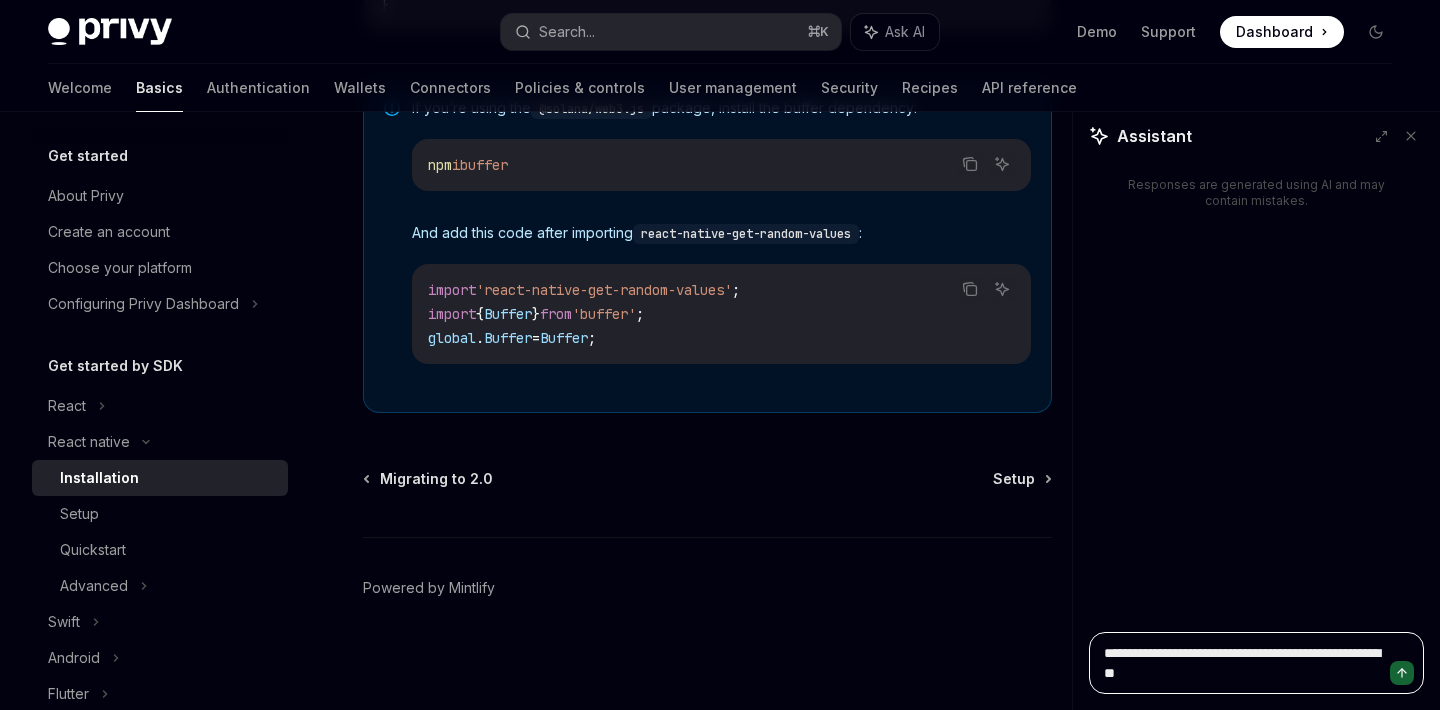 type on "**********" 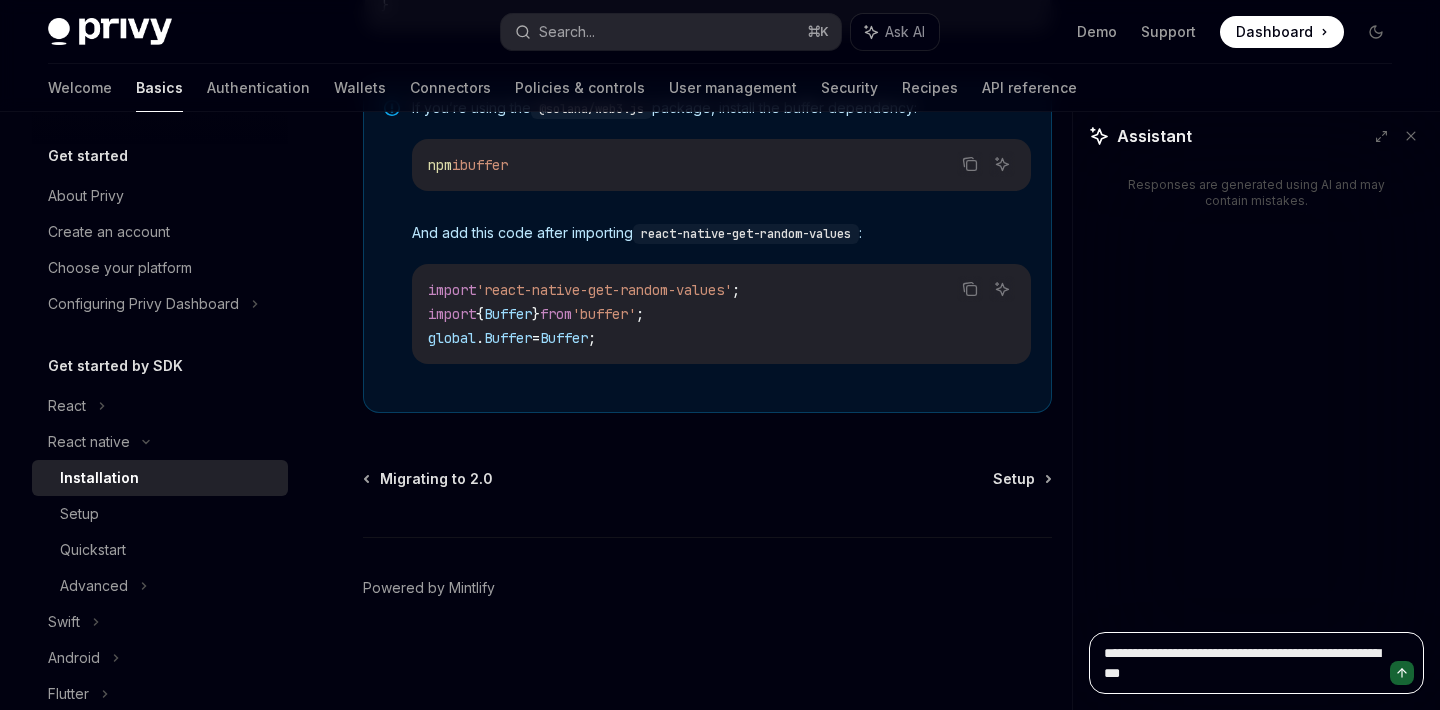 type on "**********" 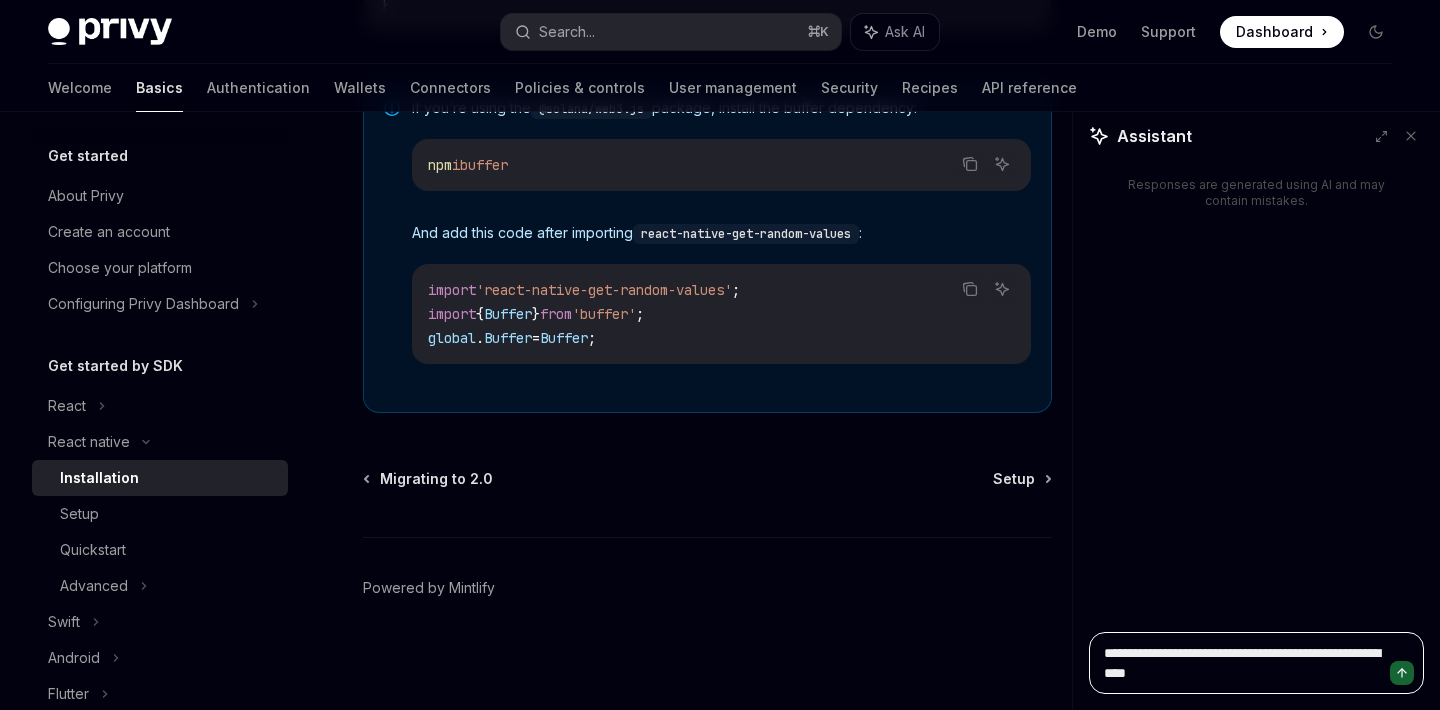 type on "*" 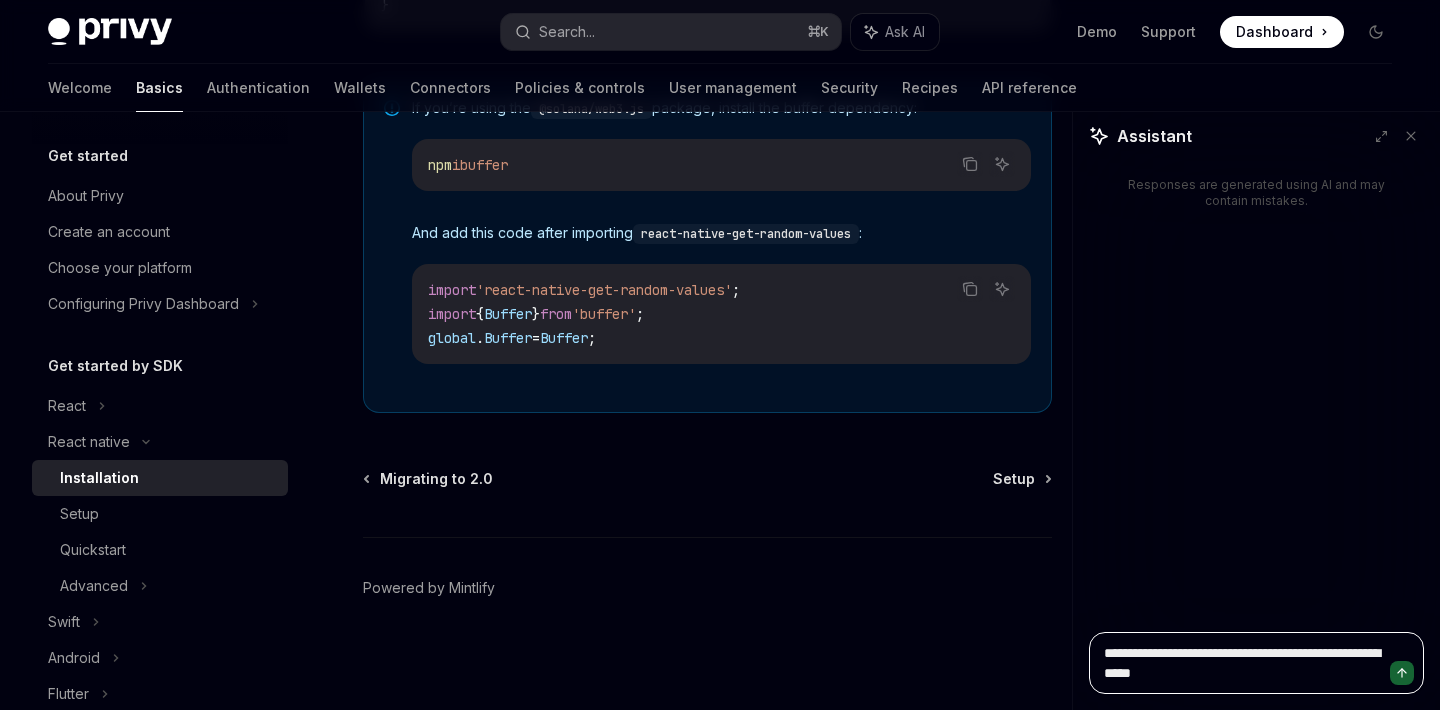 type on "**********" 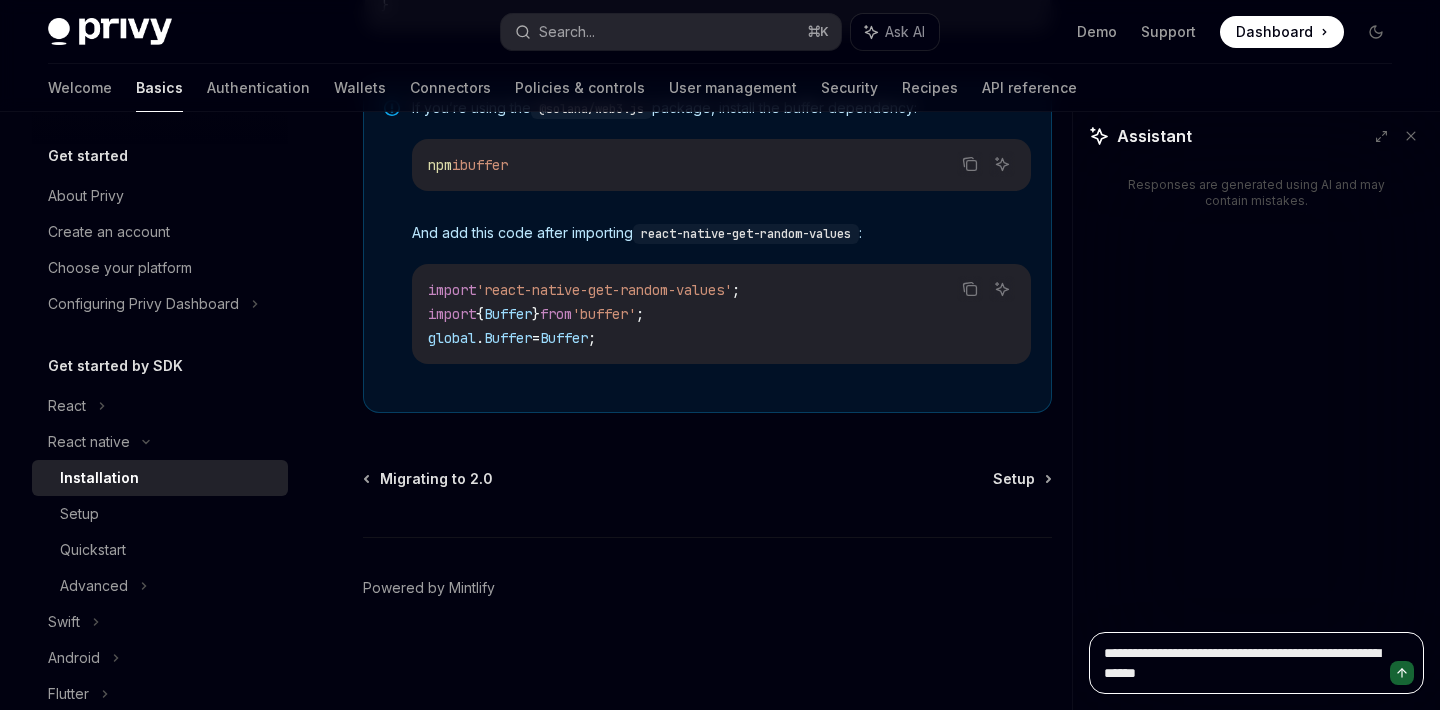 type on "**********" 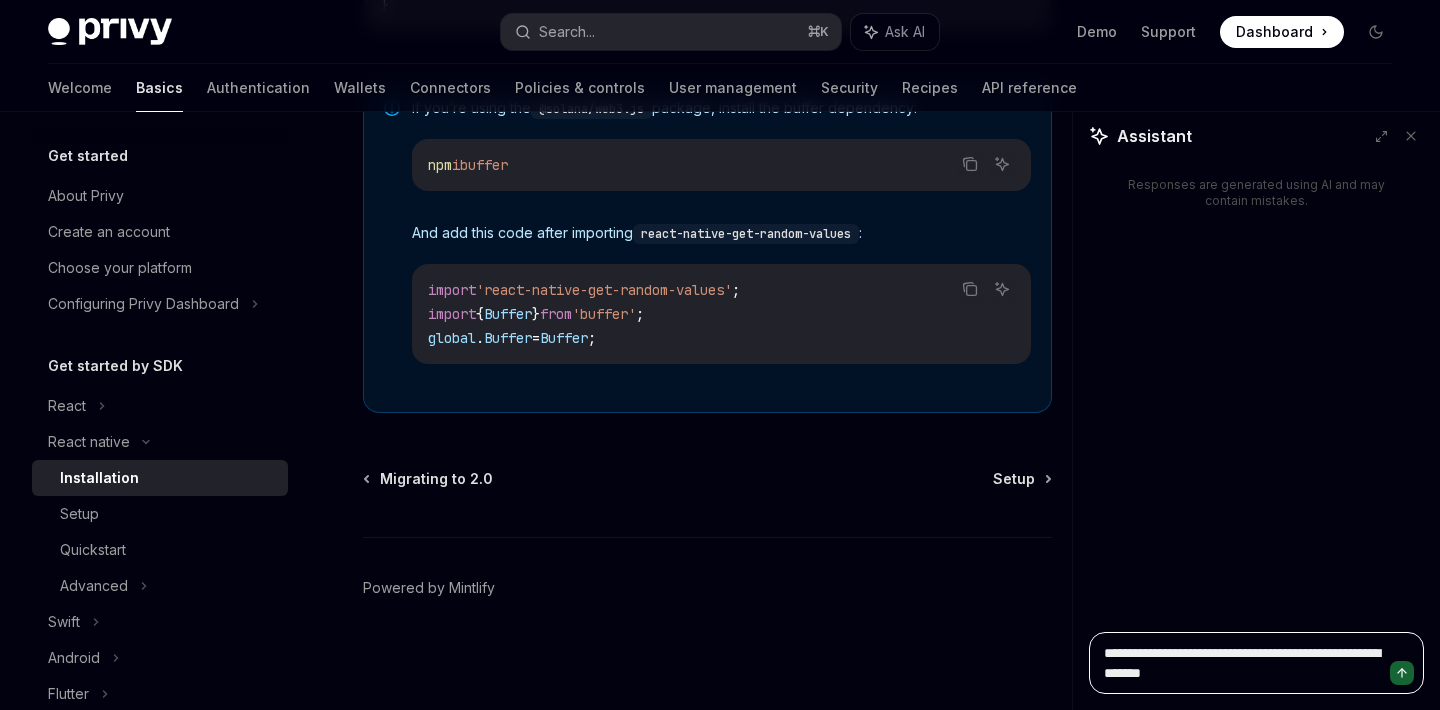 type on "**********" 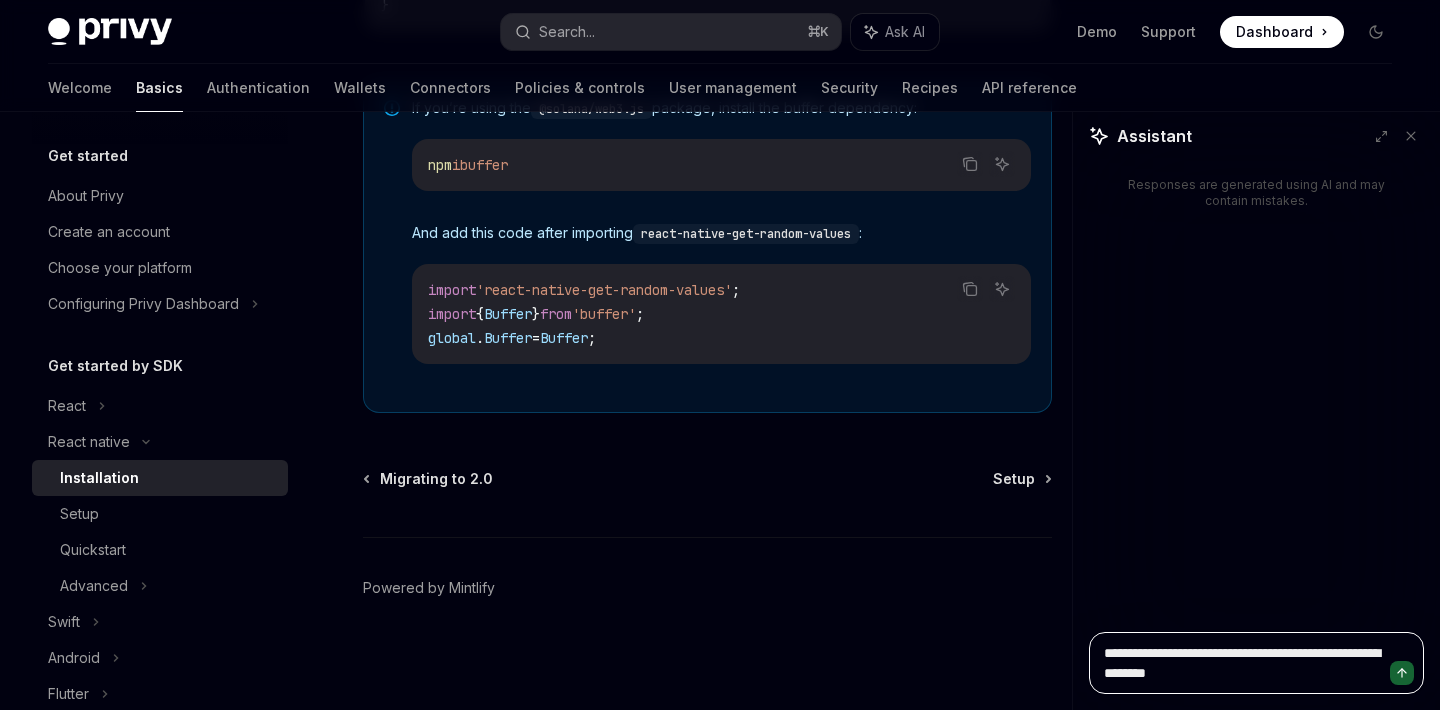 type on "**********" 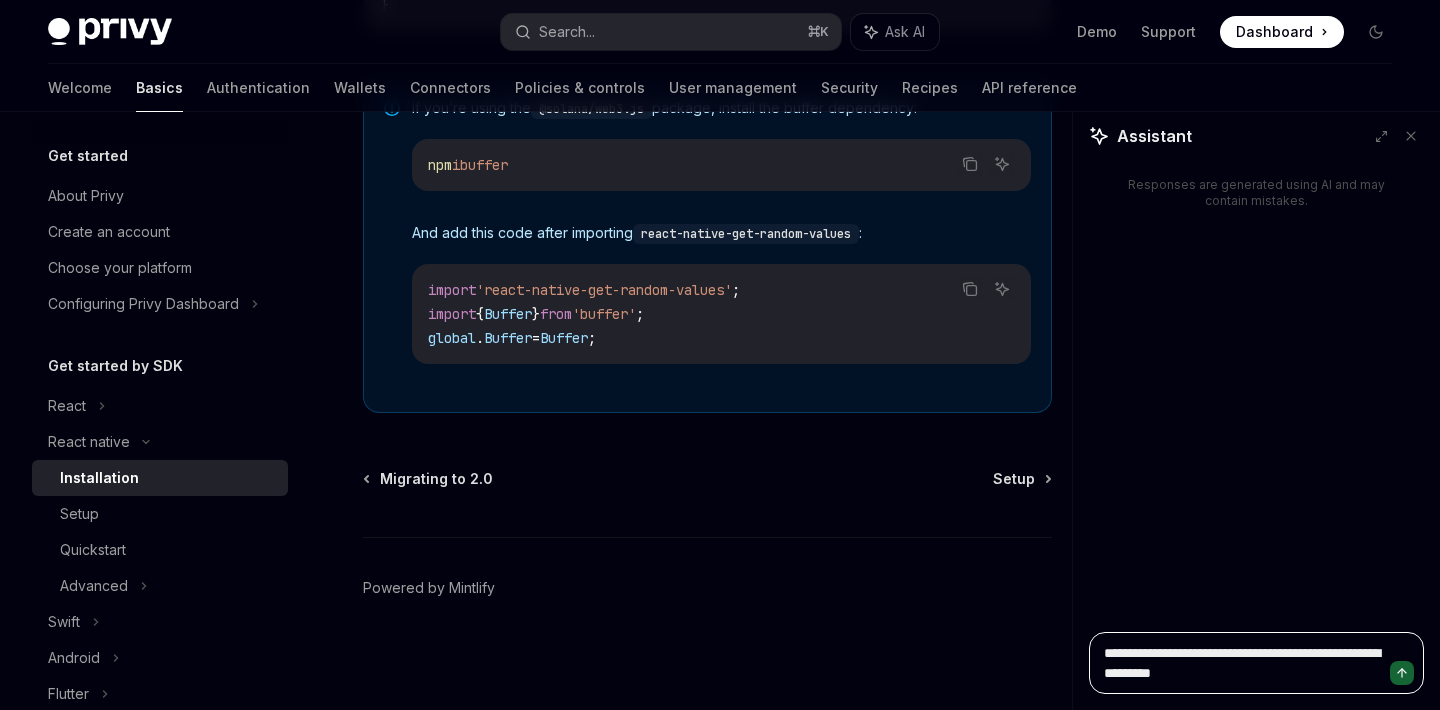 type on "**********" 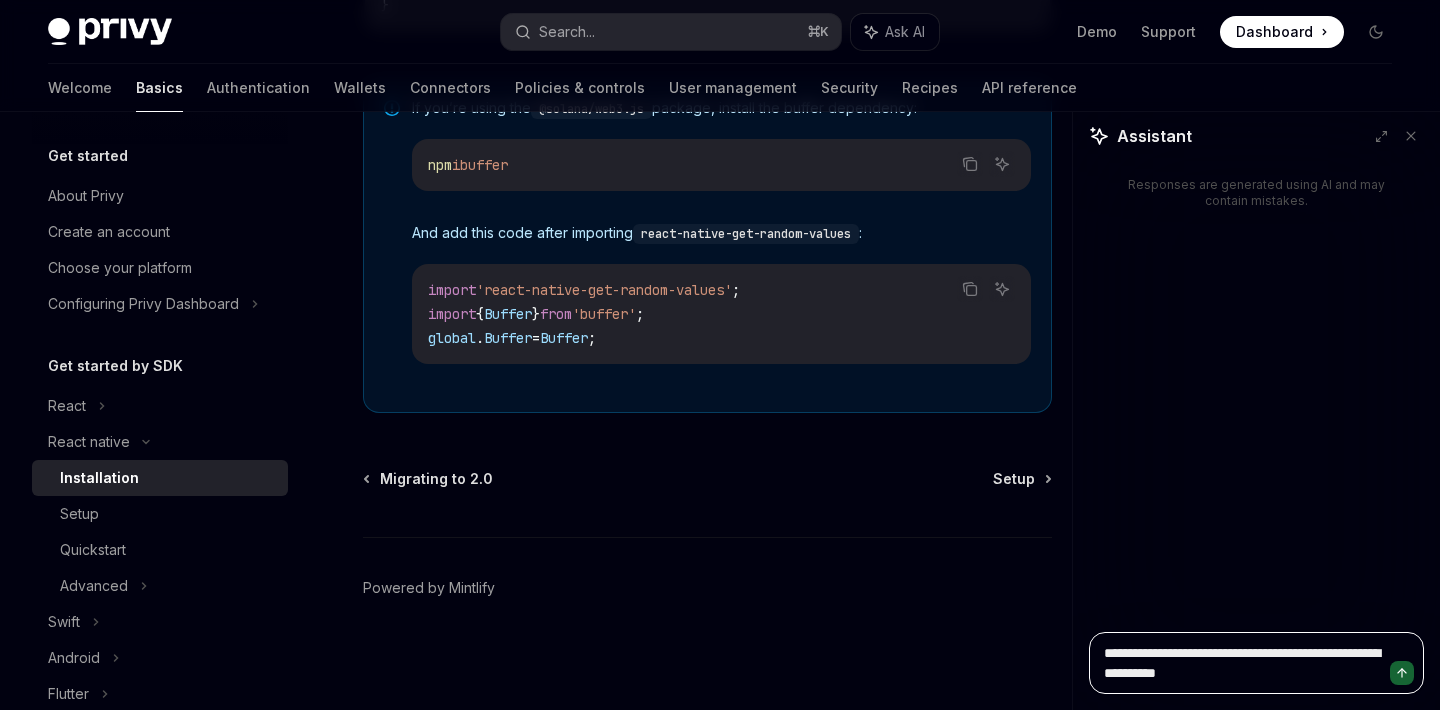 type on "**********" 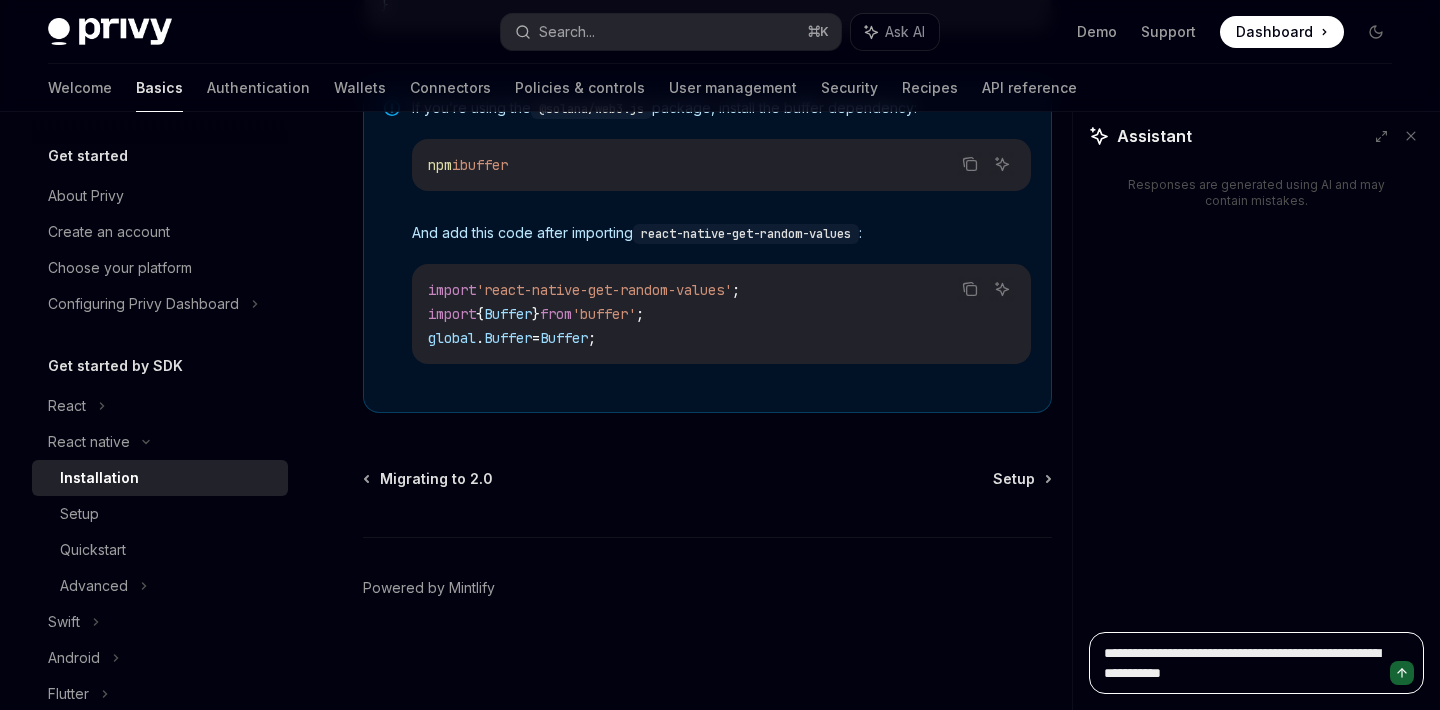 type on "**********" 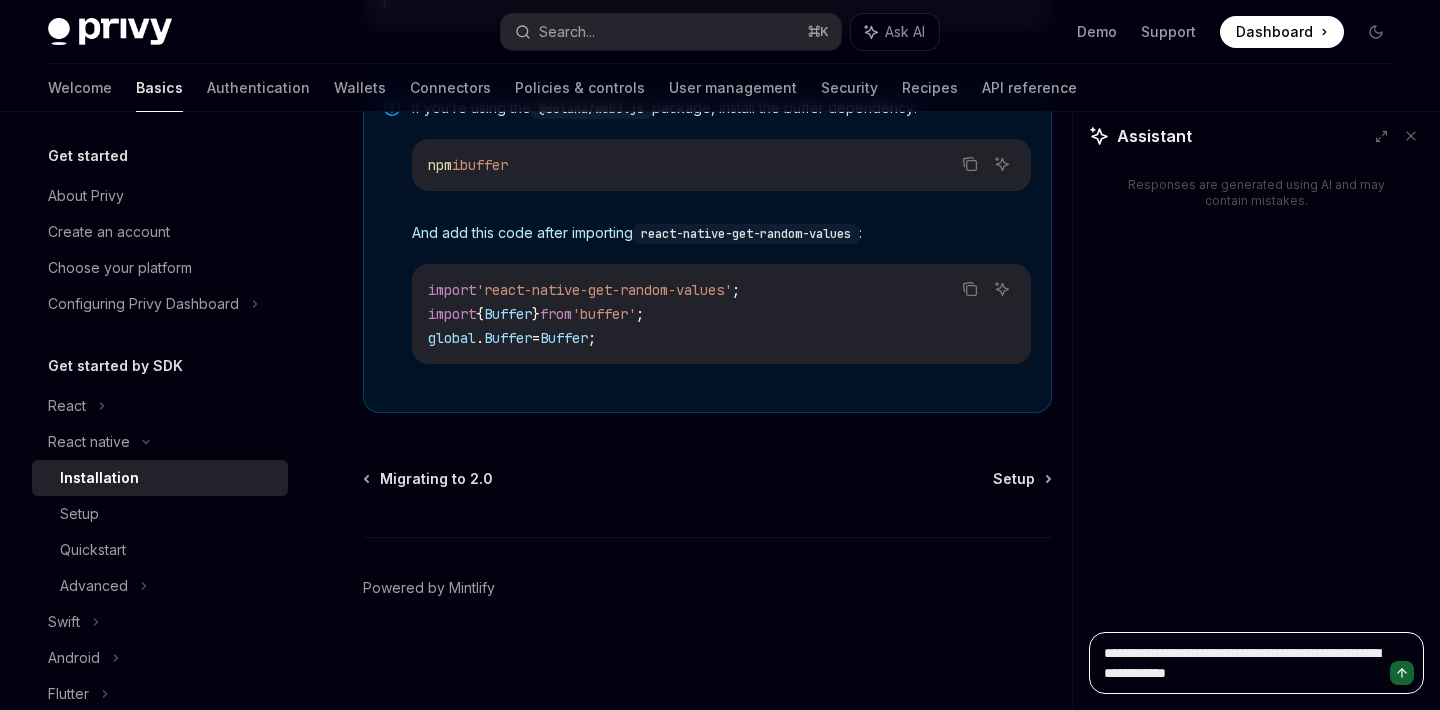 type on "**********" 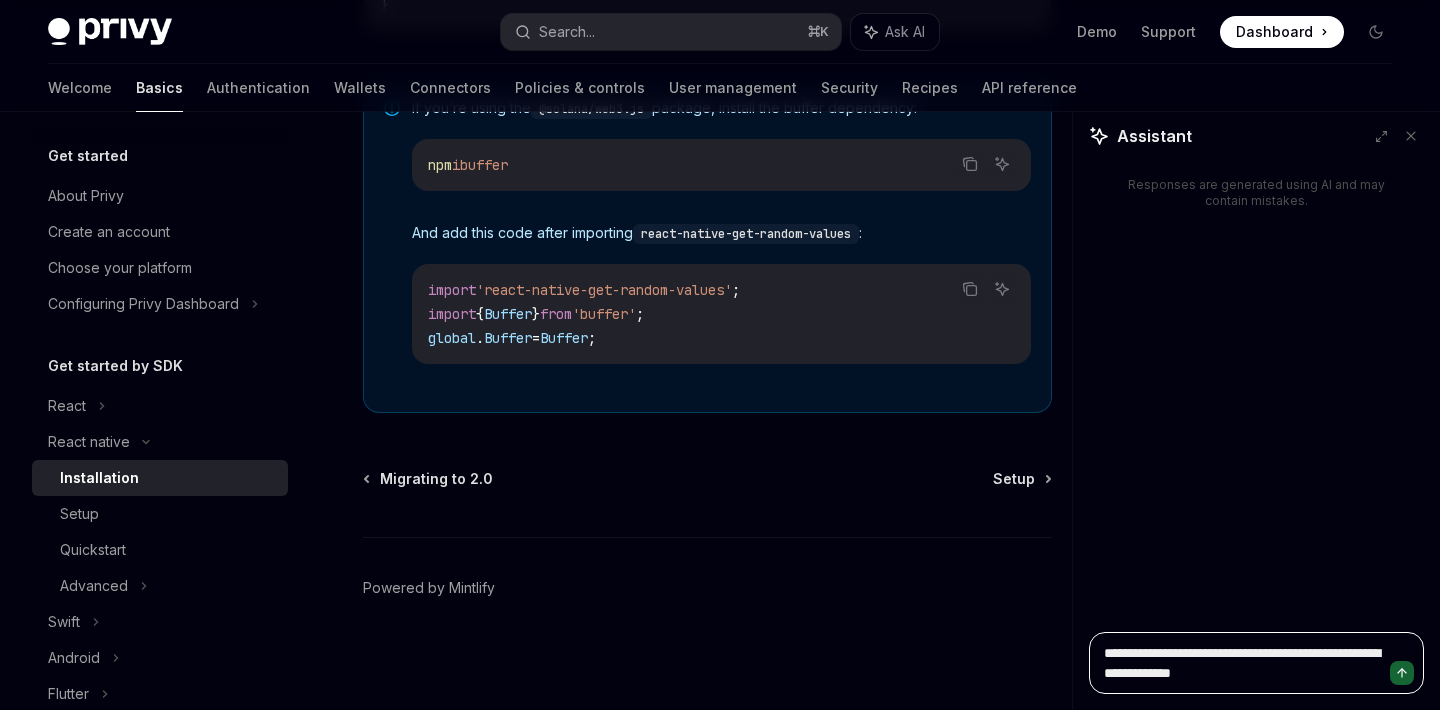 type on "**********" 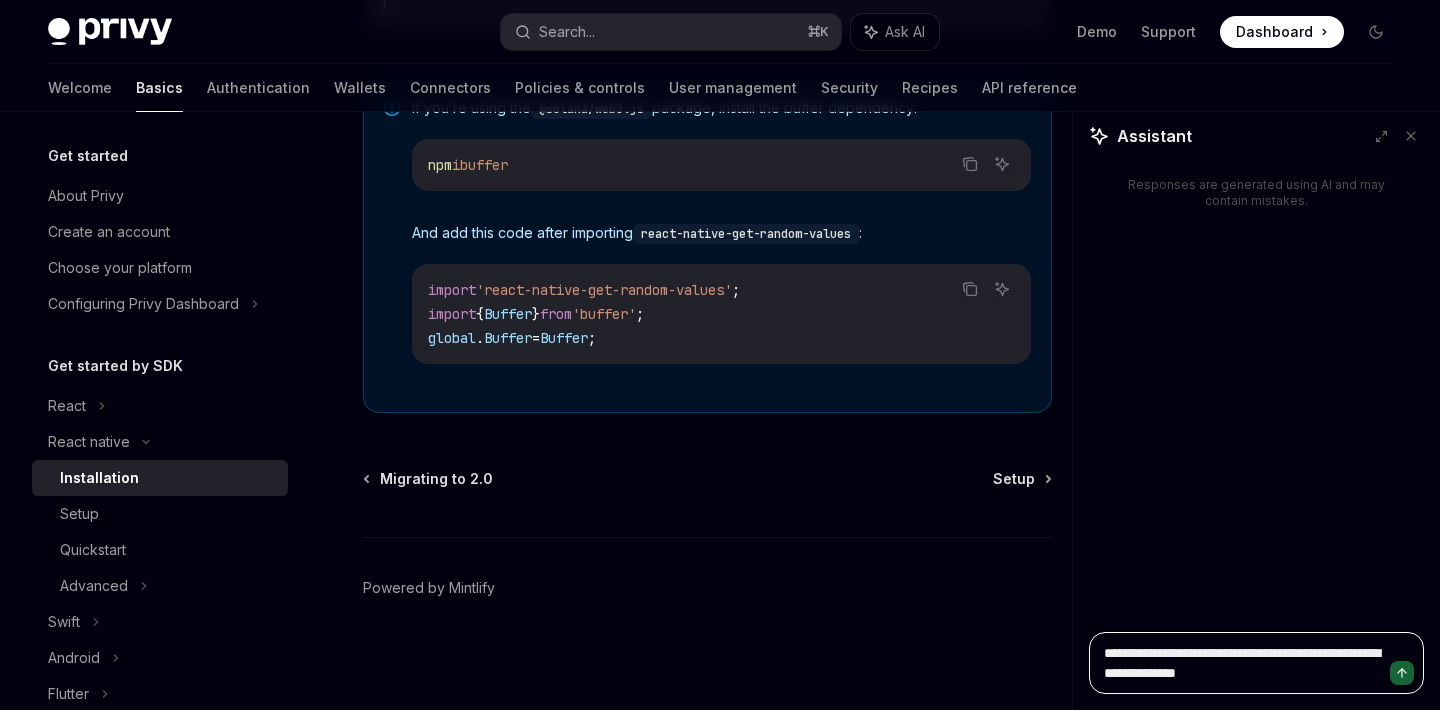 type on "**********" 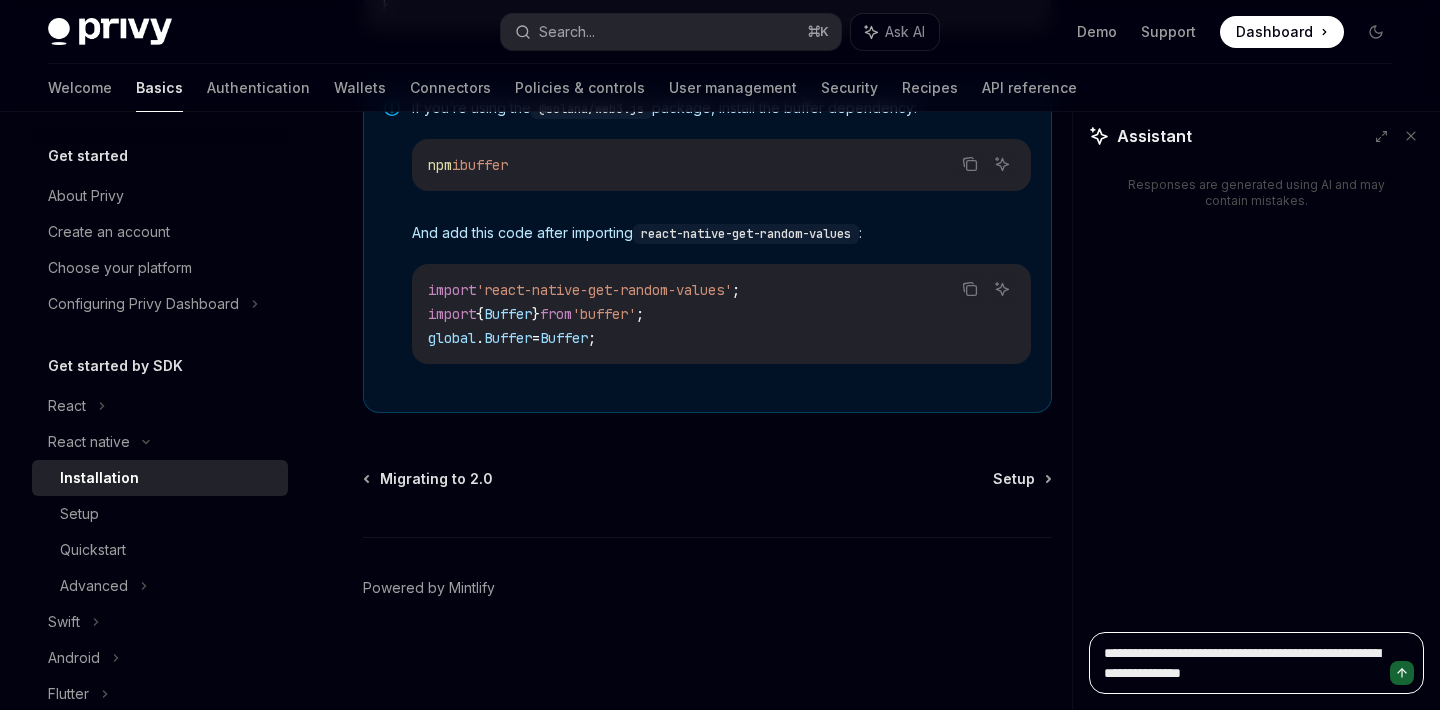 type on "**********" 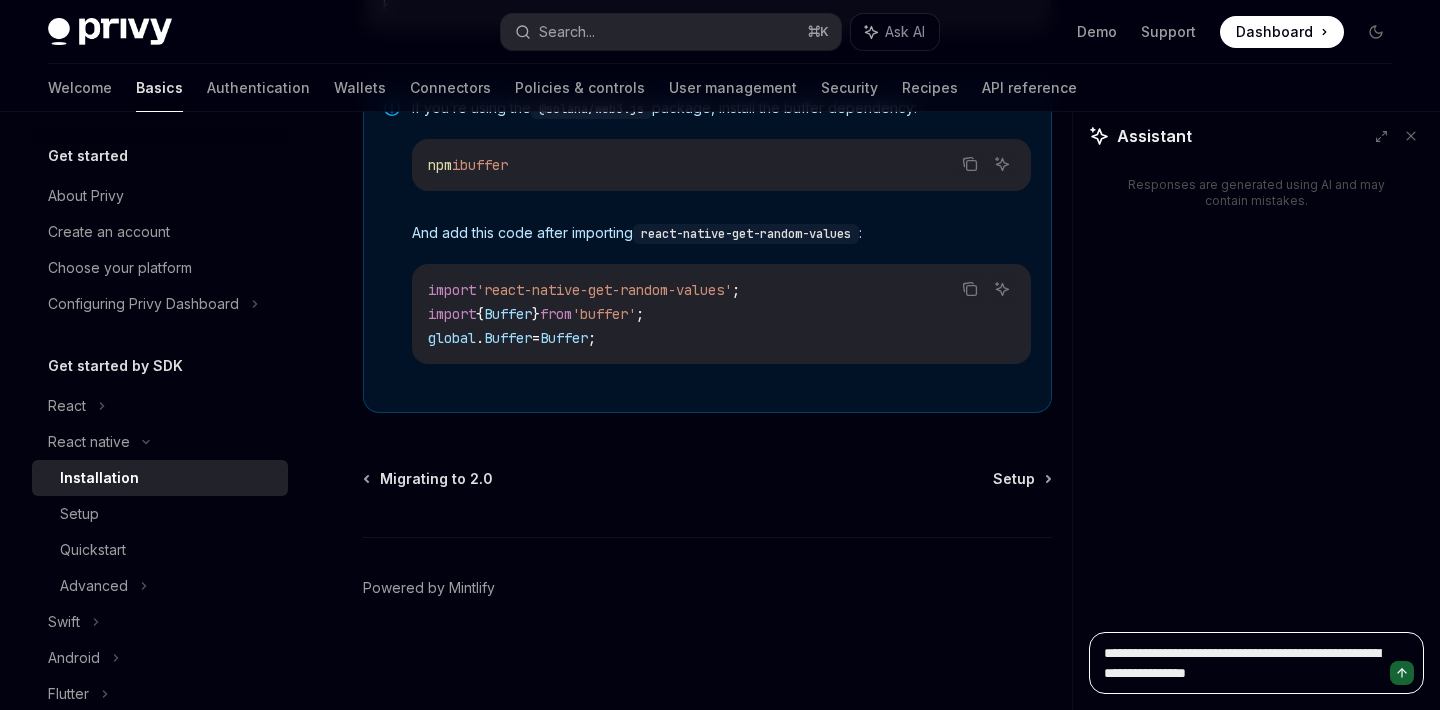 type on "**********" 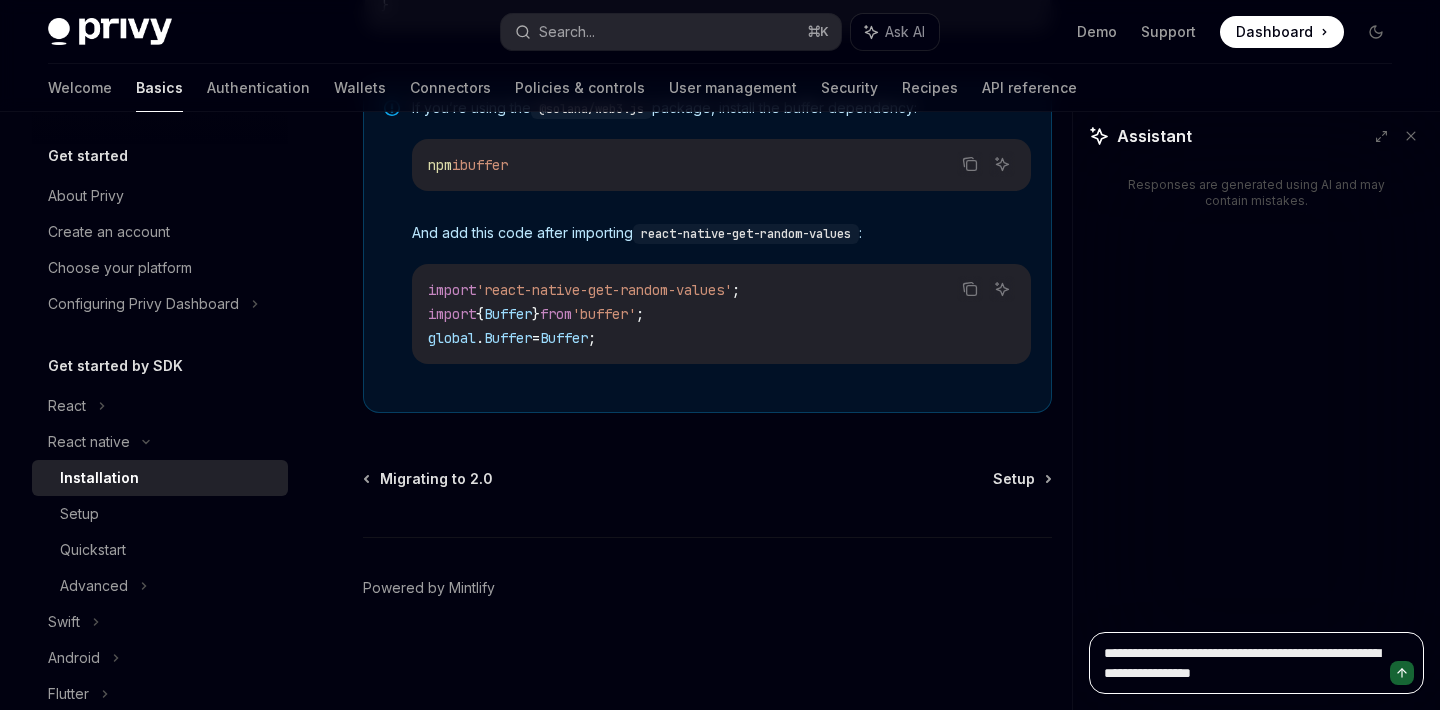 type on "**********" 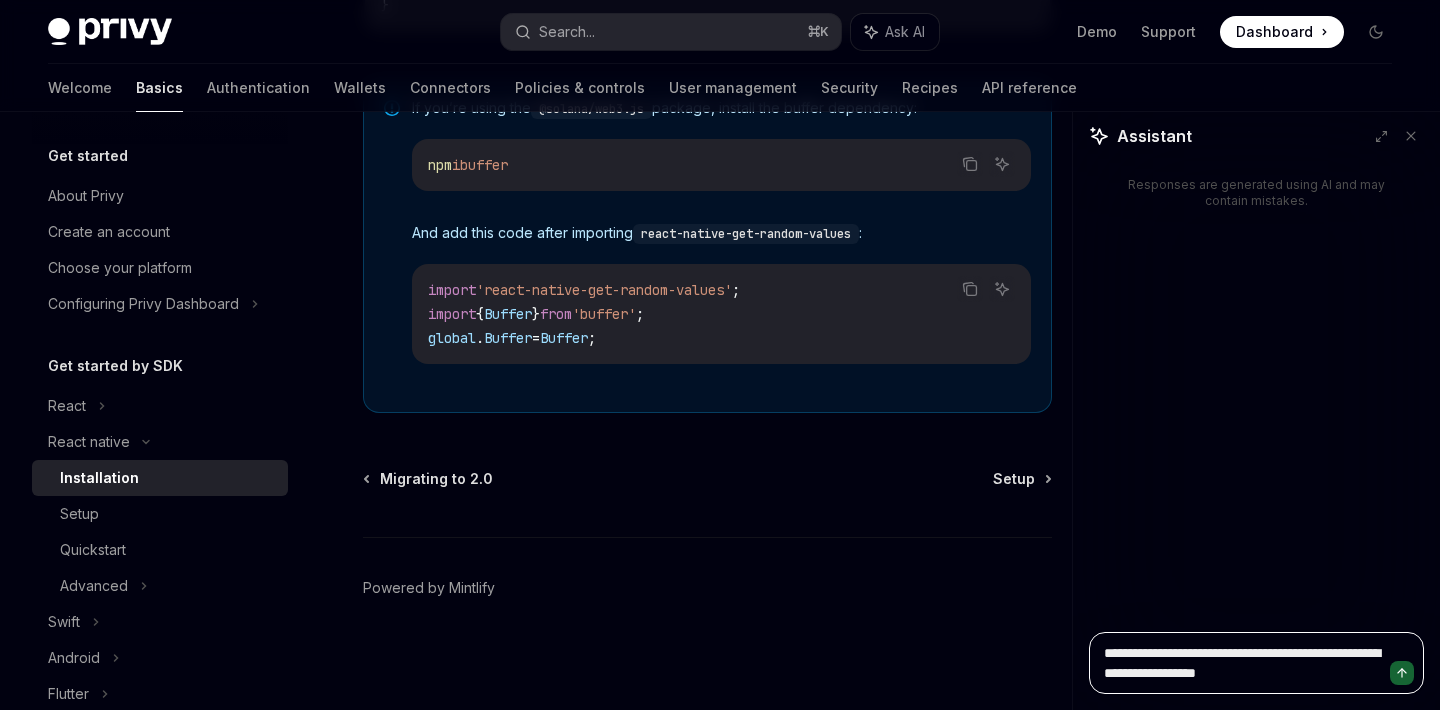 type on "**********" 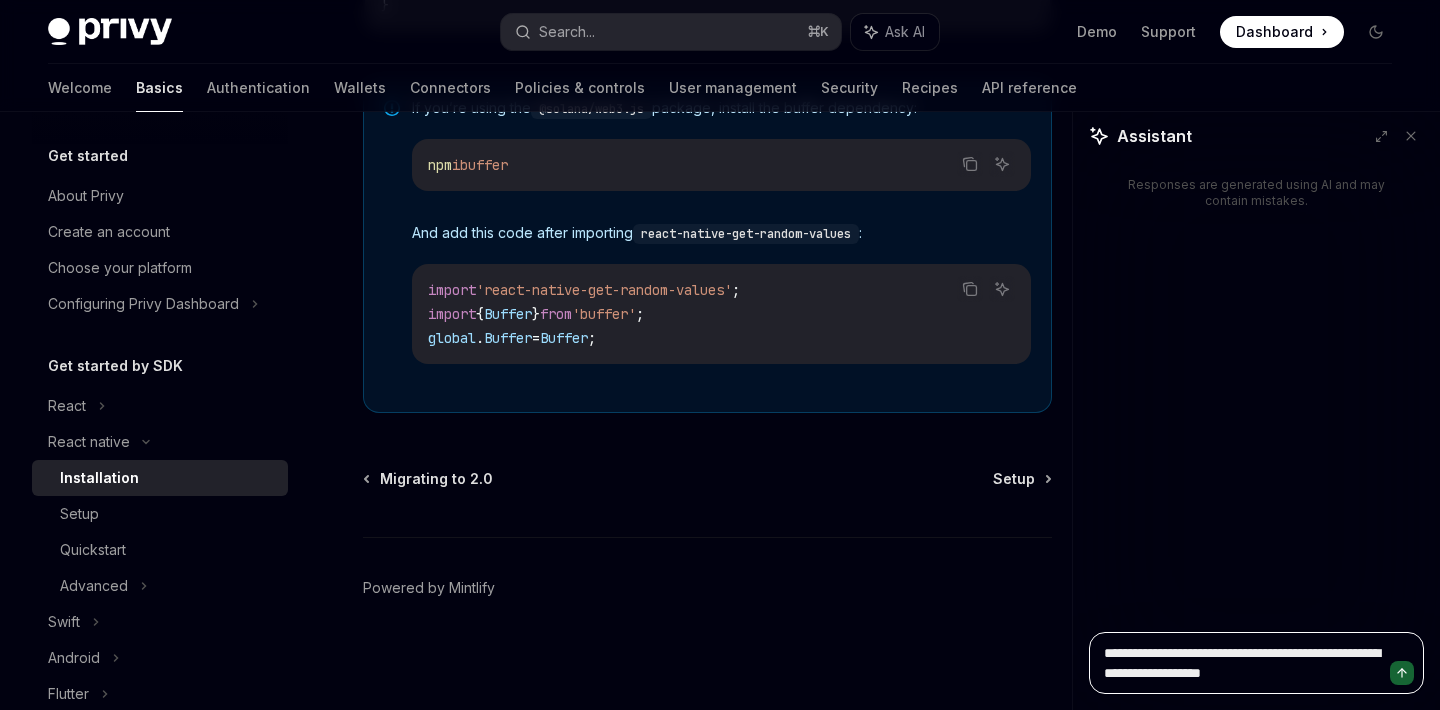 type on "**********" 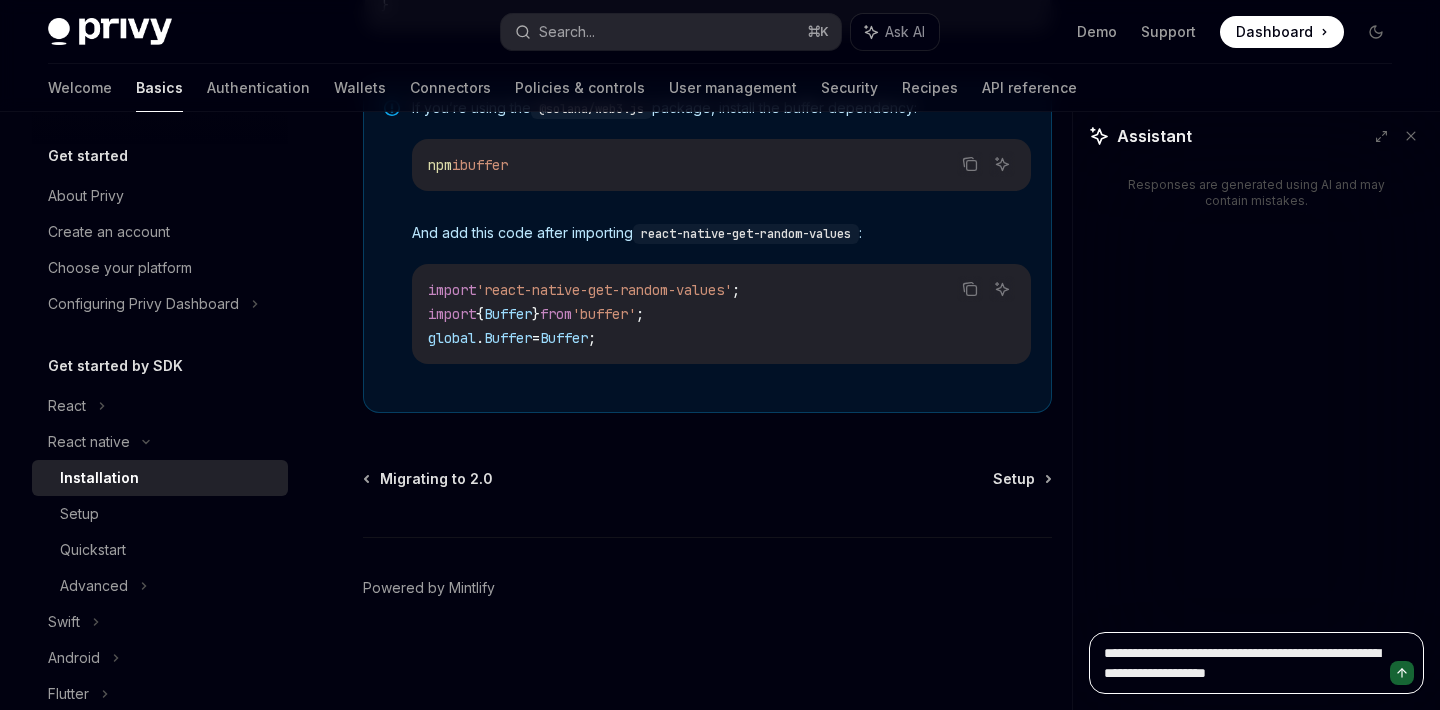 type on "**********" 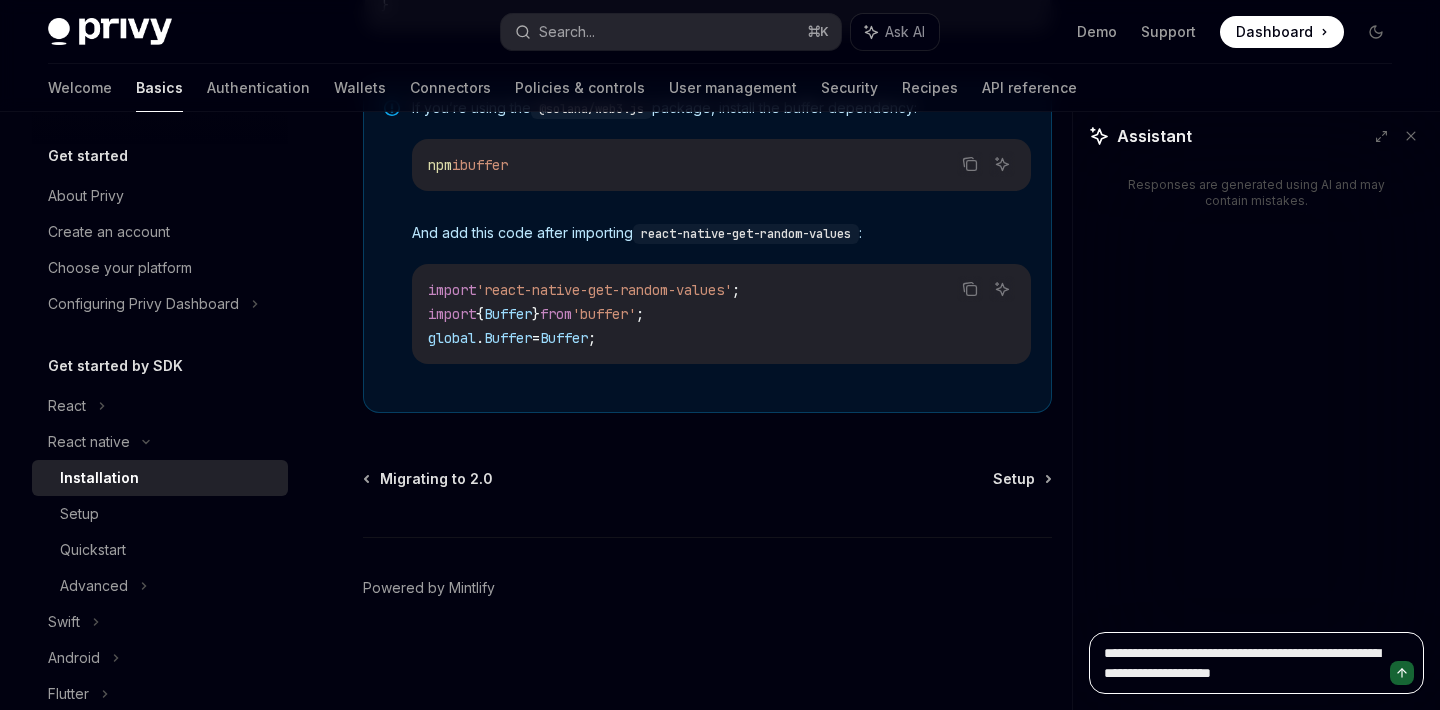 type on "**********" 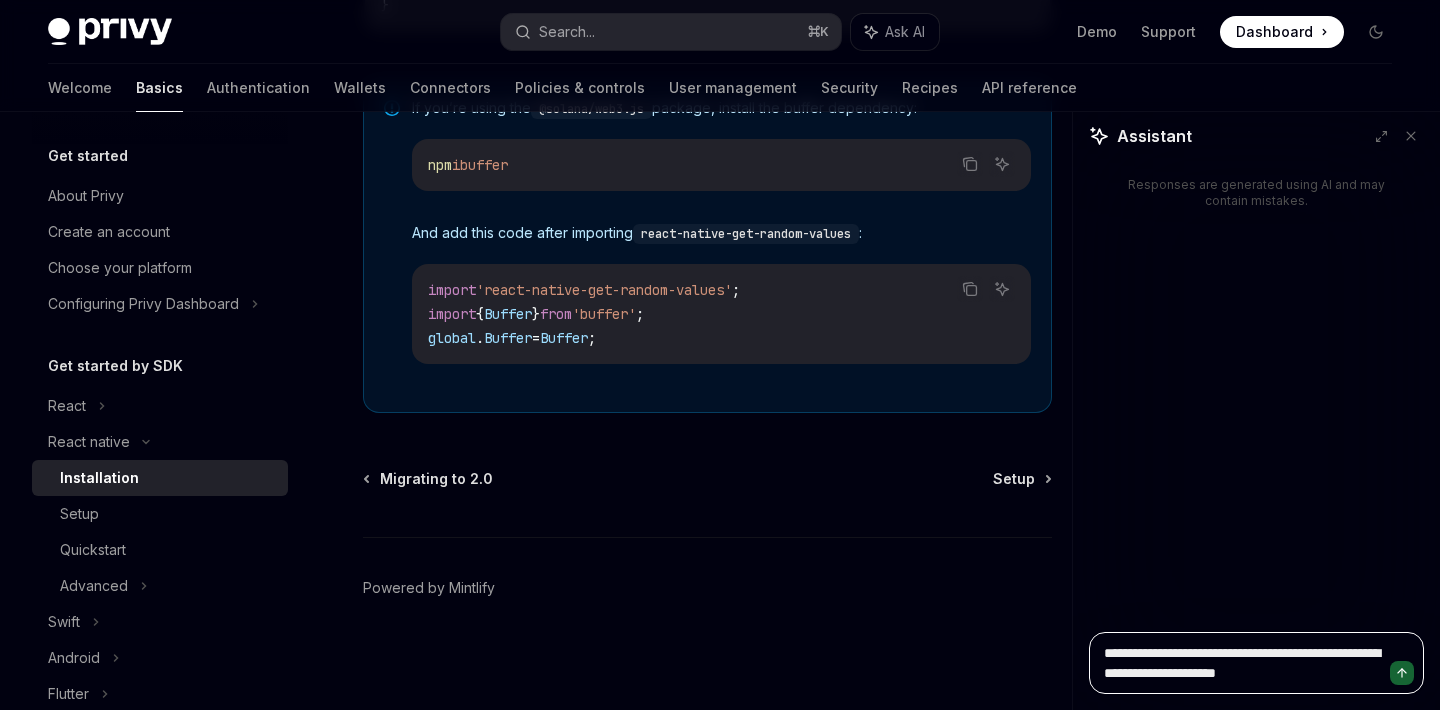 type on "**********" 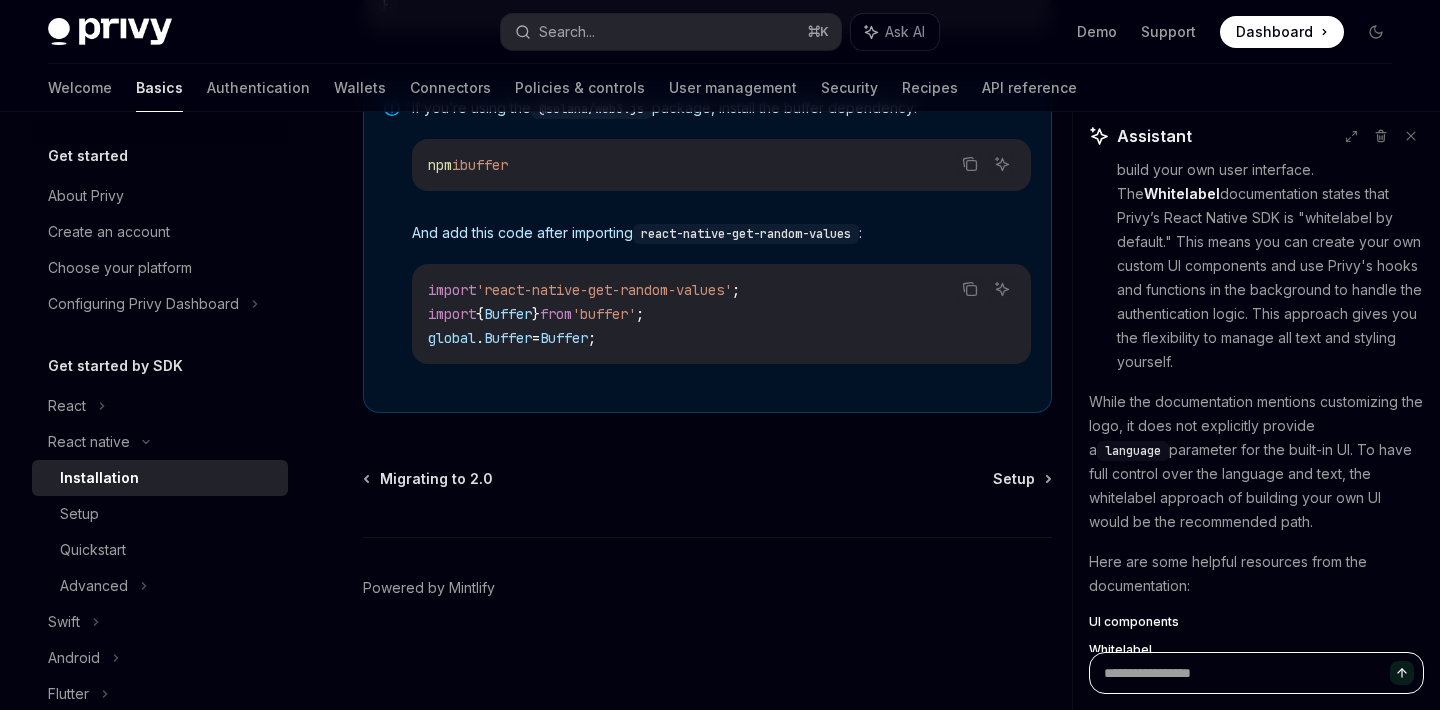 scroll, scrollTop: 725, scrollLeft: 0, axis: vertical 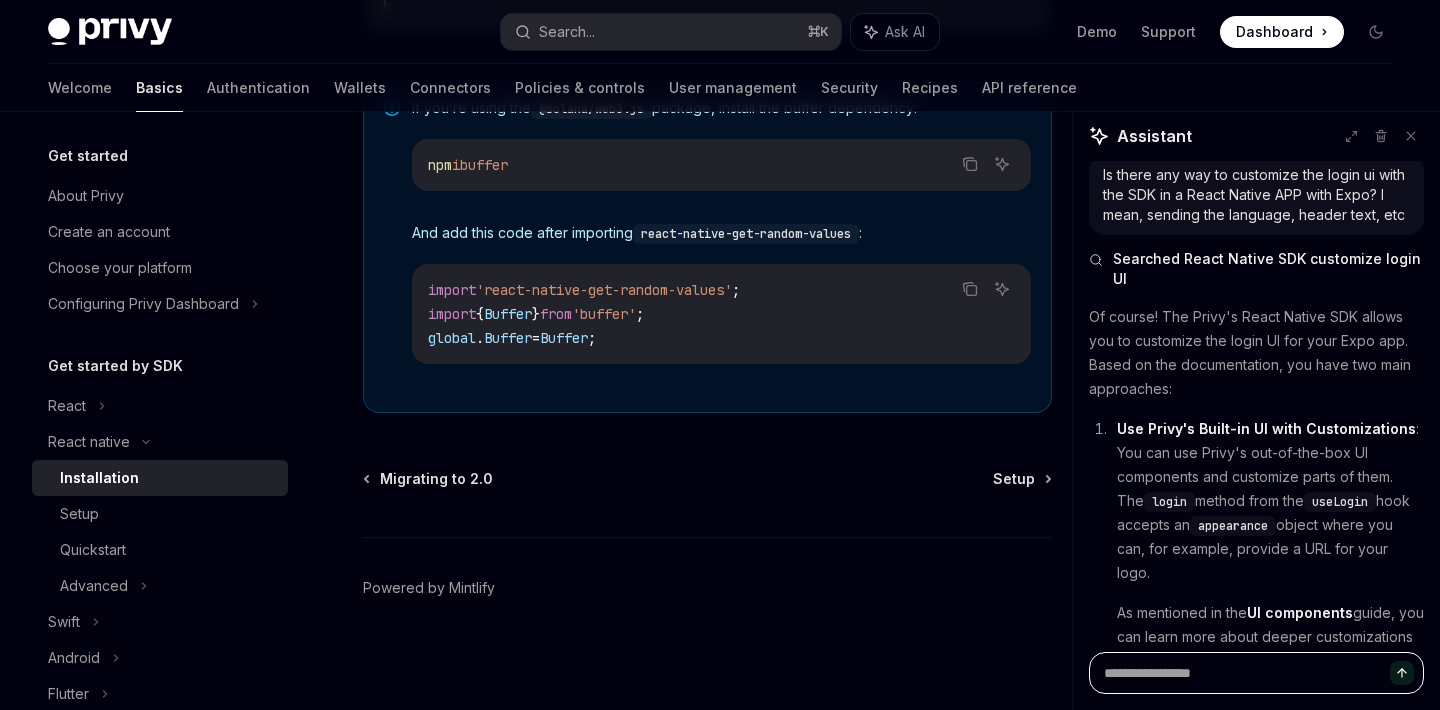 click at bounding box center (1256, 673) 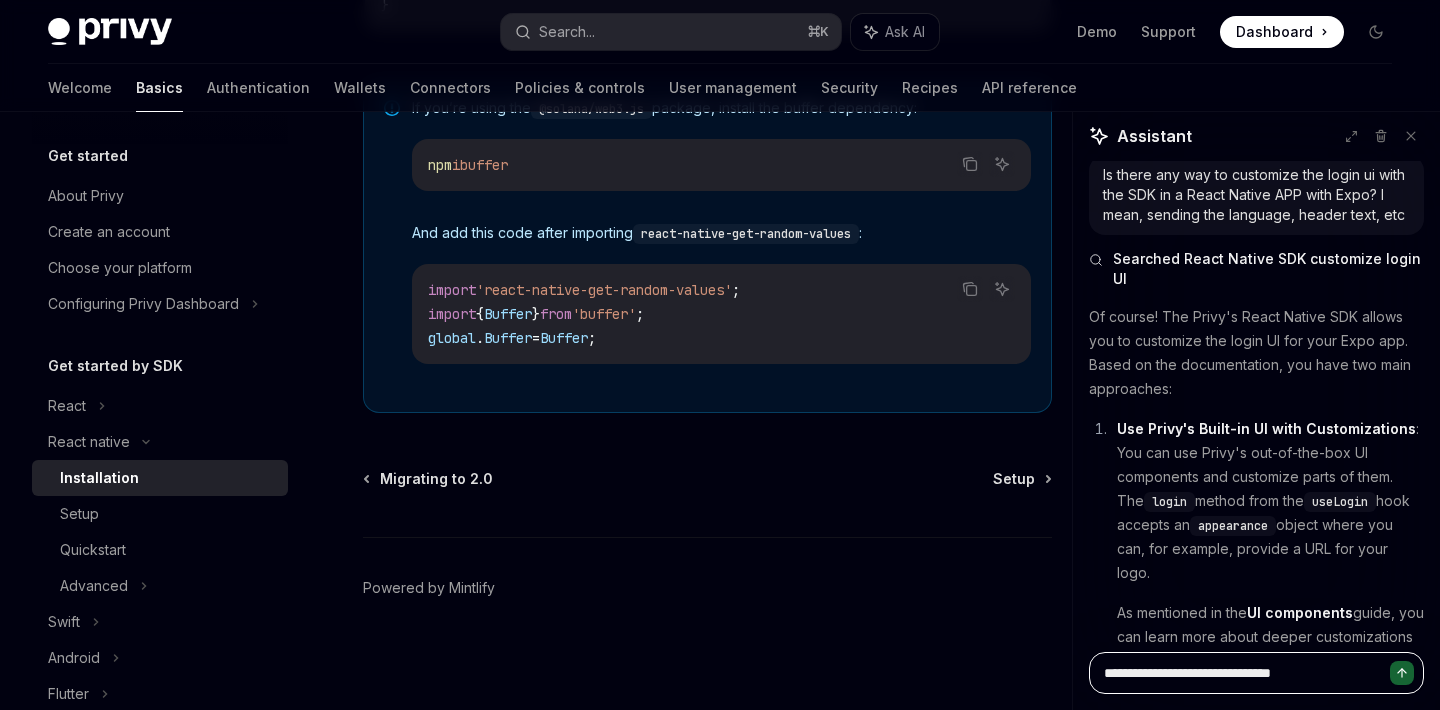 scroll, scrollTop: 725, scrollLeft: 0, axis: vertical 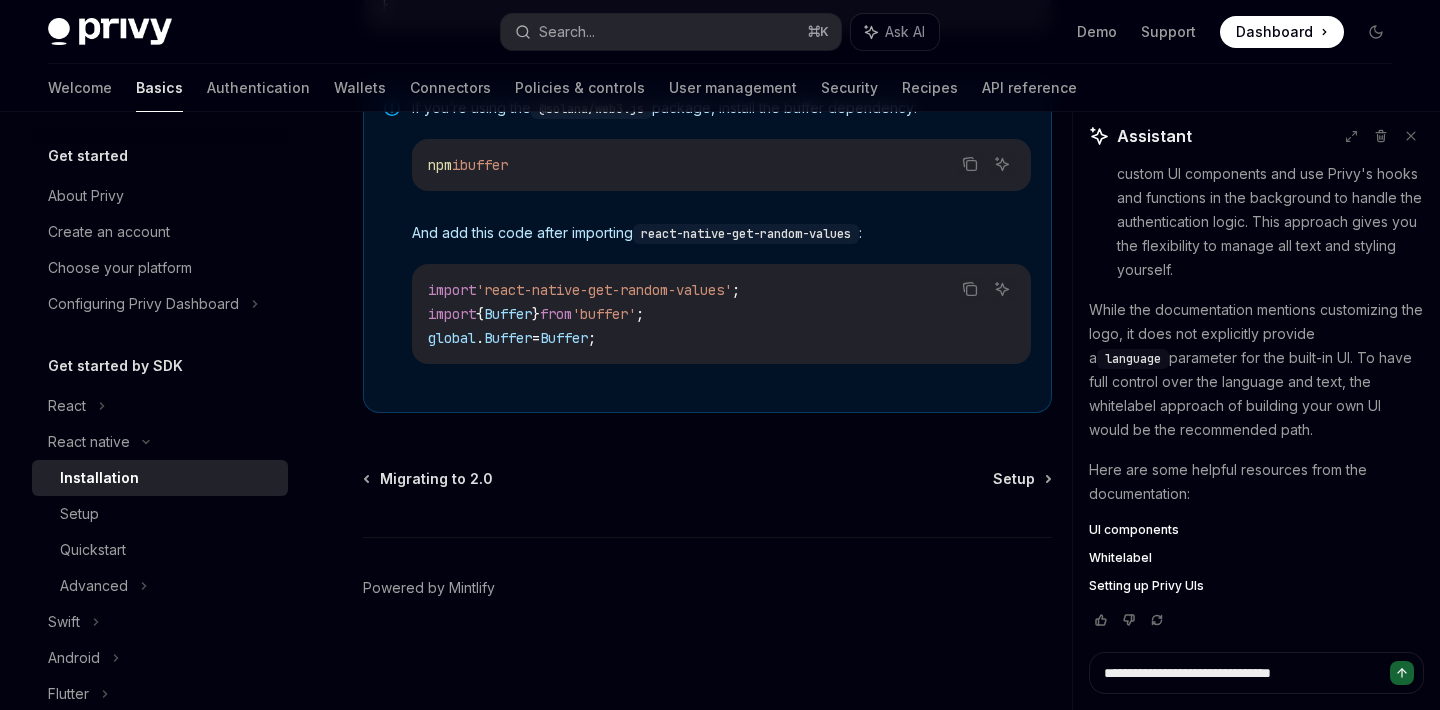 click on "UI components" at bounding box center [1134, 530] 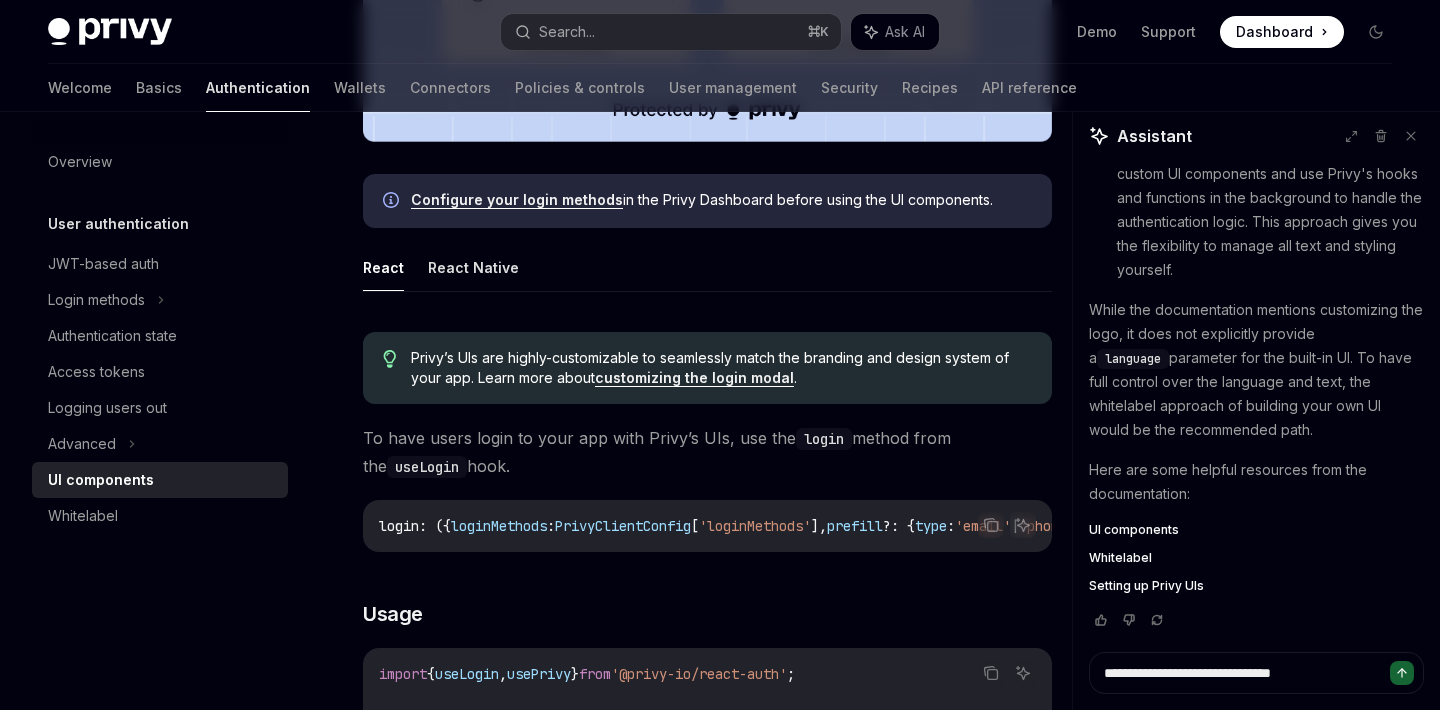 scroll, scrollTop: 844, scrollLeft: 0, axis: vertical 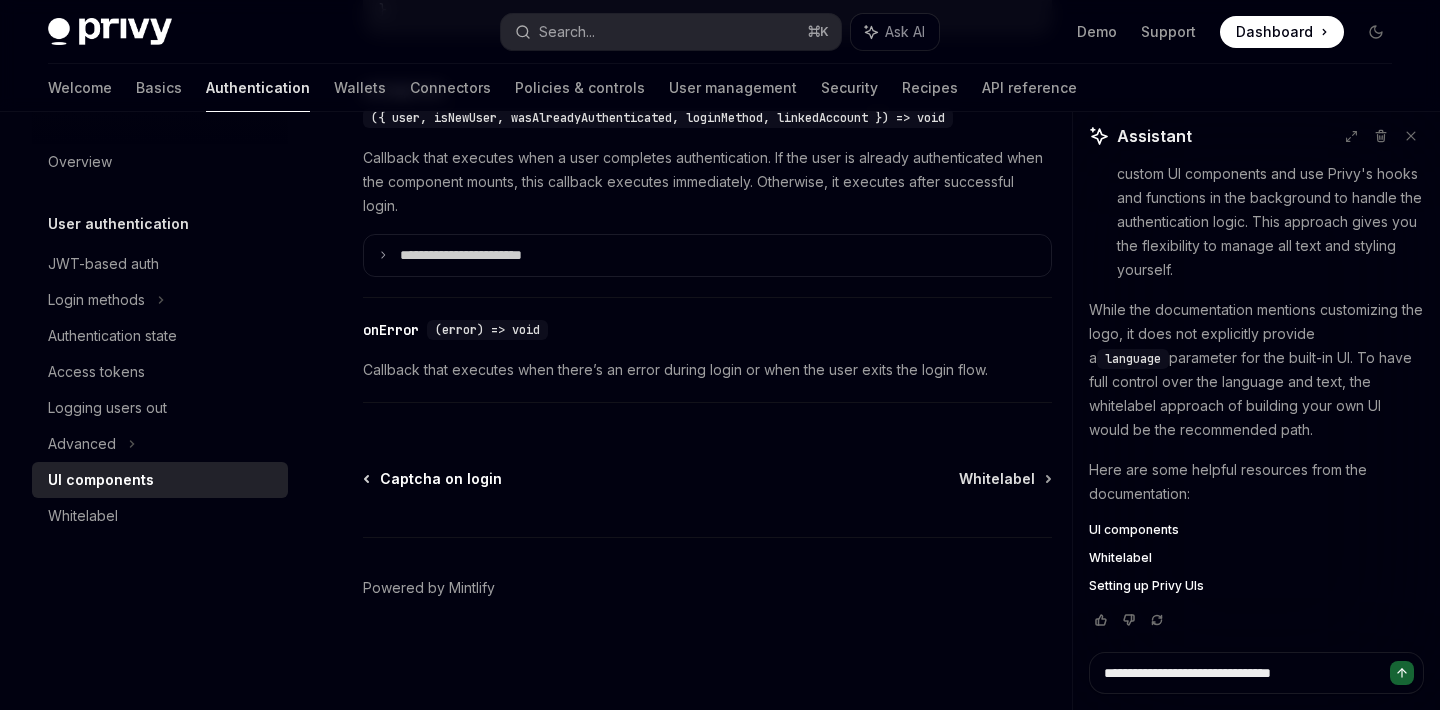 click on "Captcha on login" at bounding box center (441, 479) 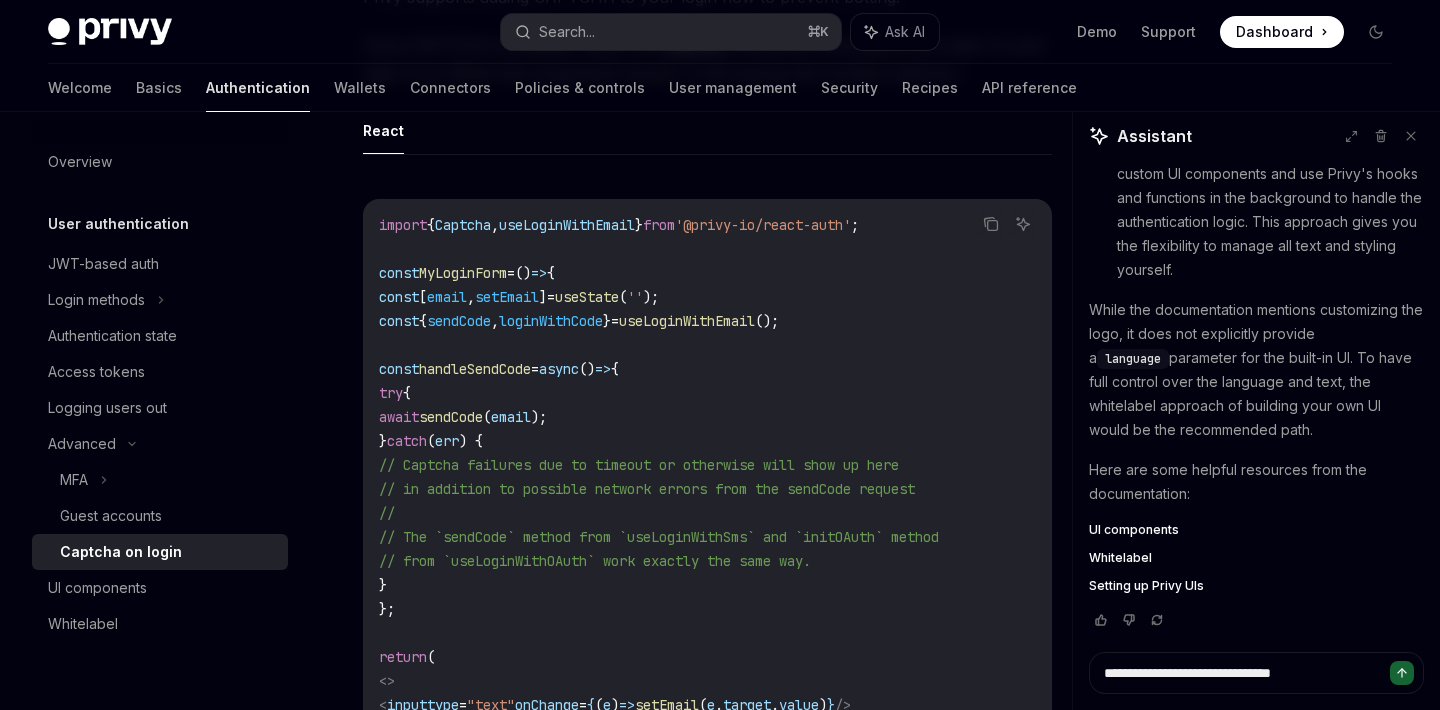 scroll, scrollTop: 290, scrollLeft: 0, axis: vertical 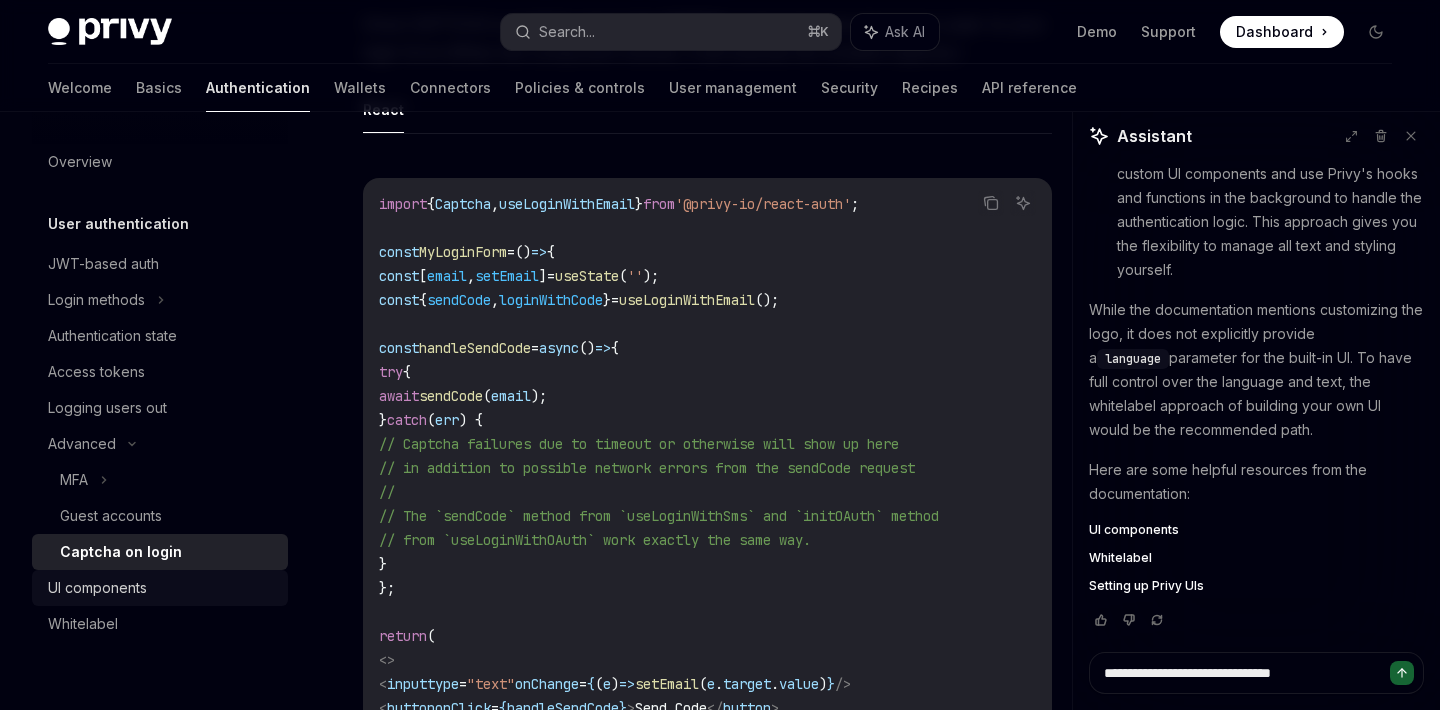 click on "UI components" at bounding box center [97, 588] 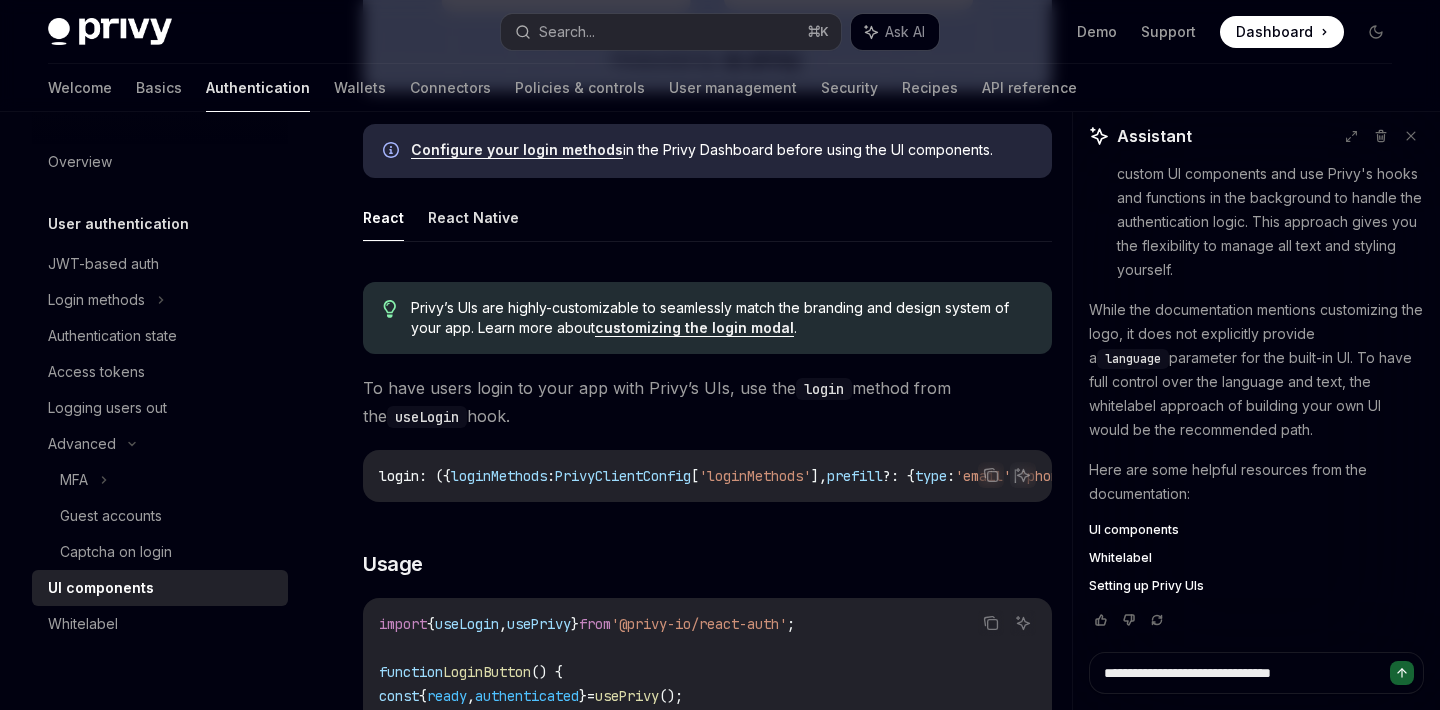 scroll, scrollTop: 884, scrollLeft: 0, axis: vertical 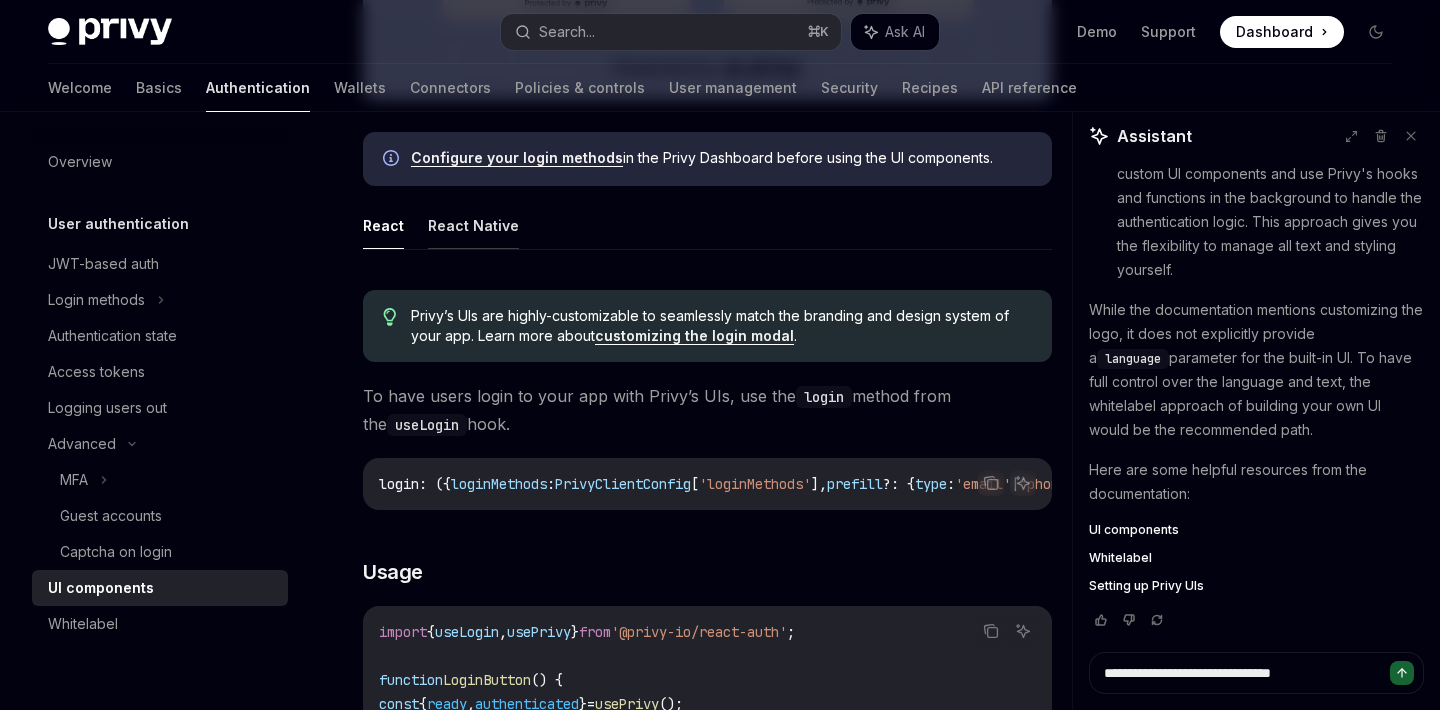 click on "React Native" at bounding box center (473, 225) 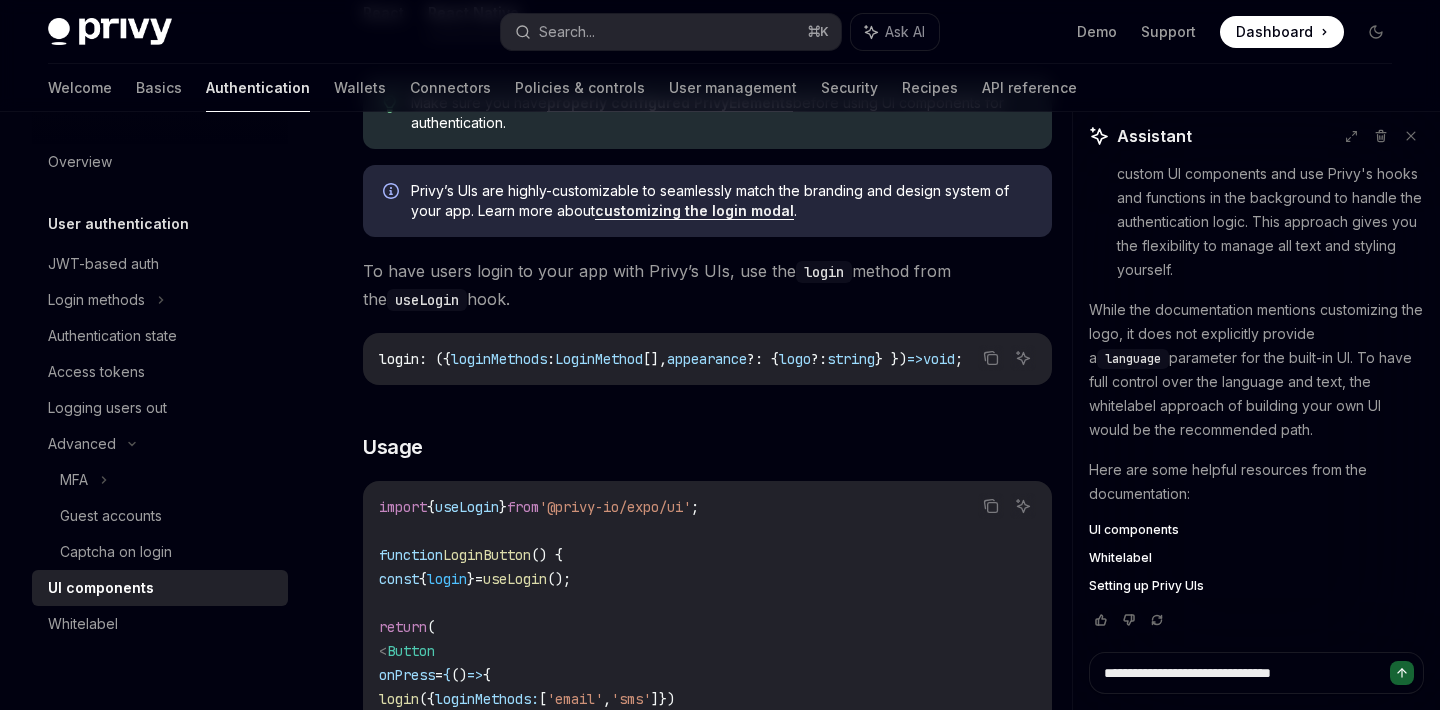 scroll, scrollTop: 1122, scrollLeft: 0, axis: vertical 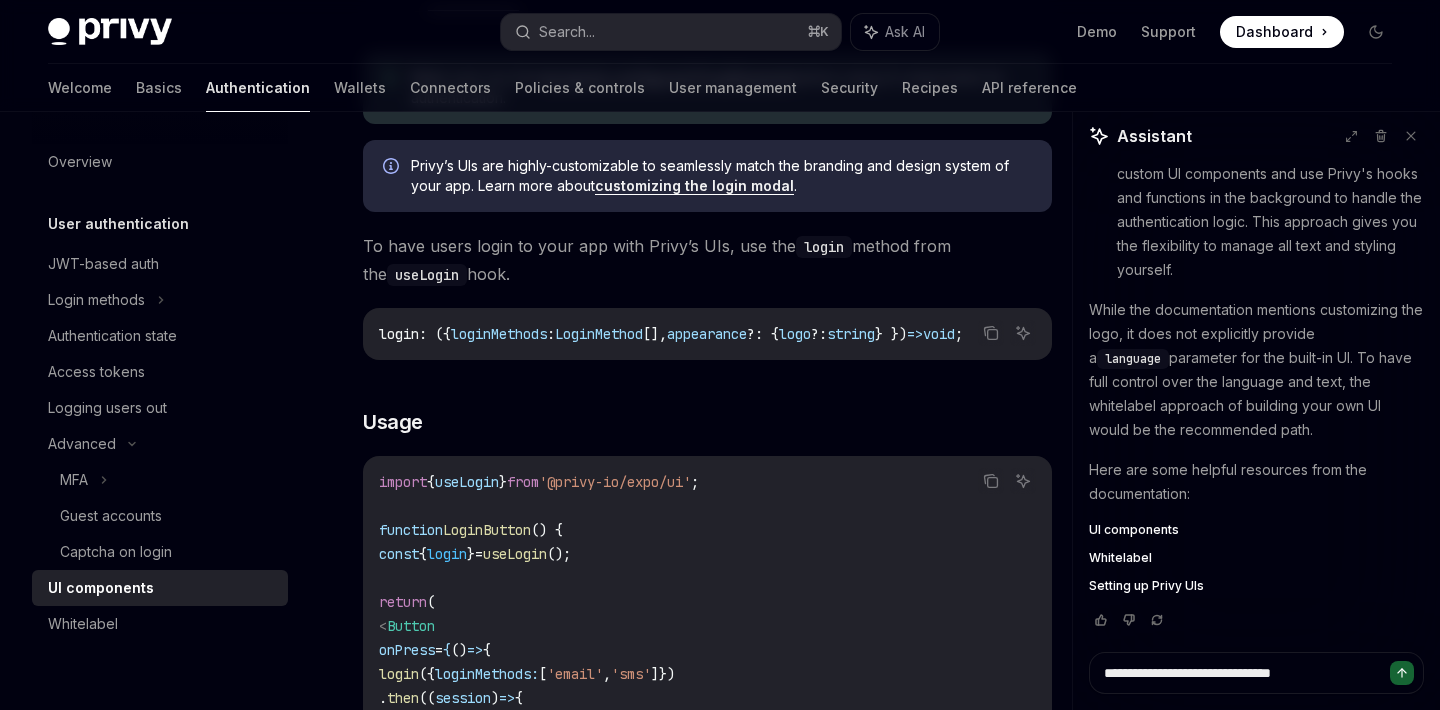 click on "Make sure you have  properly configured PrivyElements  before using UI components for authentication. Privy’s UIs are highly-customizable to seamlessly match the branding and design system of your app. Learn more about  customizing the login modal . To have users login to your app with Privy’s UIs, use the  login  method from the  useLogin  hook. Copy Ask AI login : ({  loginMethods :  LoginMethod [],  appearance ?: {  logo ?:  string  } })  =>  void ;
​ Usage Copy Ask AI import  {  useLogin  }  from  '@privy-io/expo/ui' ;
function  LoginButton () {
const  {  login  }  =  useLogin ();
return  (
< Button
onPress = { ()  =>  {
login ({  loginMethods:  [ 'email' ,  'sms' ]})
. then (( session )  =>  {
console . log ( 'User logged in' ,  session . user );
})
} }
title = "Log in"
/>
);
}
​ Parameters ​ loginMethods 'email' ,  ." at bounding box center (707, 728) 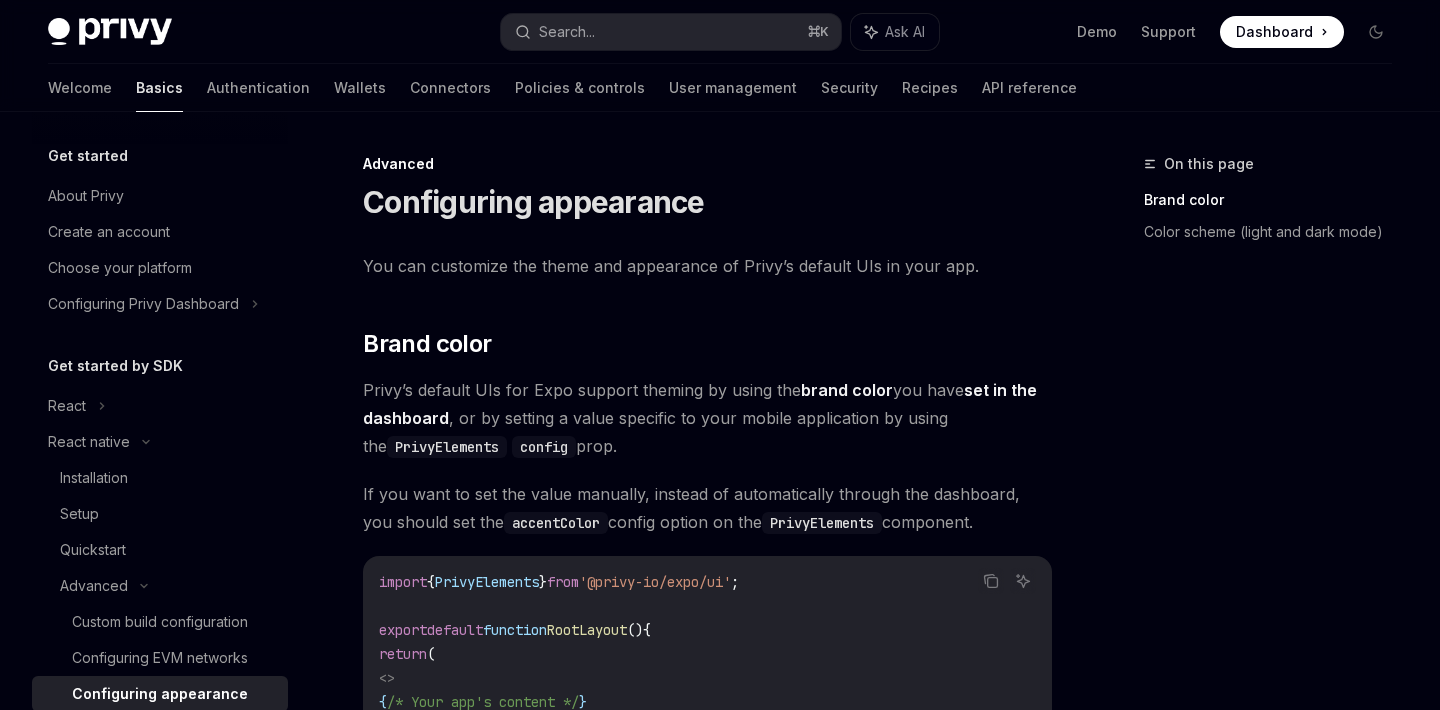 scroll, scrollTop: 0, scrollLeft: 0, axis: both 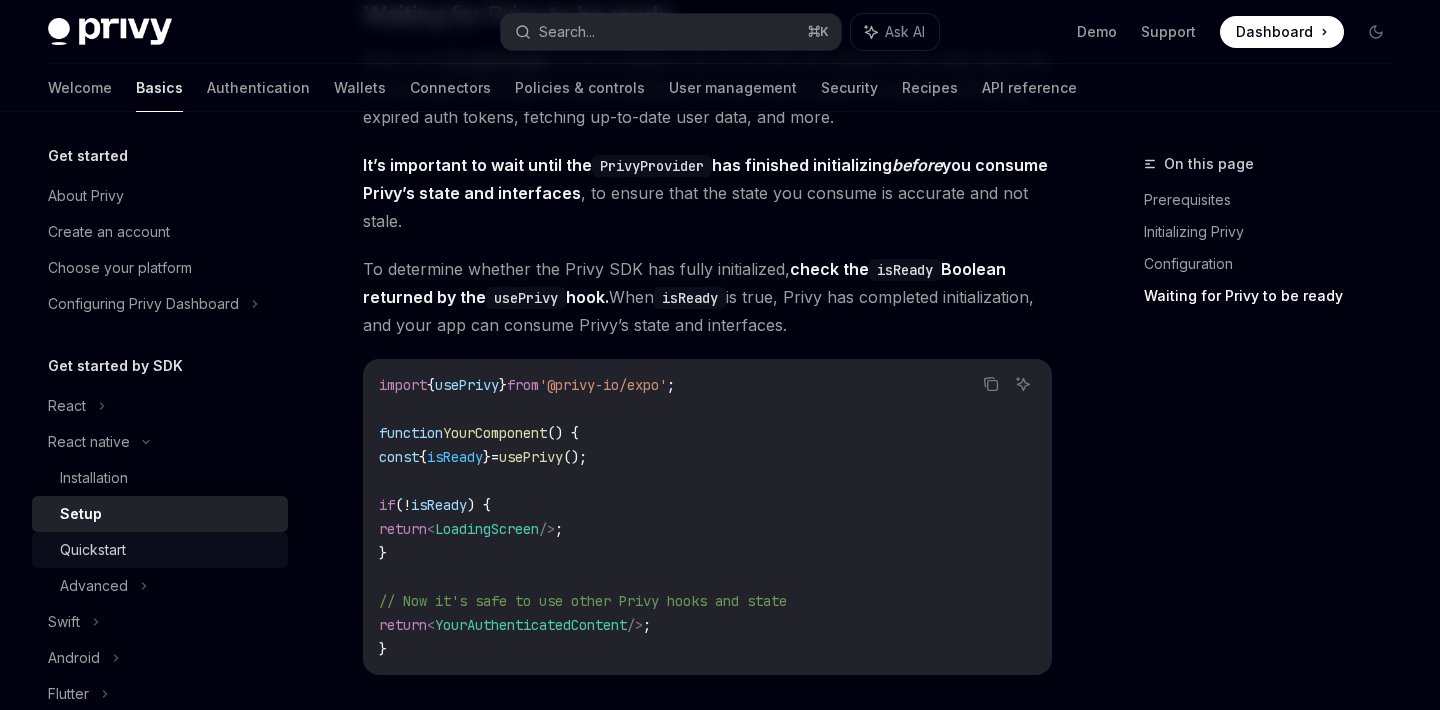 click on "Quickstart" at bounding box center (93, 550) 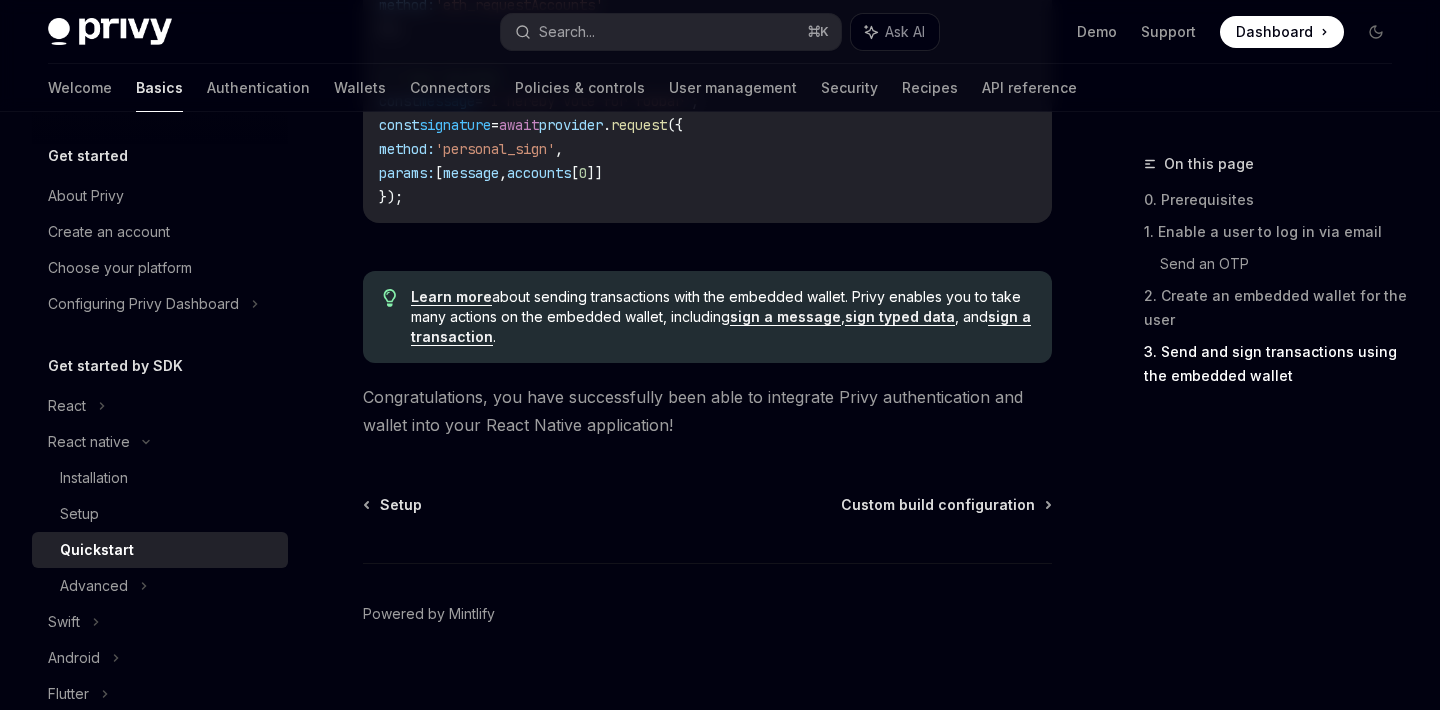 scroll, scrollTop: 3217, scrollLeft: 0, axis: vertical 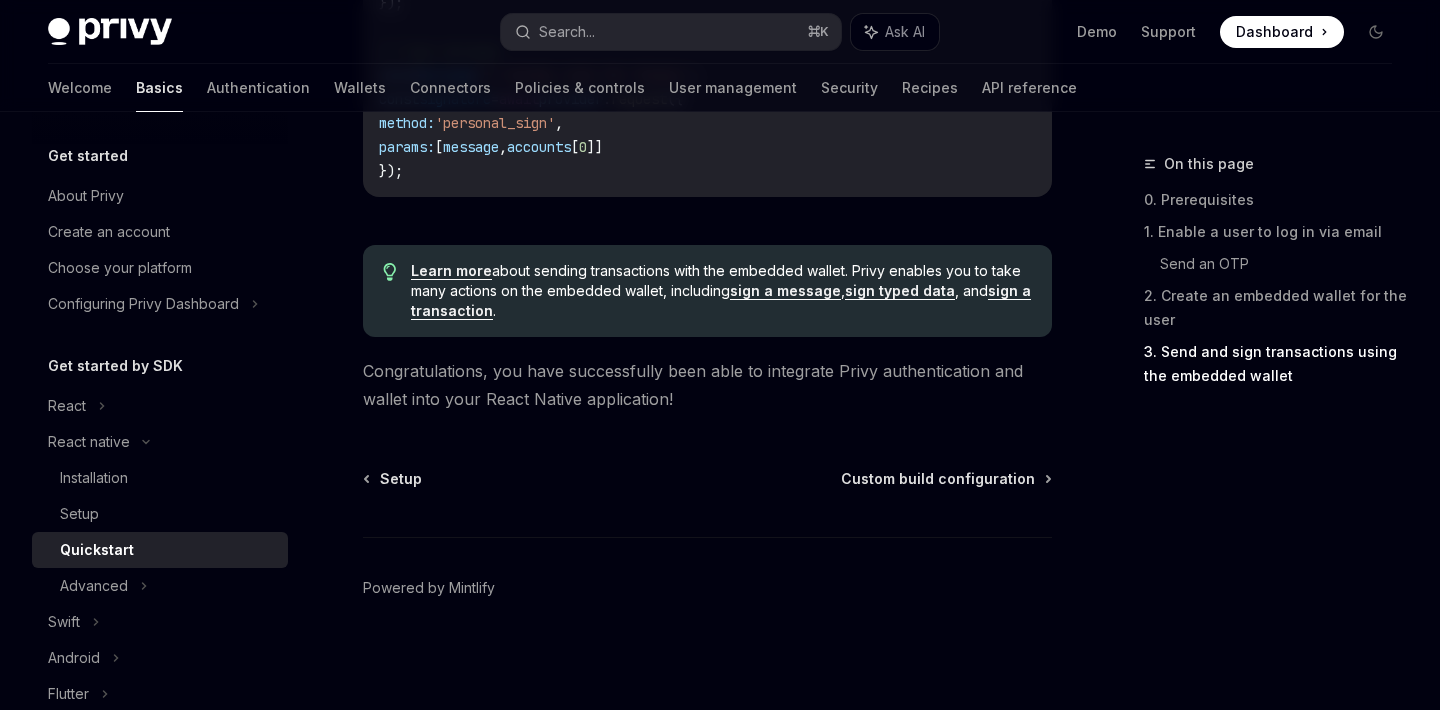 click on "Setup Custom build configuration Powered by Mintlify" at bounding box center [707, 589] 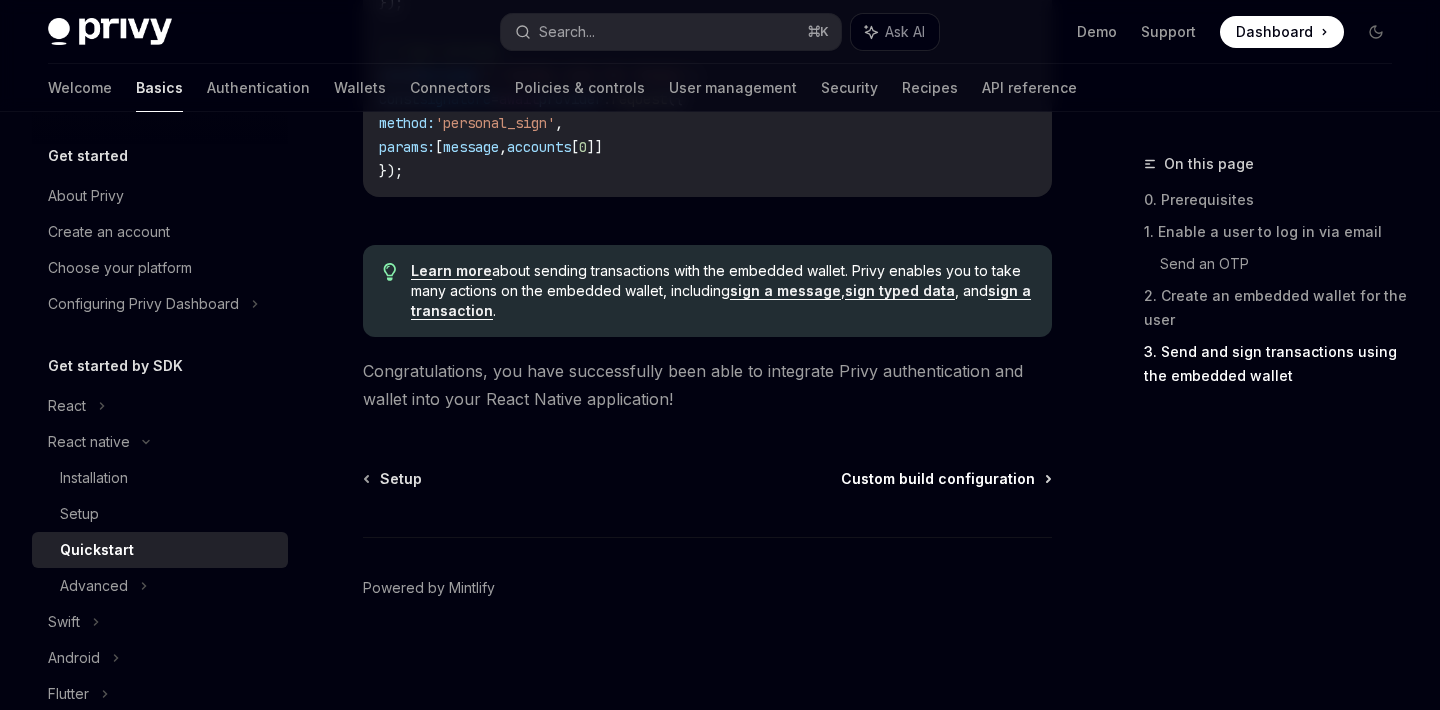 click on "Custom build configuration" at bounding box center [938, 479] 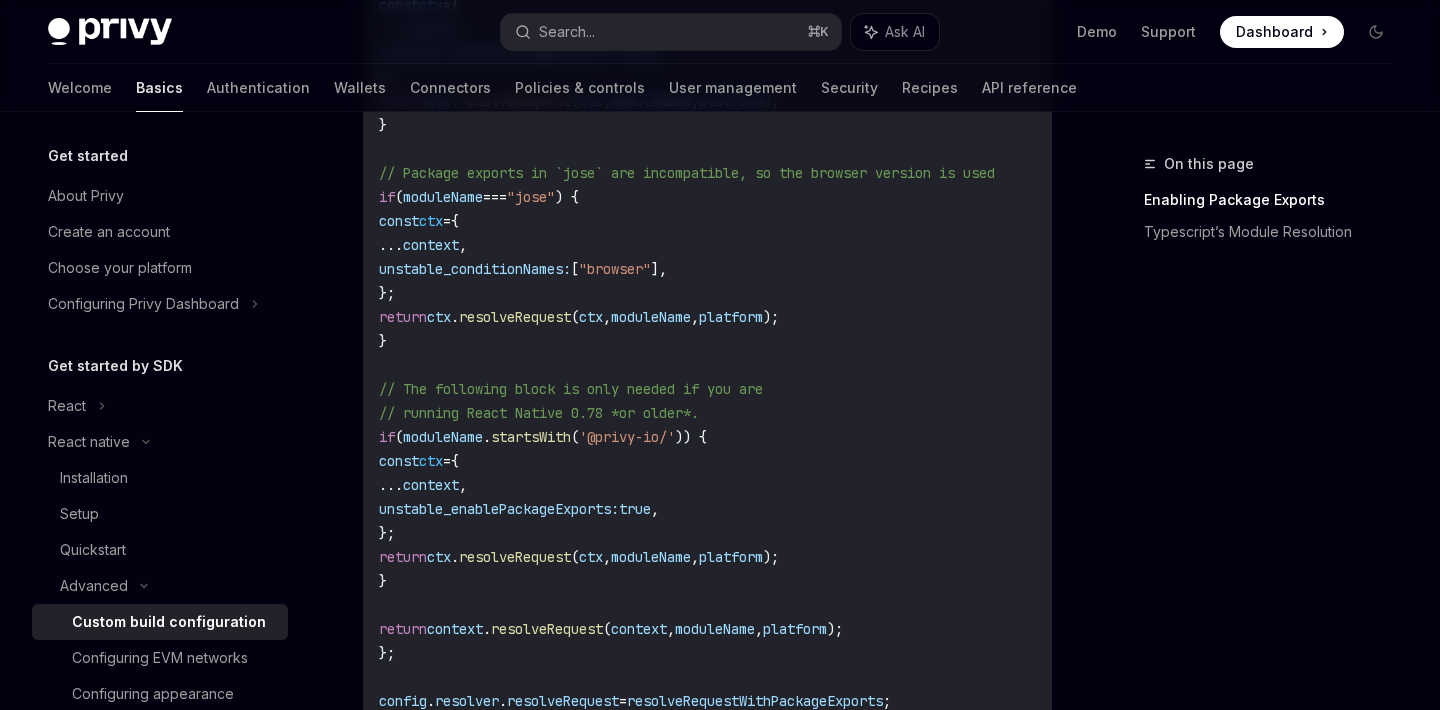 scroll, scrollTop: 1296, scrollLeft: 0, axis: vertical 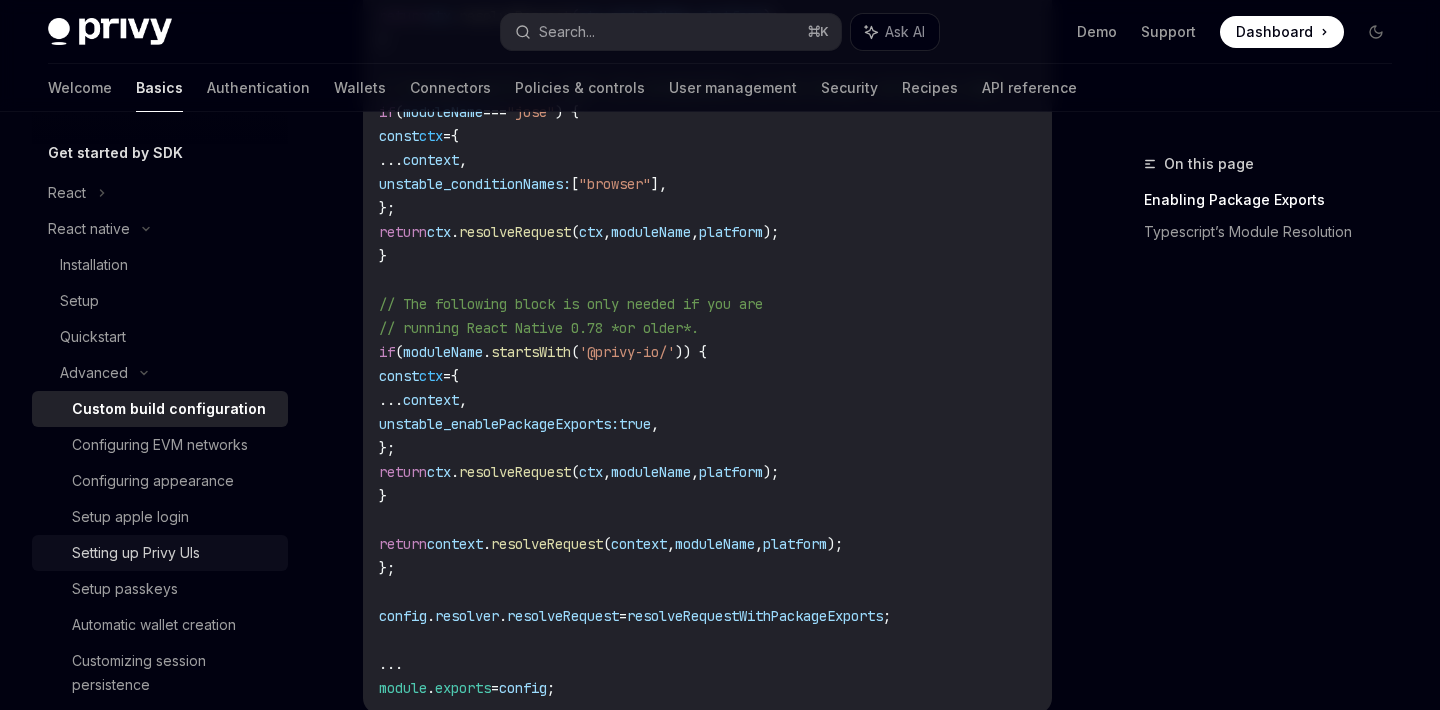 click on "Setting up Privy UIs" at bounding box center (136, 553) 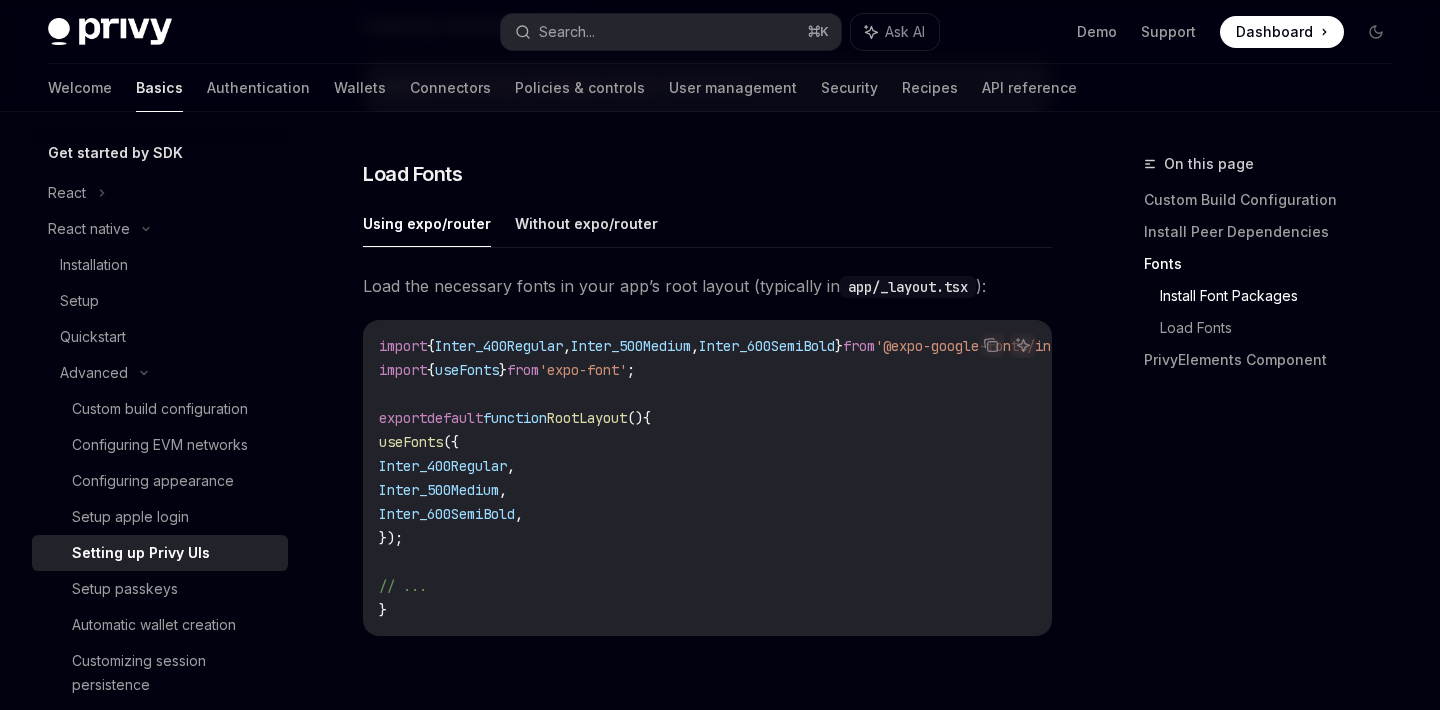 scroll, scrollTop: 887, scrollLeft: 0, axis: vertical 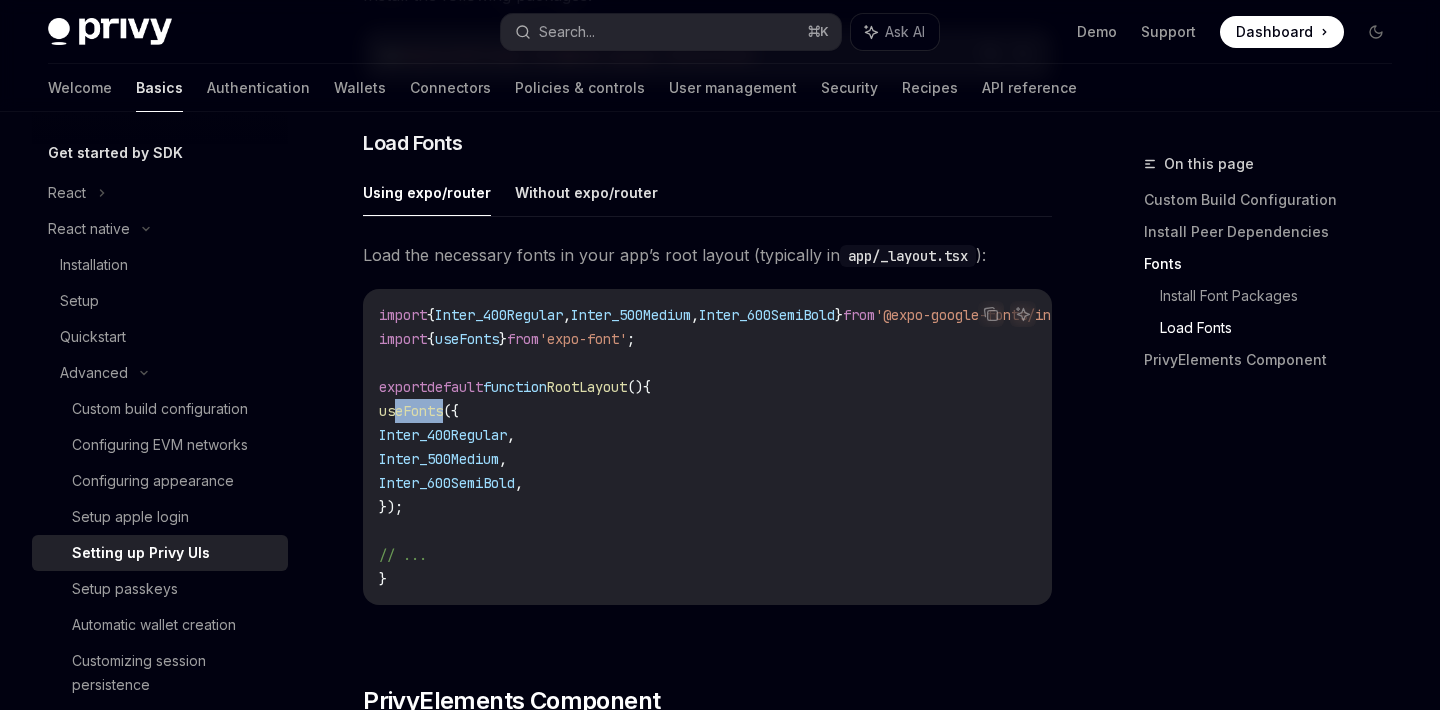 drag, startPoint x: 397, startPoint y: 417, endPoint x: 444, endPoint y: 422, distance: 47.26521 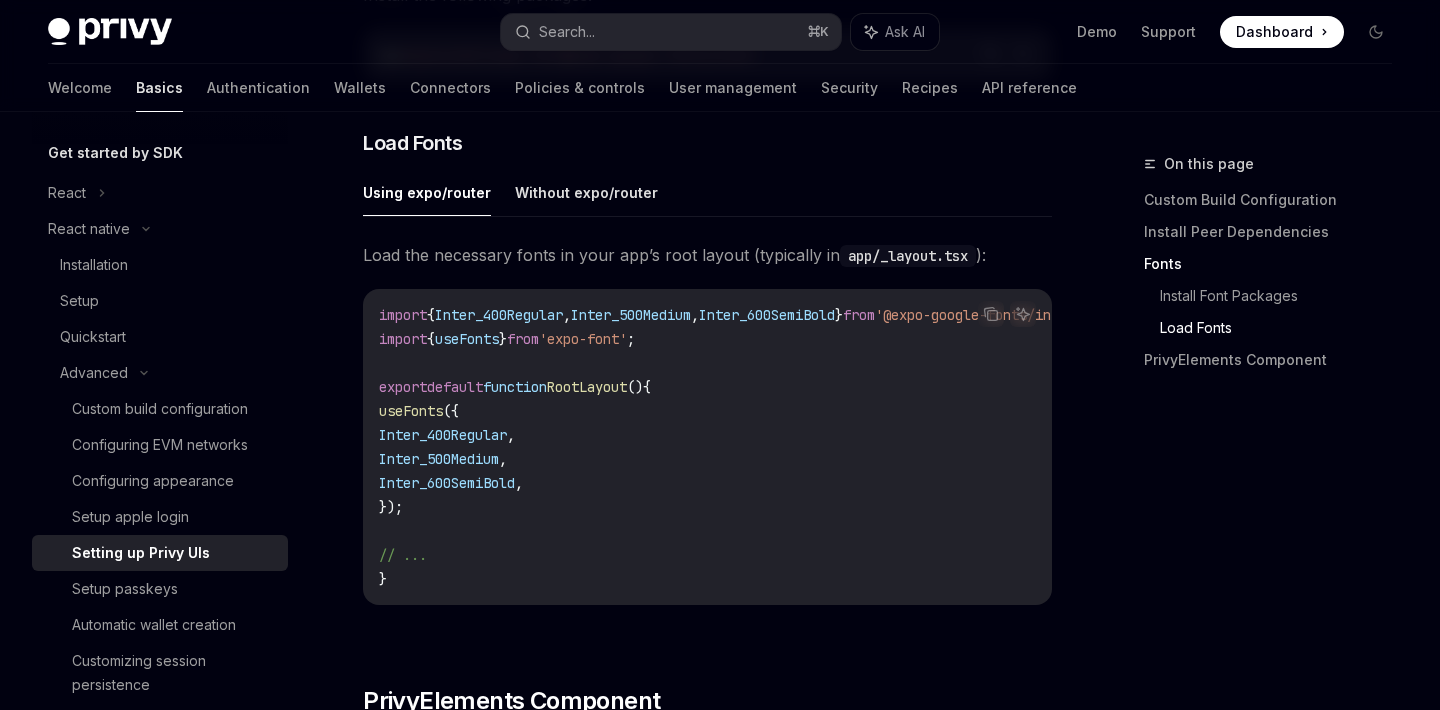 click on "Using expo/router Without expo/router Load the necessary fonts in your app’s root layout (typically in  app/_layout.tsx ): Copy Ask AI import  { Inter_400Regular ,  Inter_500Medium ,  Inter_600SemiBold }  from  '@expo-google-fonts/inter' ;
import  { useFonts }  from  'expo-font' ;
export  default  function  RootLayout ()  {
useFonts ({
Inter_400Regular ,
Inter_500Medium ,
Inter_600SemiBold ,
});
// ...
}
Load the necessary fonts in your app’s root layout (typically in  app/_layout.tsx ): Copy Ask AI import  { Inter_400Regular ,  Inter_500Medium ,  Inter_600SemiBold }  from  '@expo-google-fonts/inter' ;
import  { useFonts }  from  'expo-font' ;
export  default  function  RootLayout ()  {
useFonts ({
Inter_400Regular ,
Inter_500Medium ,
Inter_600SemiBold ,
});
// ...
}
Load the necessary fonts in your app’s root component (typically in  App.tsx ): Copy Ask AI import  { Inter_400Regular ,  Inter_500Medium ,  }  from ;
{}" at bounding box center [707, 403] 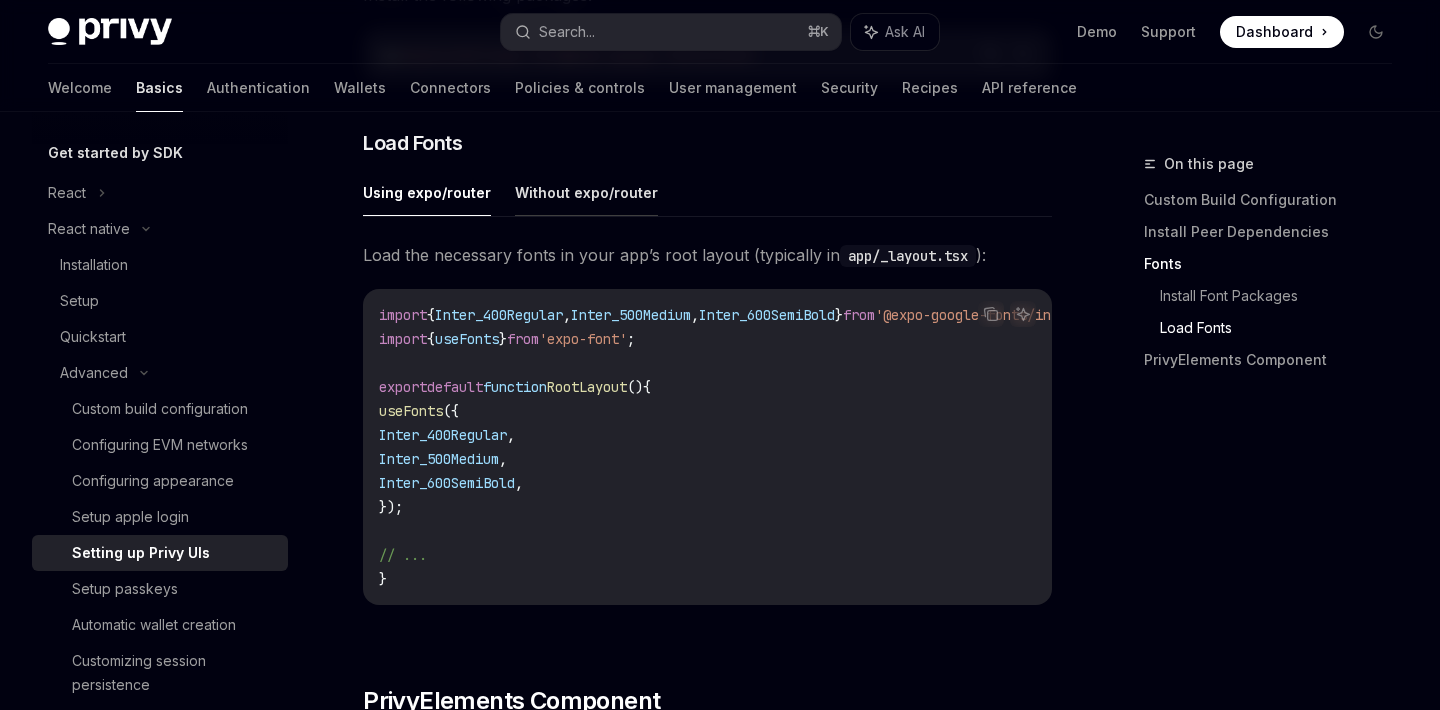 click on "Without expo/router" at bounding box center (586, 192) 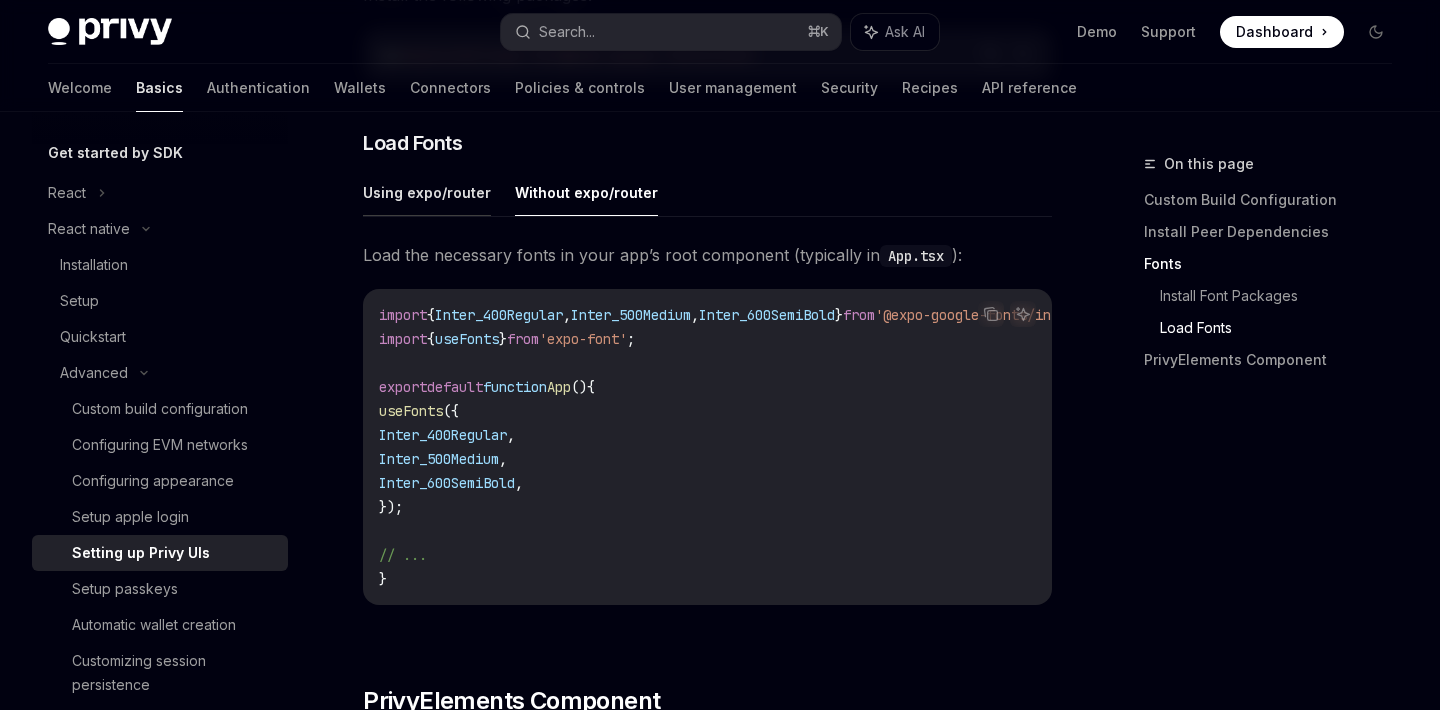 click on "Using expo/router" at bounding box center [427, 192] 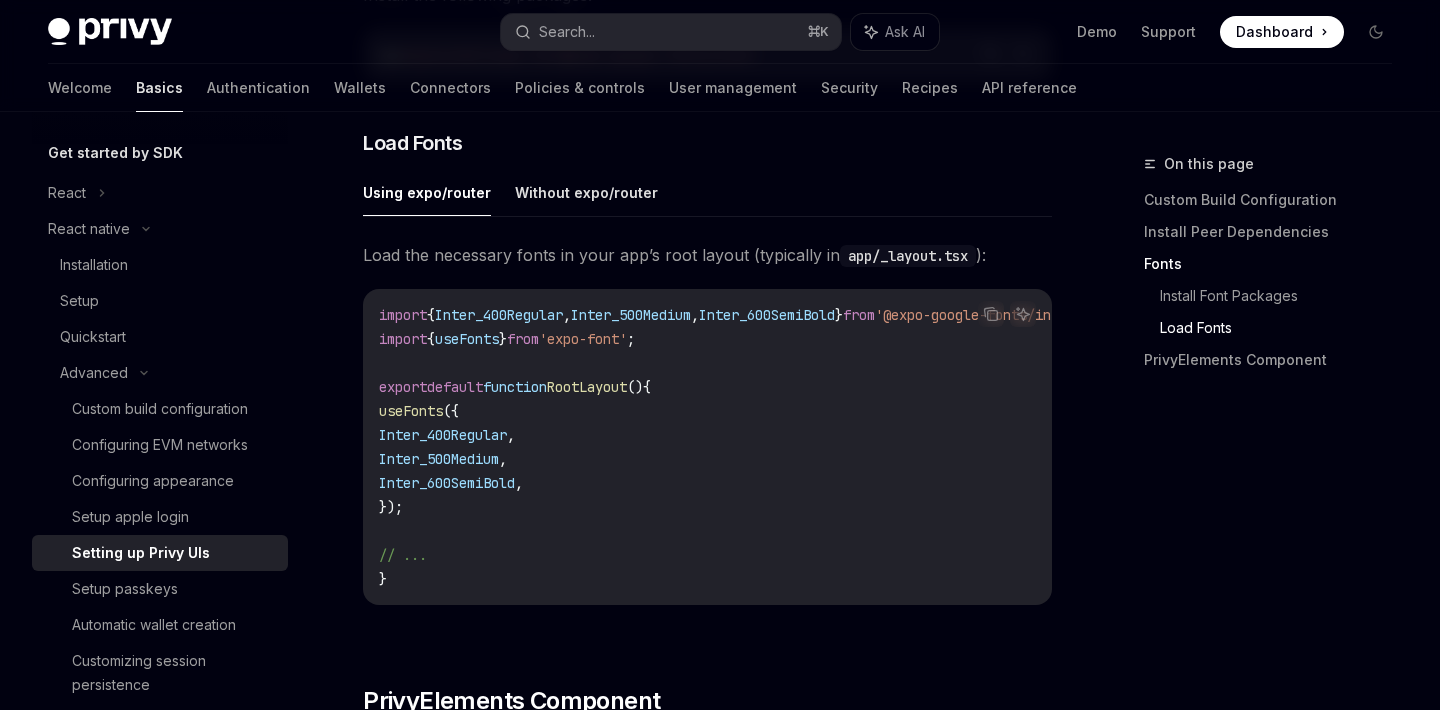 drag, startPoint x: 412, startPoint y: 440, endPoint x: 544, endPoint y: 446, distance: 132.13629 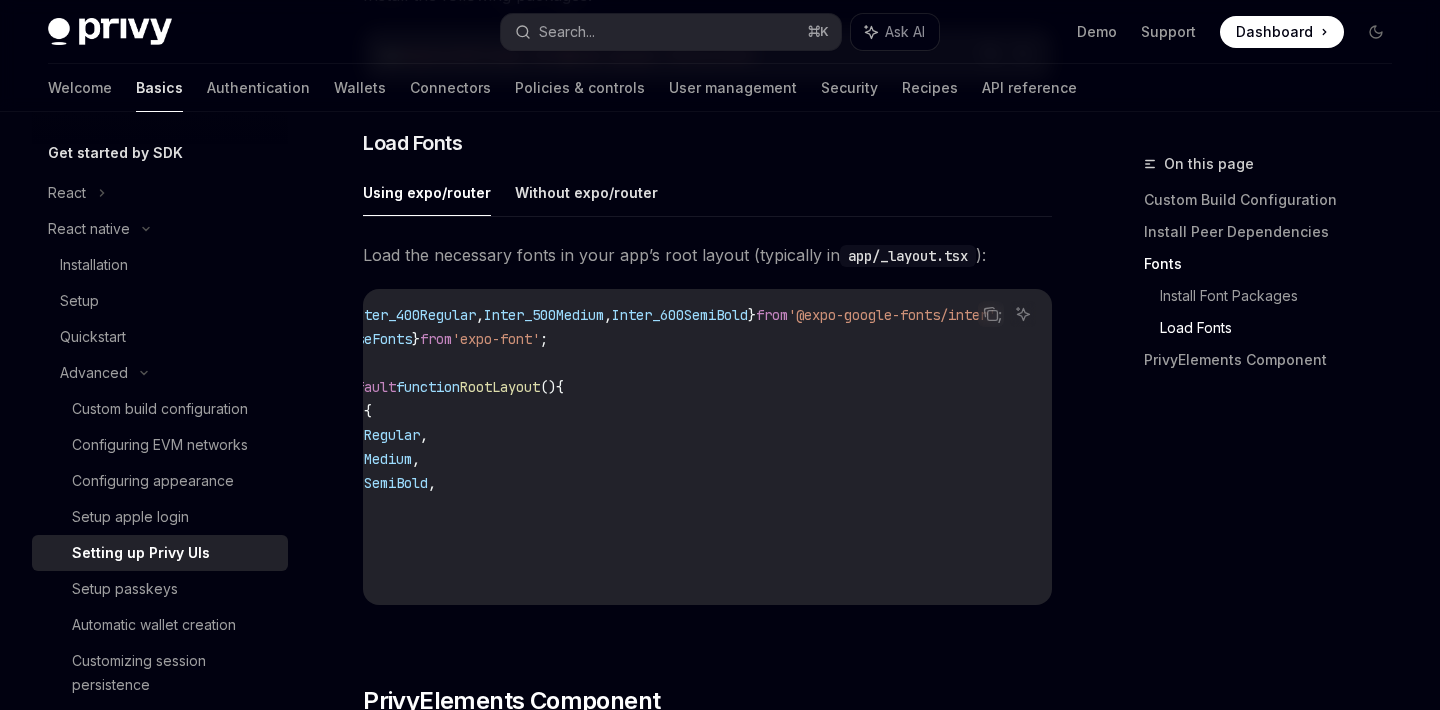 scroll, scrollTop: 0, scrollLeft: 0, axis: both 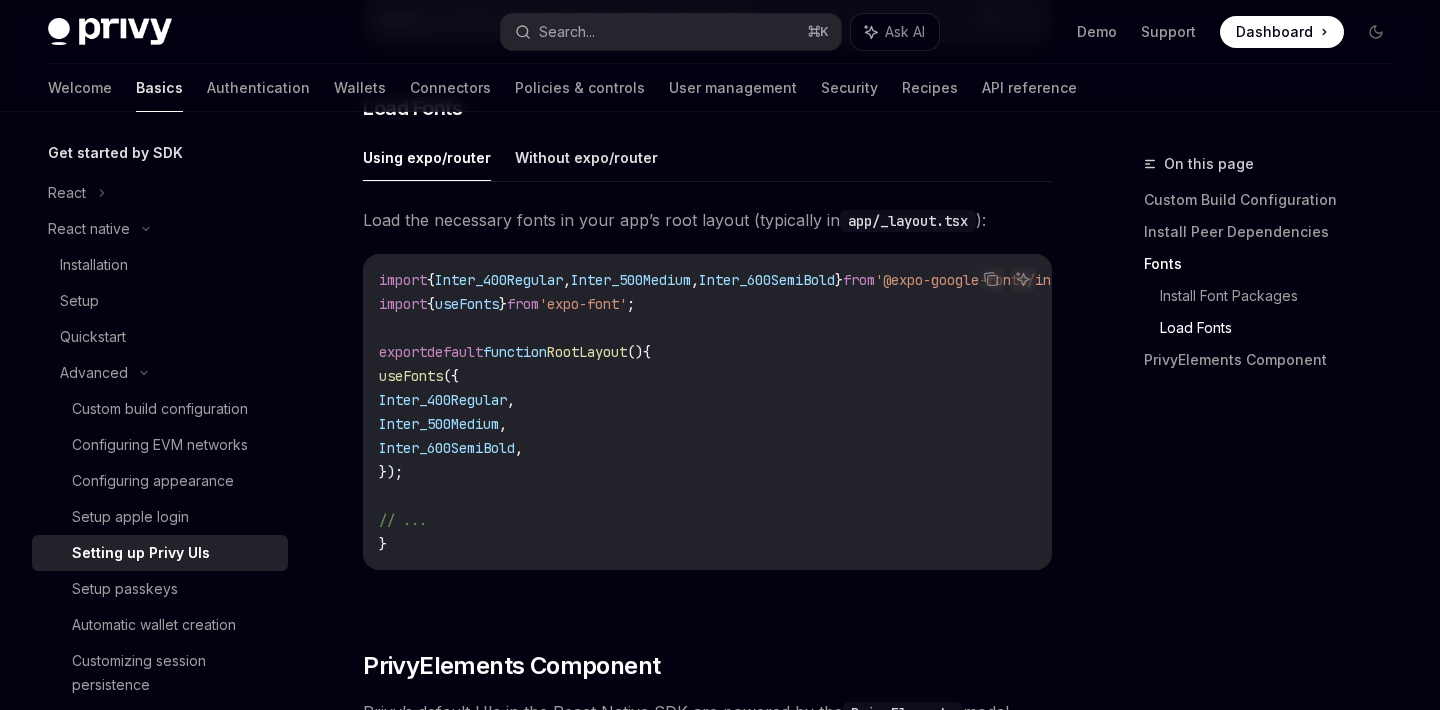 click on "import  { Inter_400Regular ,  Inter_500Medium ,  Inter_600SemiBold }  from  '@expo-google-fonts/inter' ;
import  { useFonts }  from  'expo-font' ;
export  default  function  RootLayout ()  {
useFonts ({
Inter_400Regular ,
Inter_500Medium ,
Inter_600SemiBold ,
});
// ...
}" at bounding box center (759, 412) 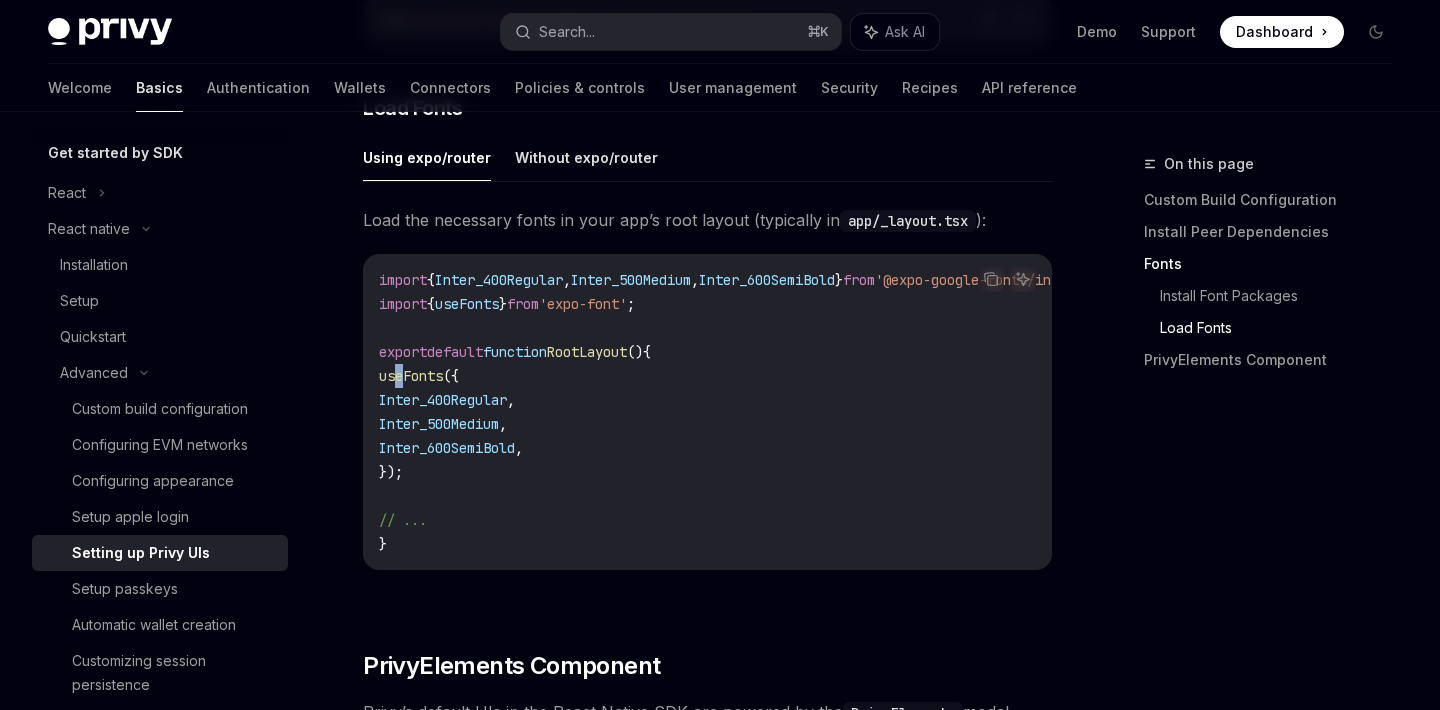 drag, startPoint x: 395, startPoint y: 383, endPoint x: 406, endPoint y: 384, distance: 11.045361 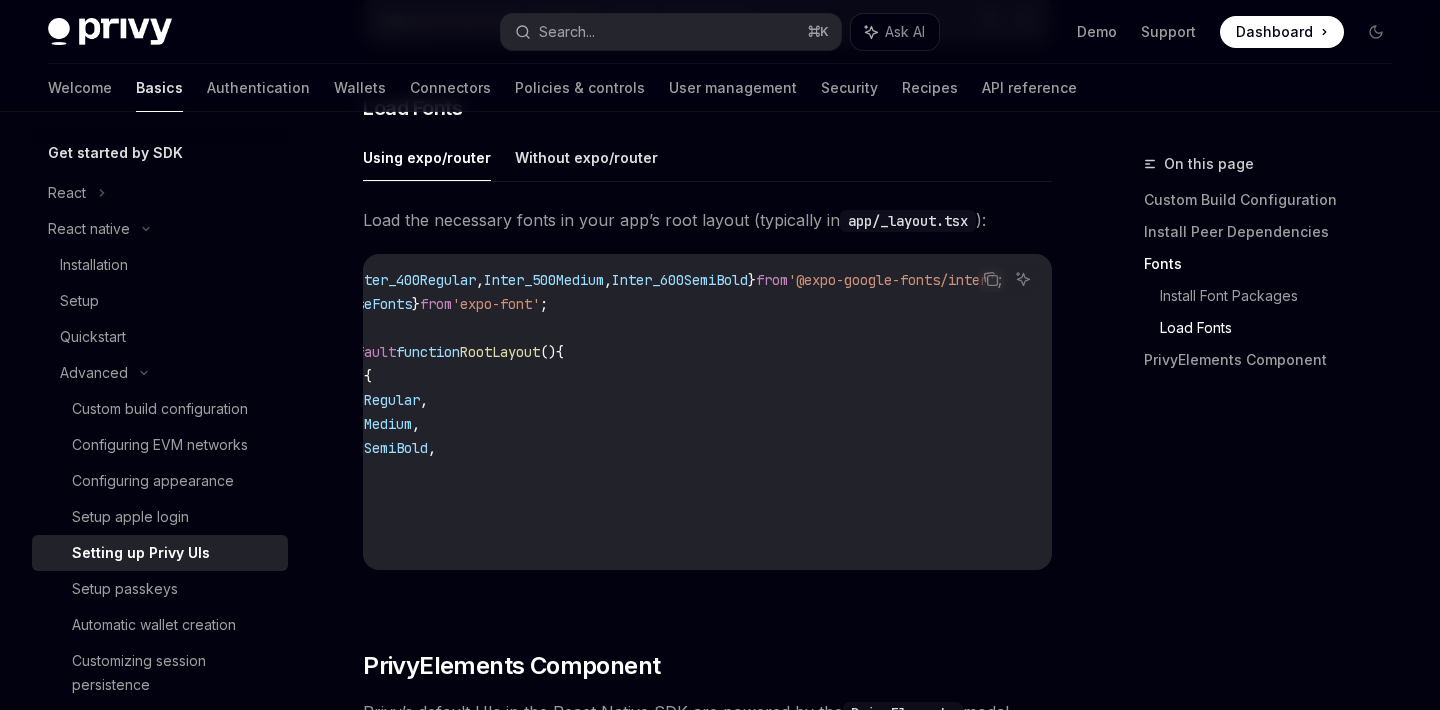scroll, scrollTop: 0, scrollLeft: 0, axis: both 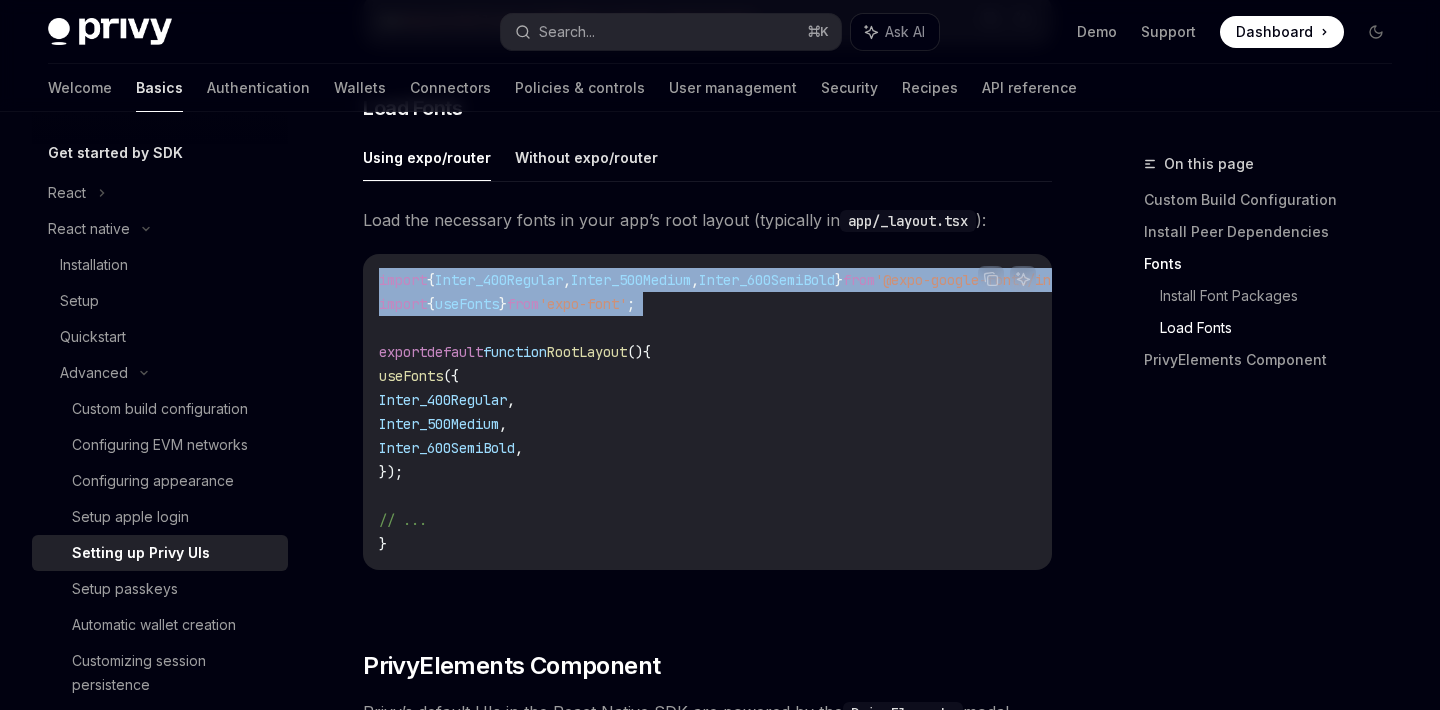 drag, startPoint x: 722, startPoint y: 325, endPoint x: 372, endPoint y: 290, distance: 351.74564 